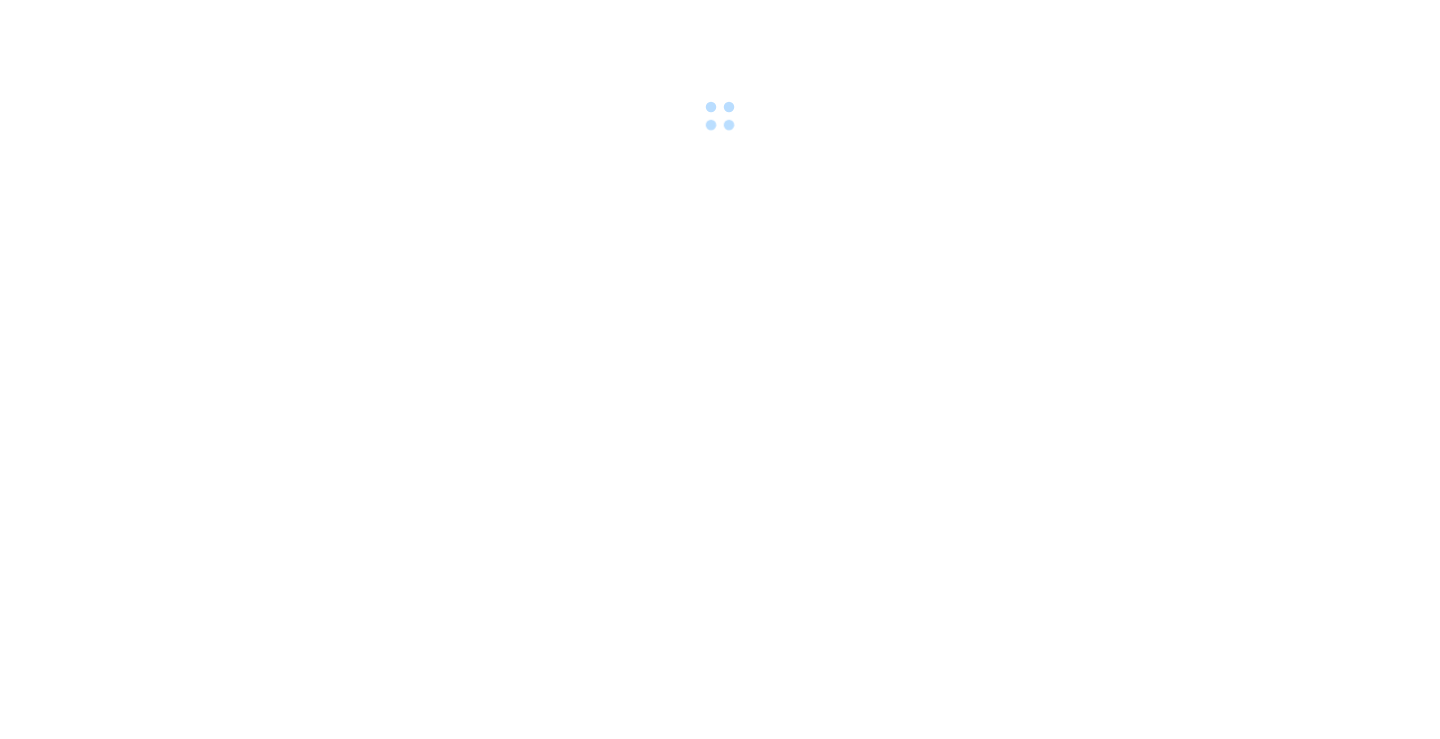 scroll, scrollTop: 0, scrollLeft: 0, axis: both 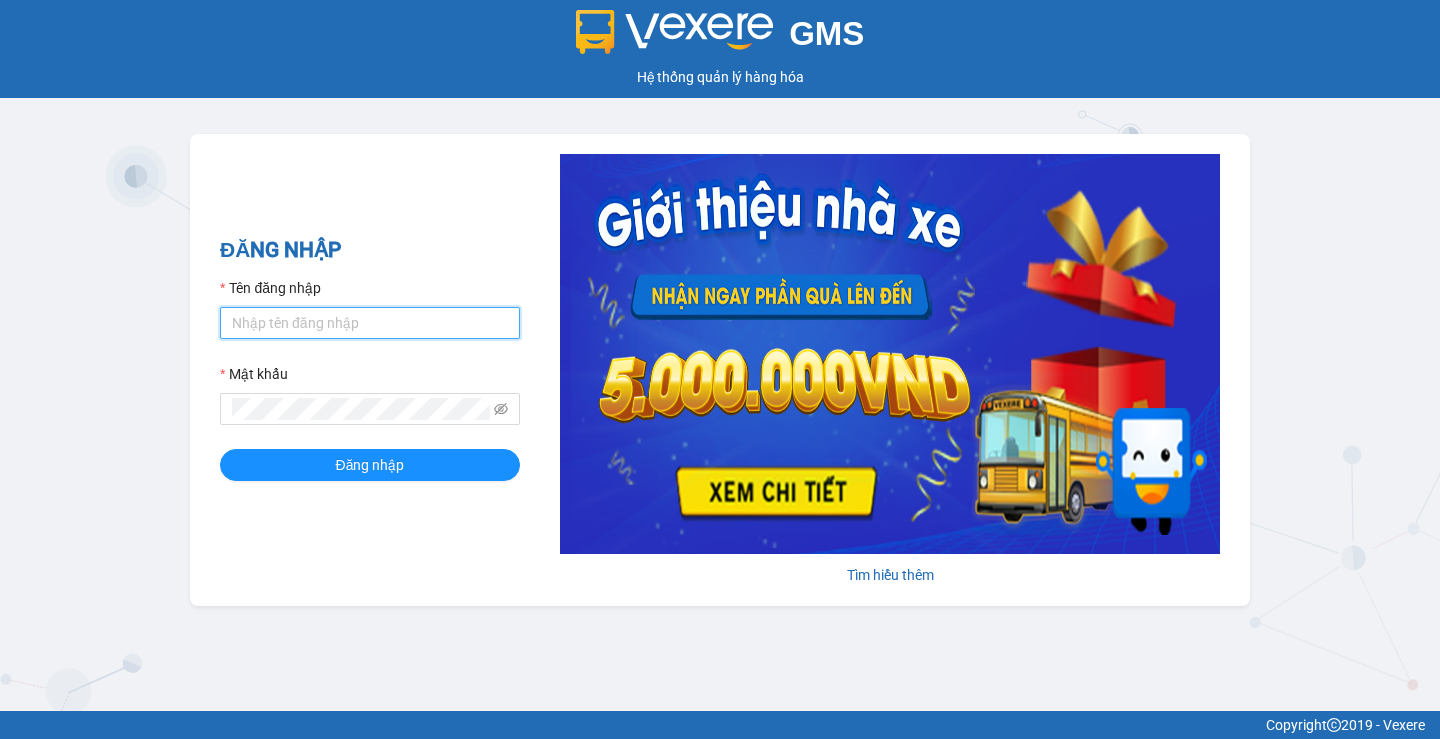 click on "Tên đăng nhập" at bounding box center [370, 323] 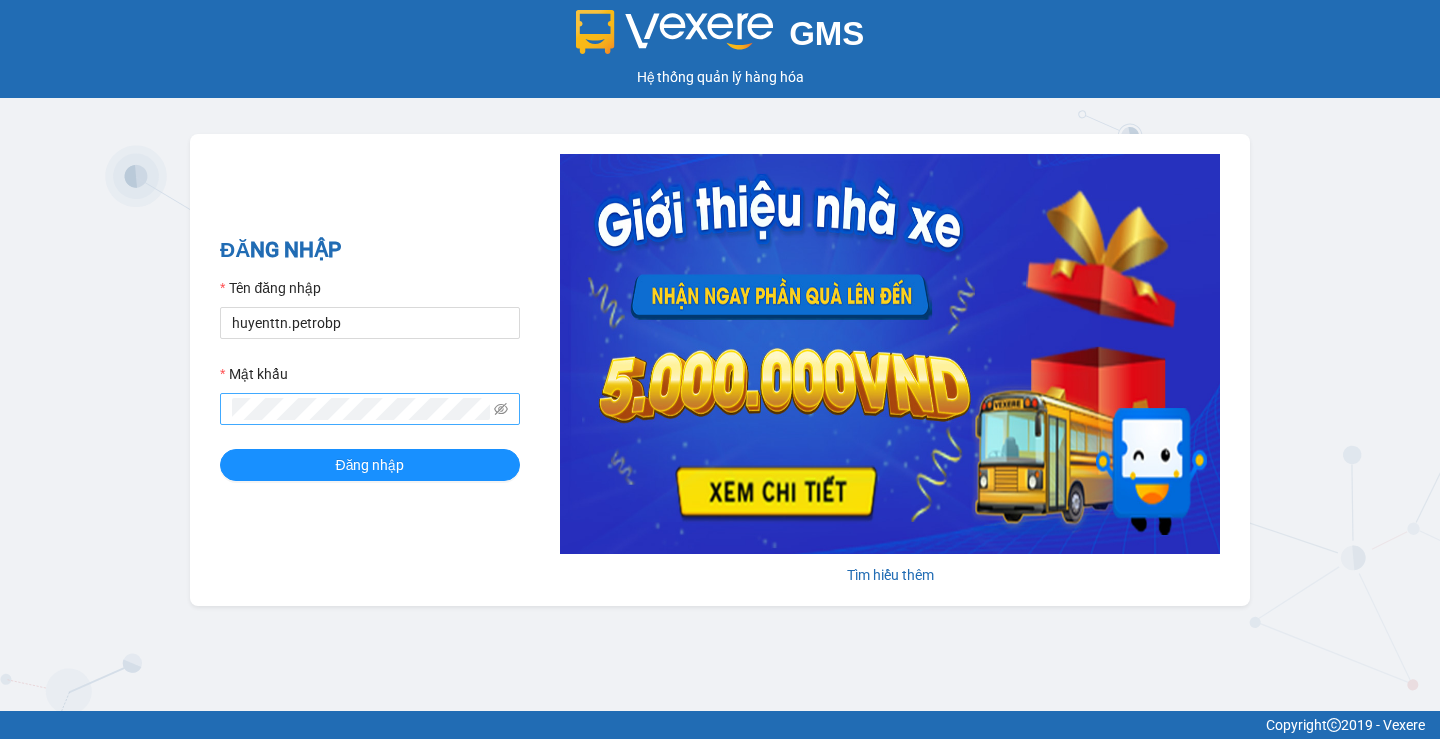 click at bounding box center (370, 409) 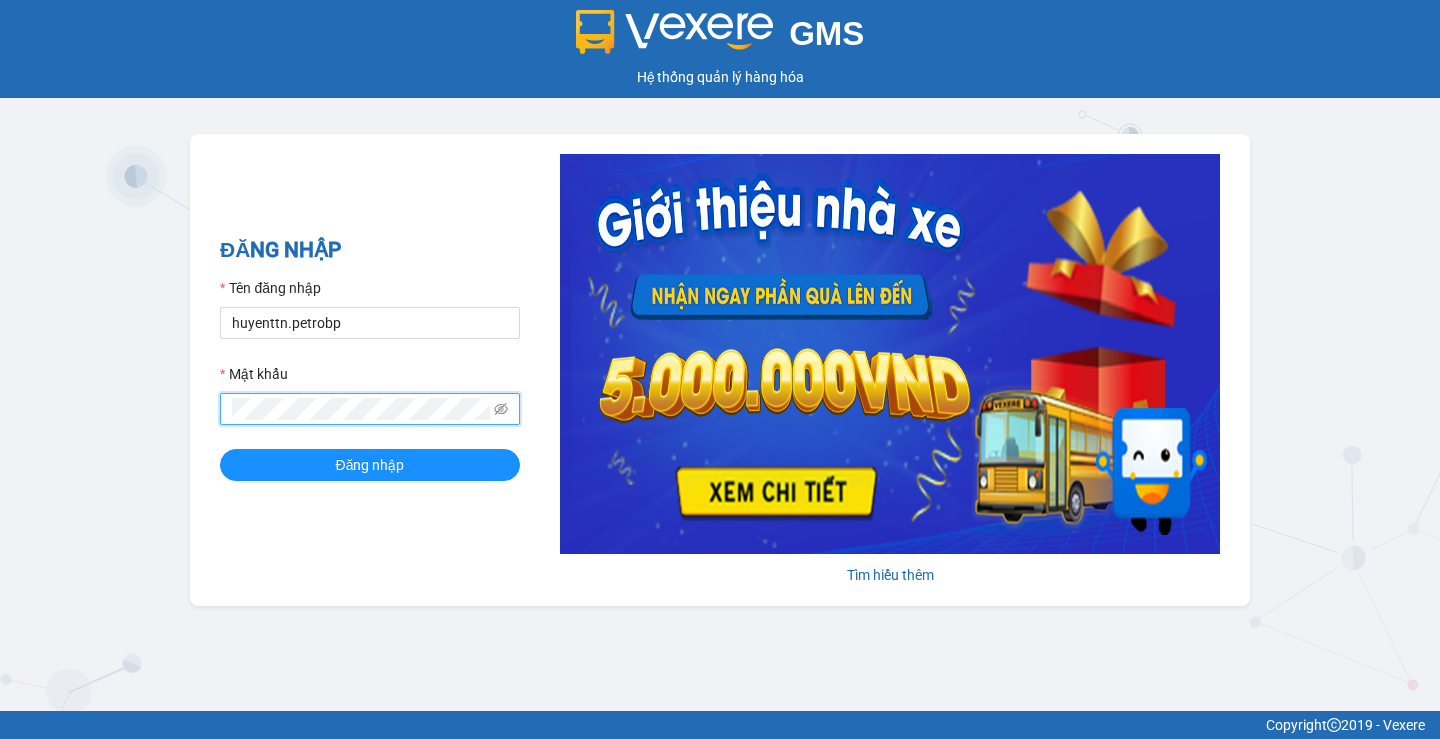 click on "Đăng nhập" at bounding box center [370, 465] 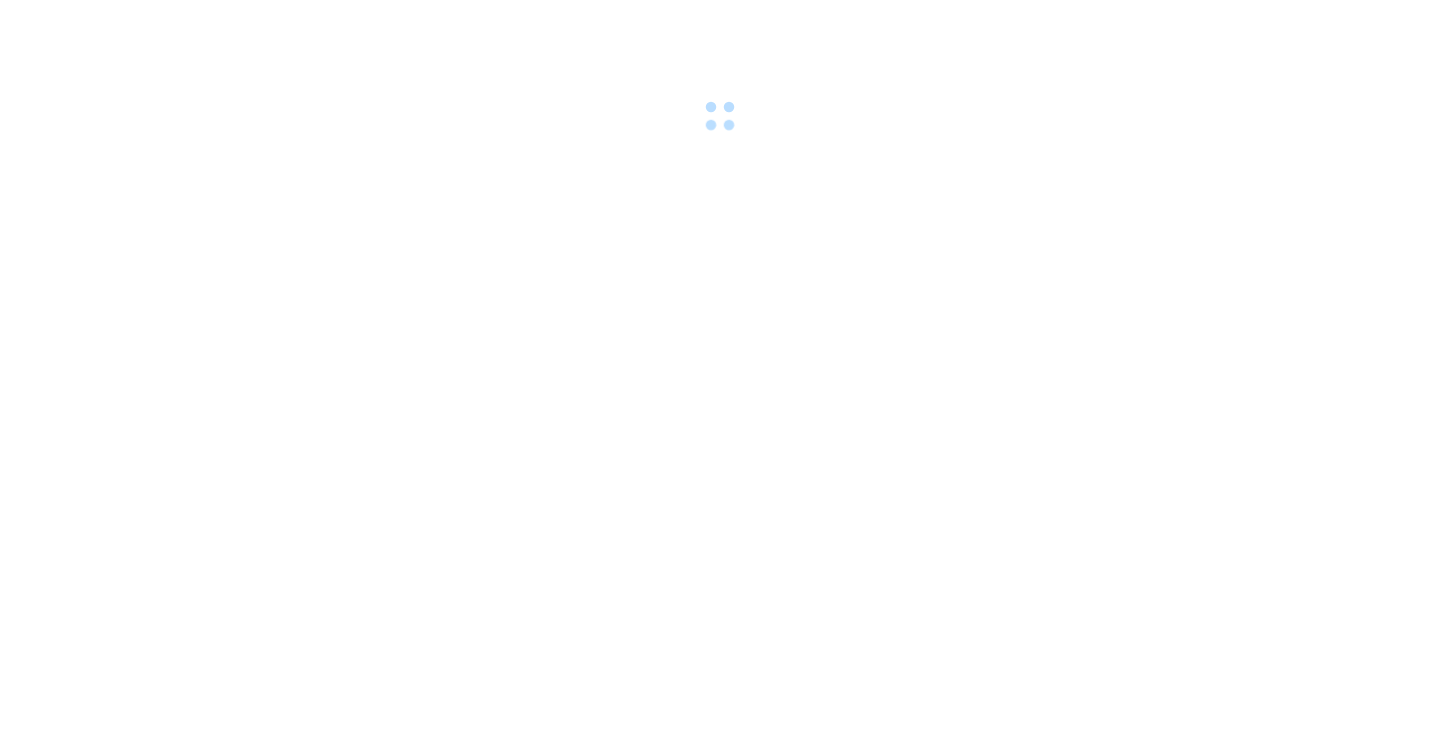 click at bounding box center [720, 369] 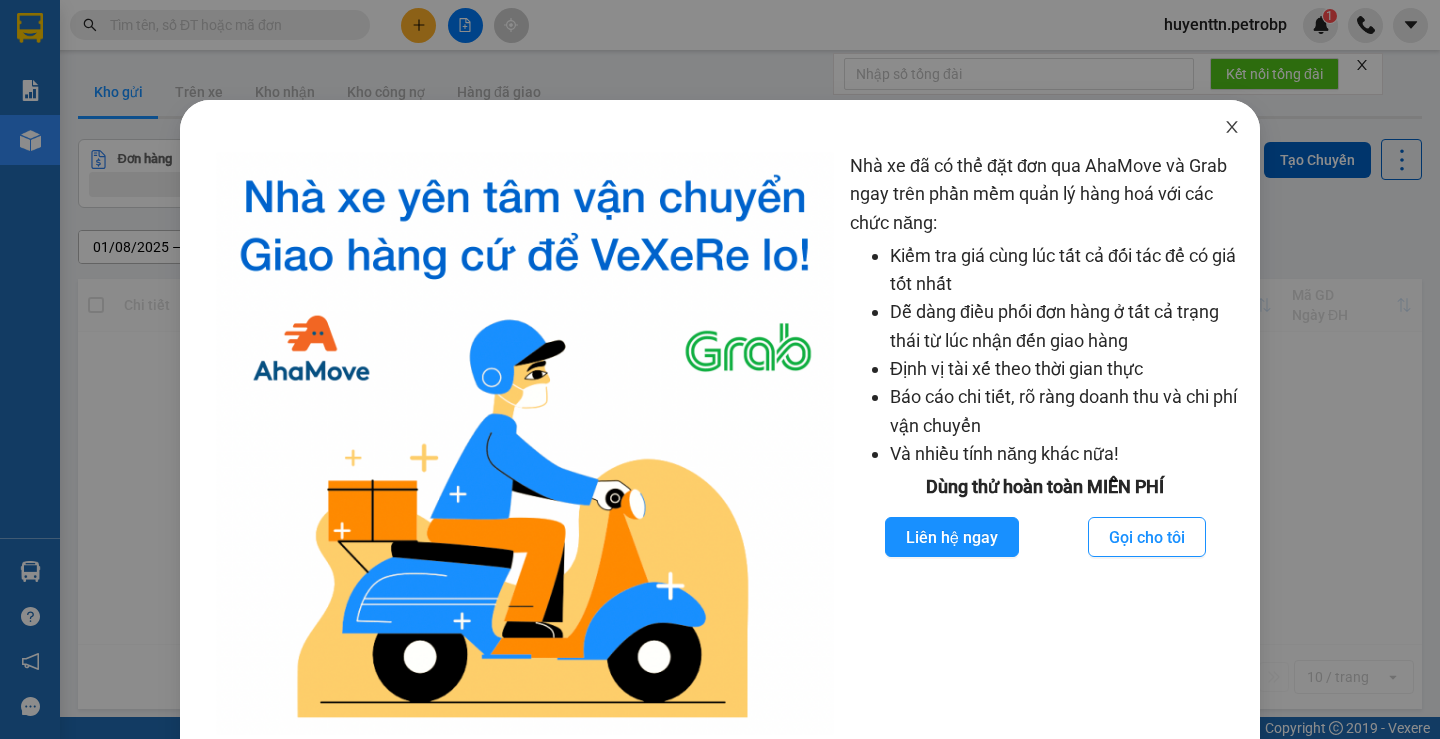 click 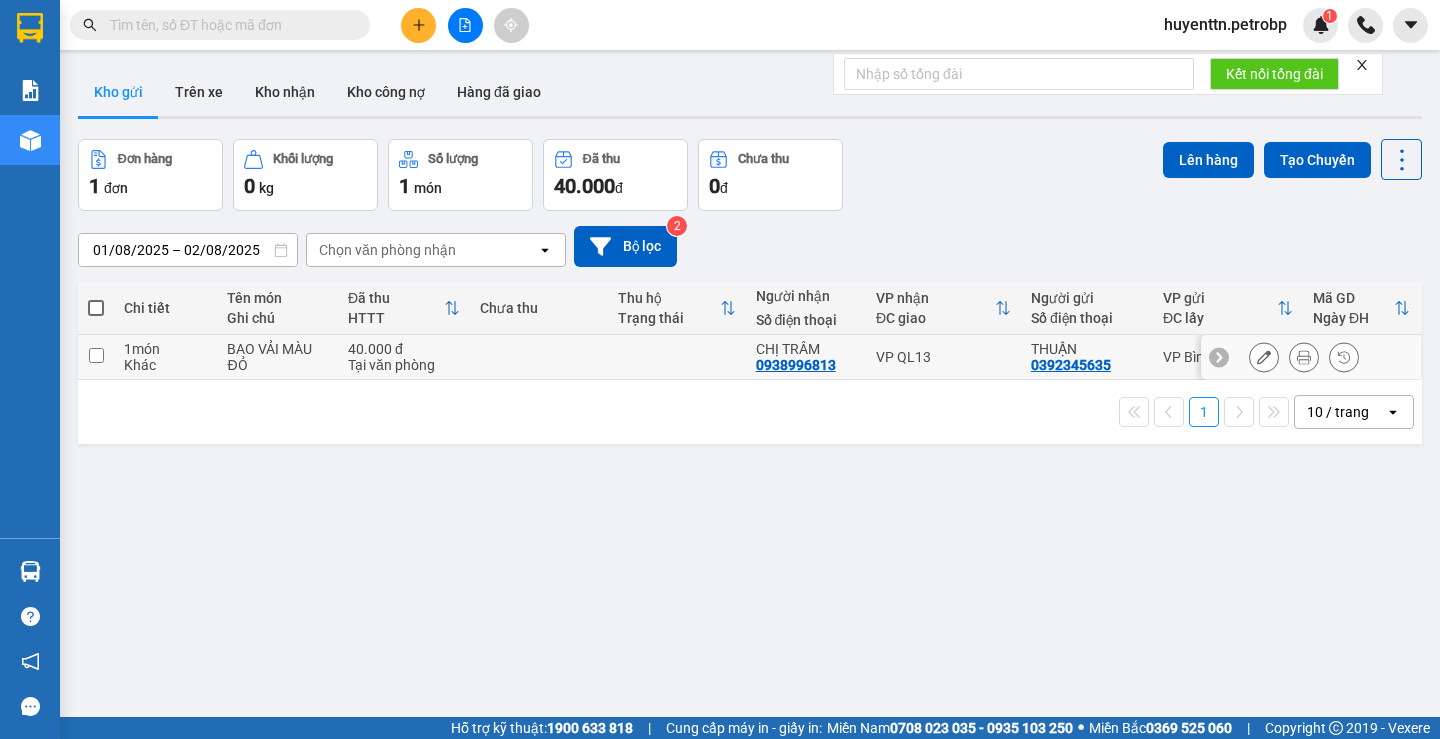 click on "0938996813" at bounding box center [796, 365] 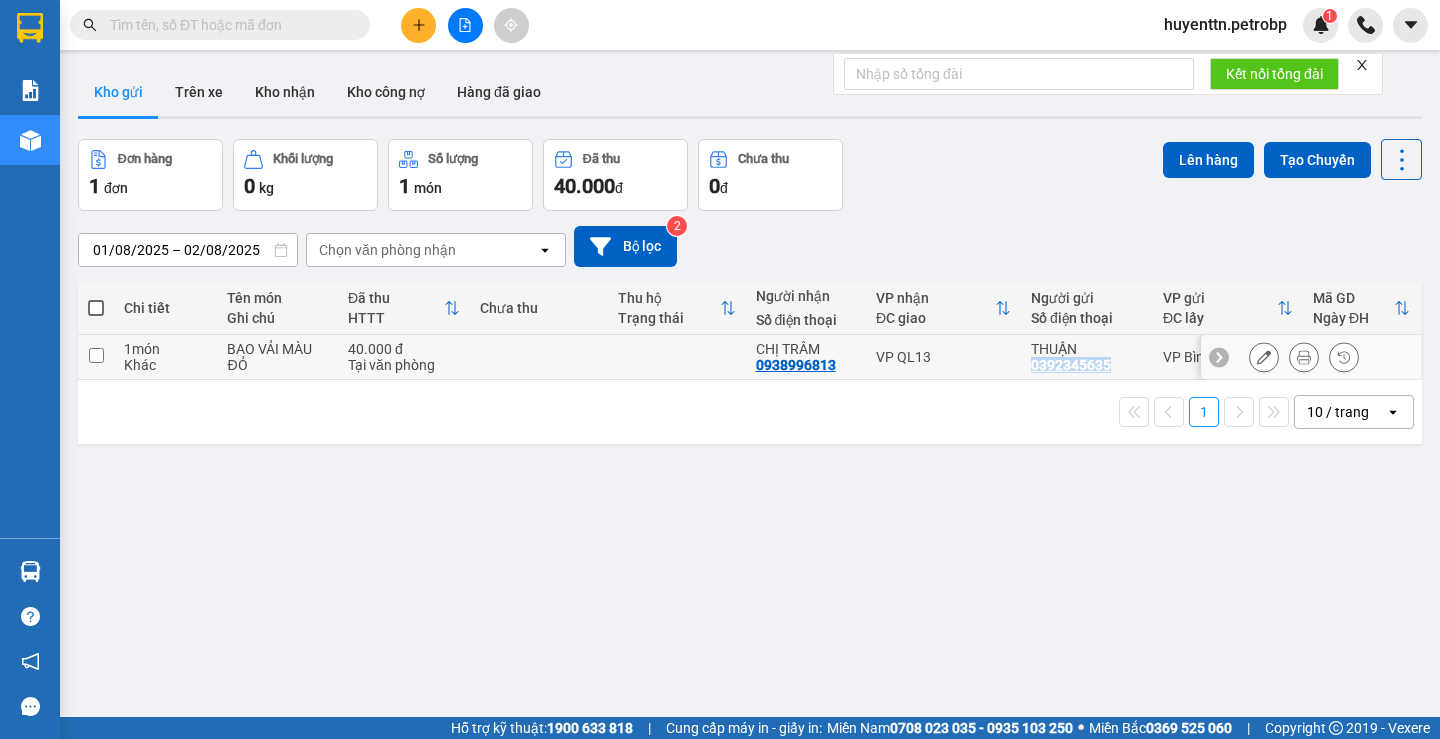 click on "0392345635" at bounding box center (1071, 365) 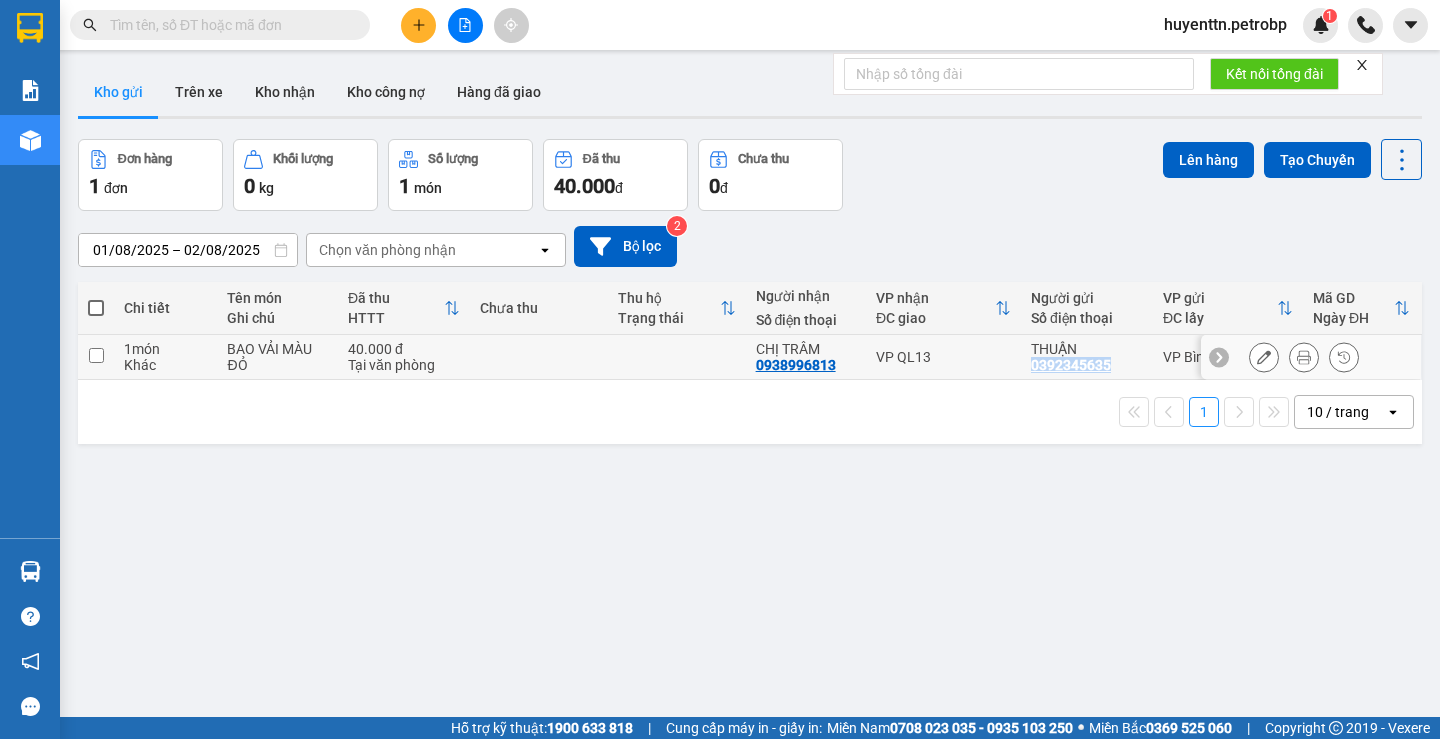 copy on "0392345635" 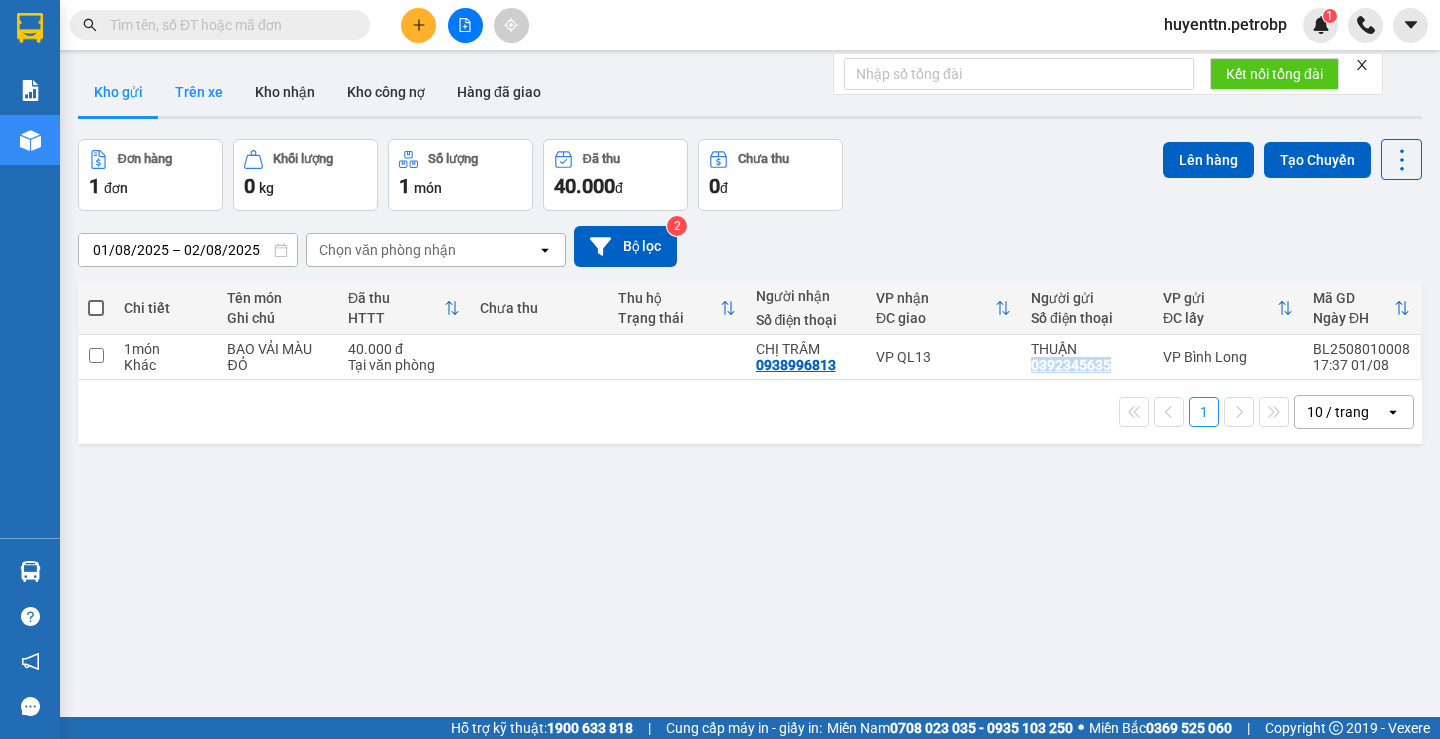 click on "Trên xe" at bounding box center (199, 92) 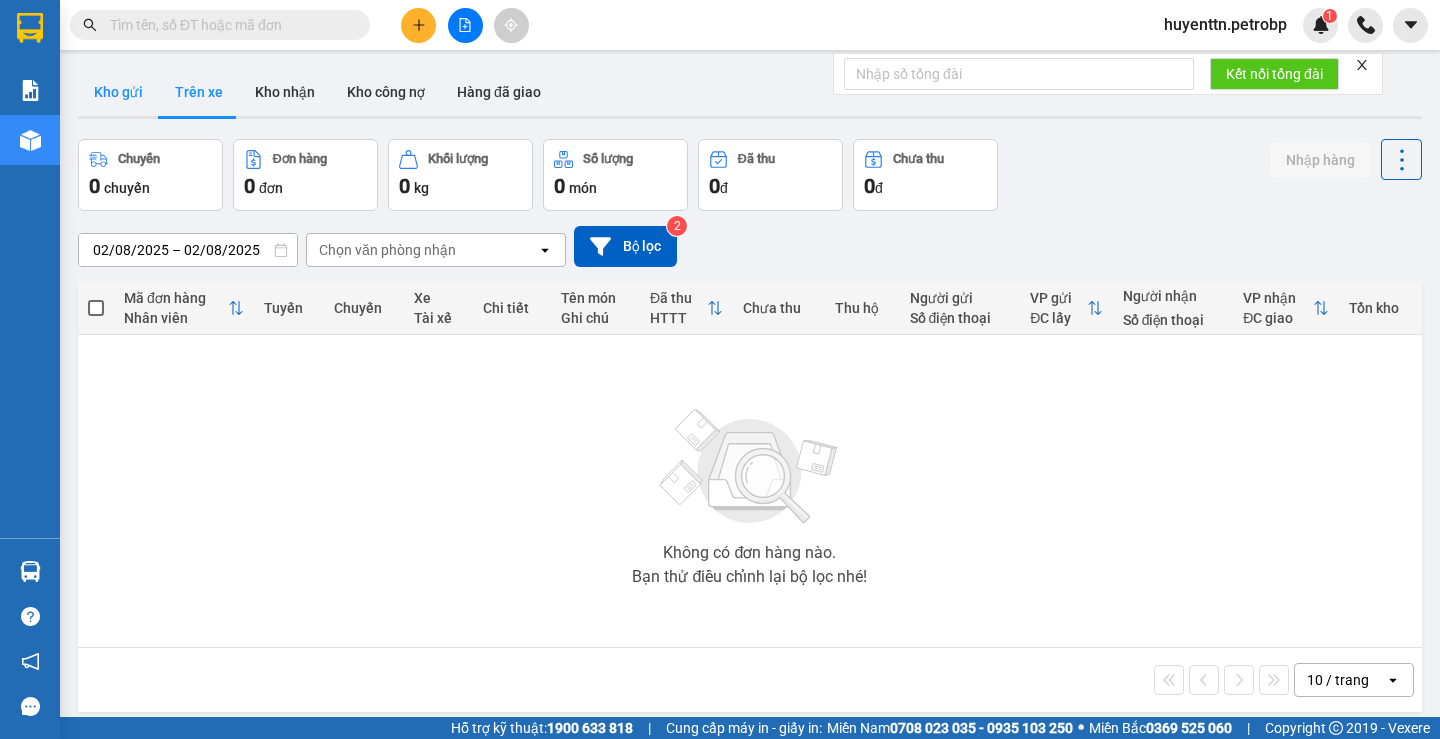 click on "Kho gửi" at bounding box center [118, 92] 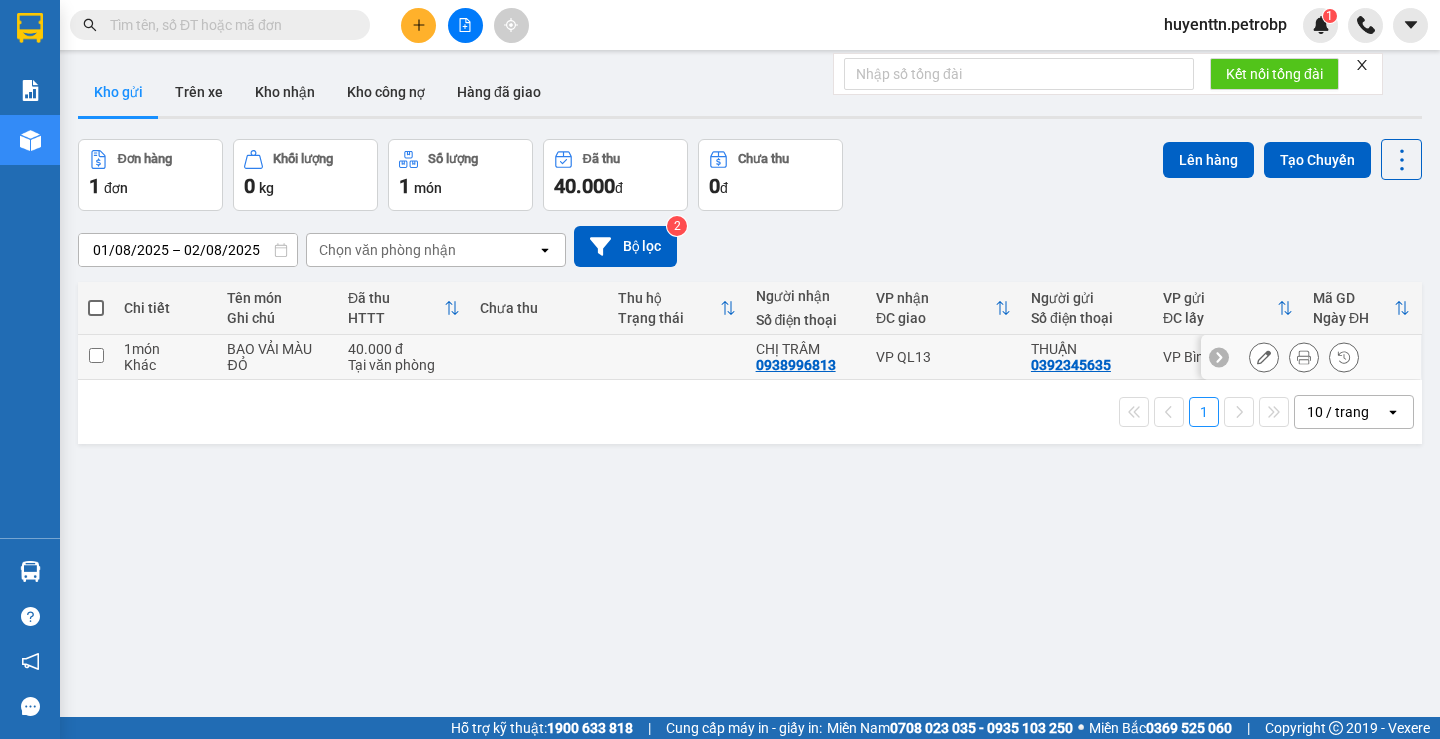 click 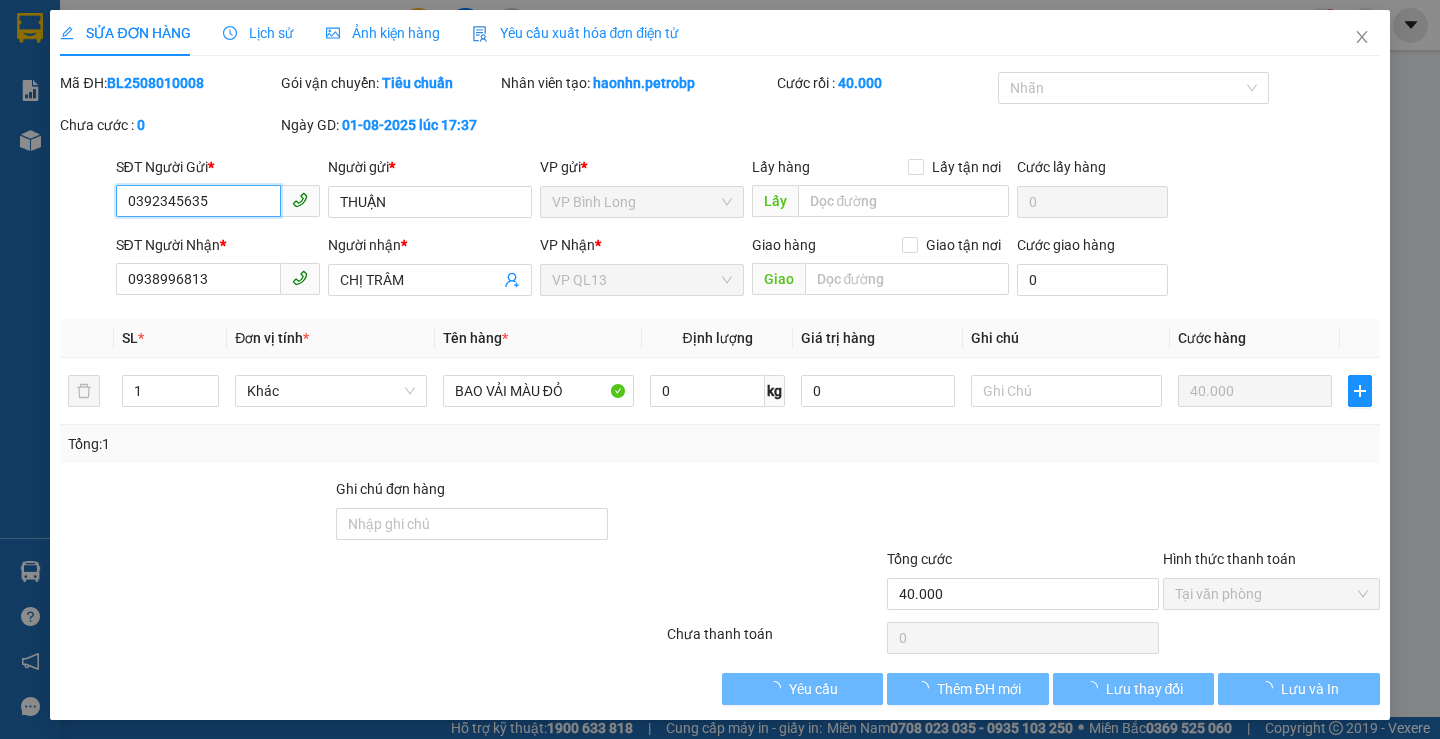 type on "0392345635" 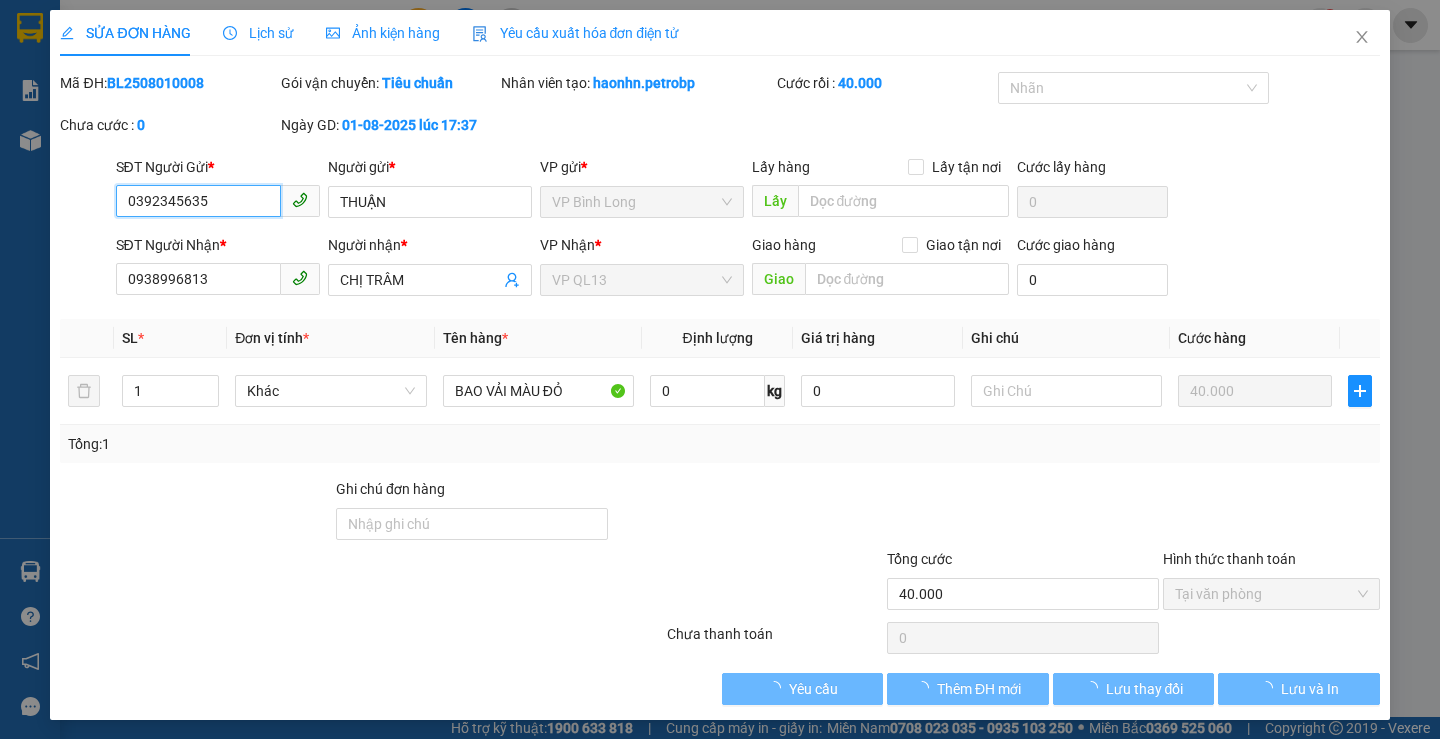 type on "0938996813" 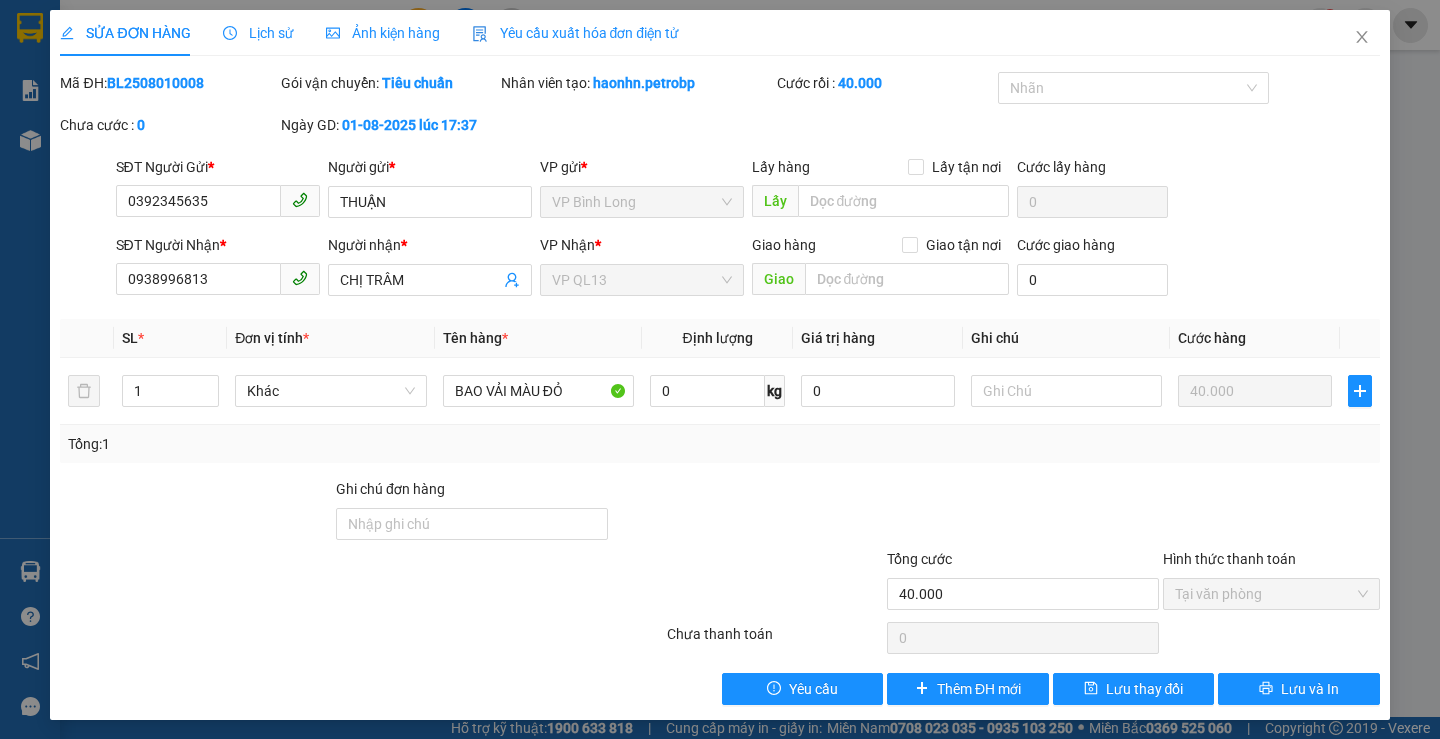 click on "Lịch sử" at bounding box center (258, 33) 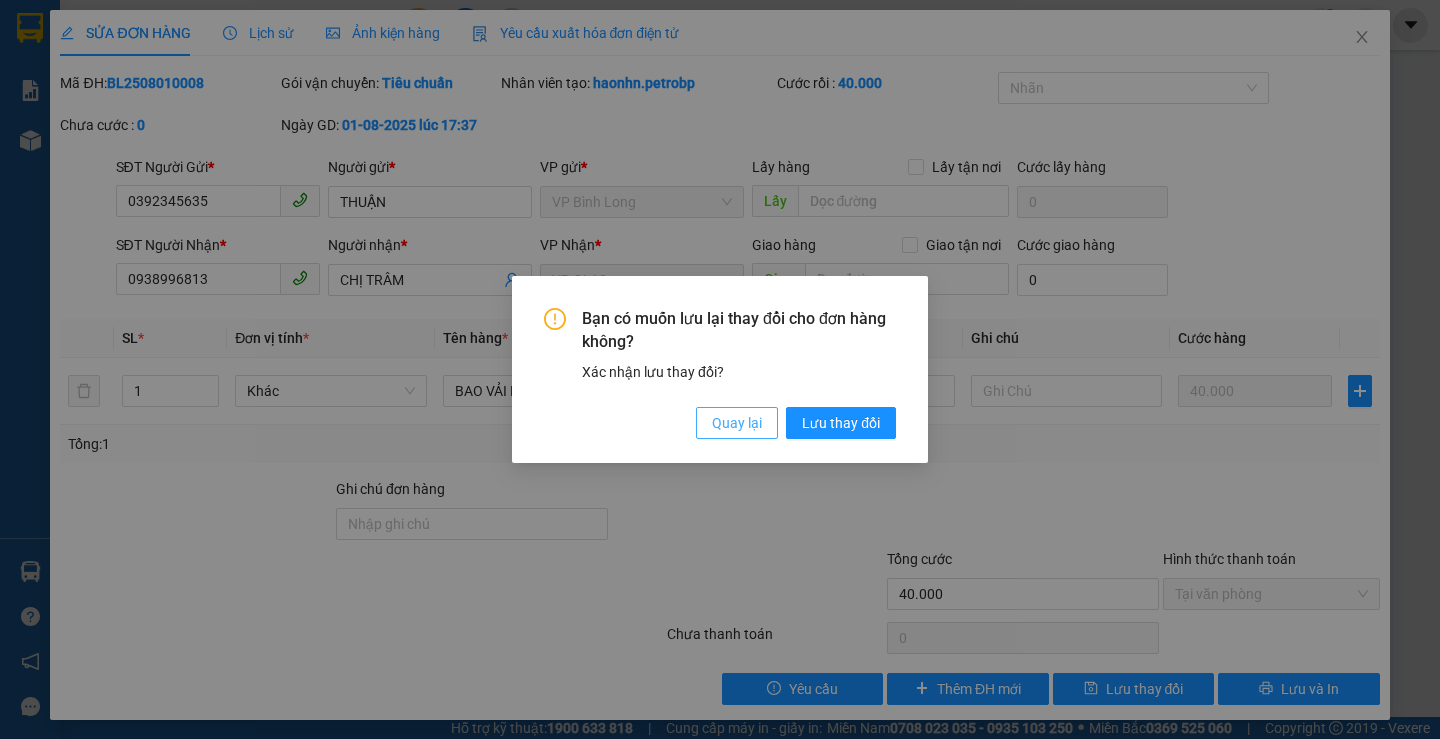 click on "Quay lại" at bounding box center (737, 423) 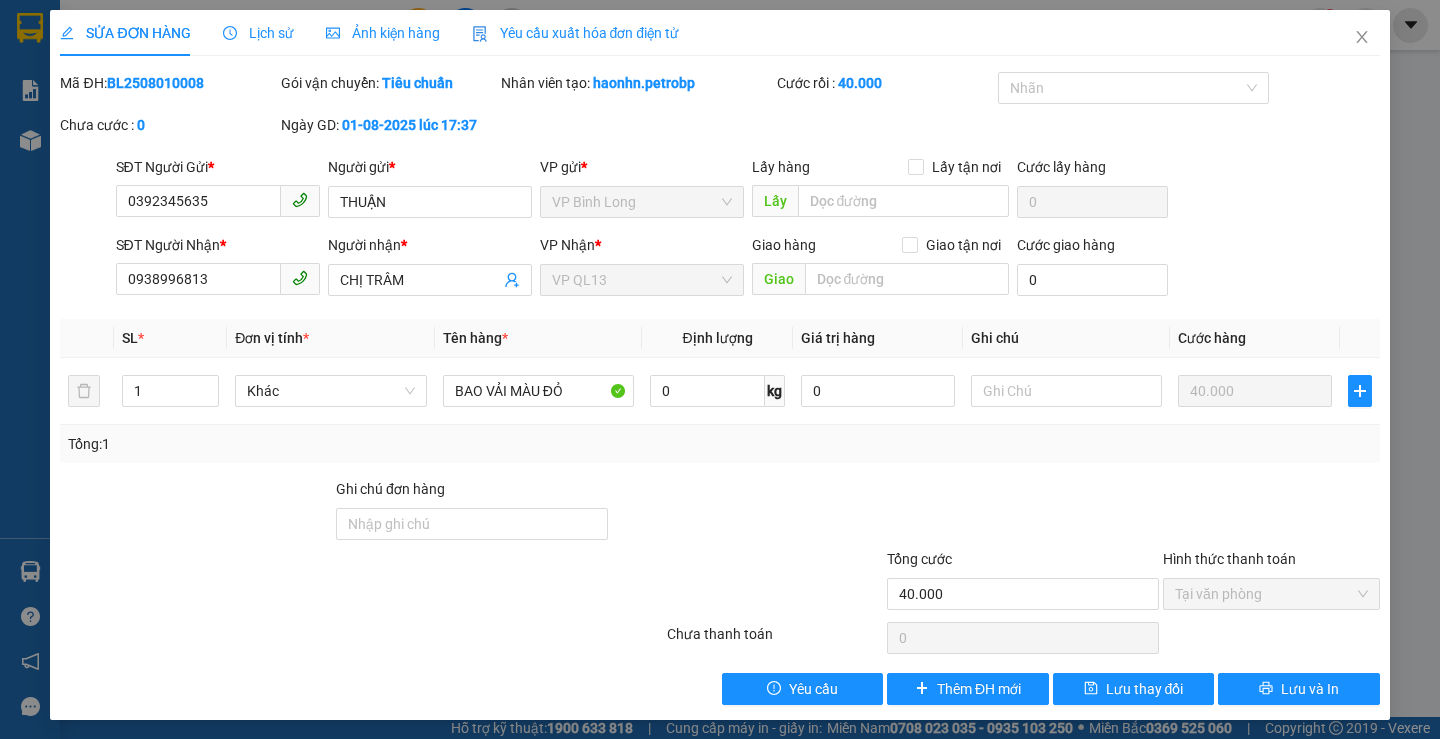 click on "Lịch sử" at bounding box center [258, 33] 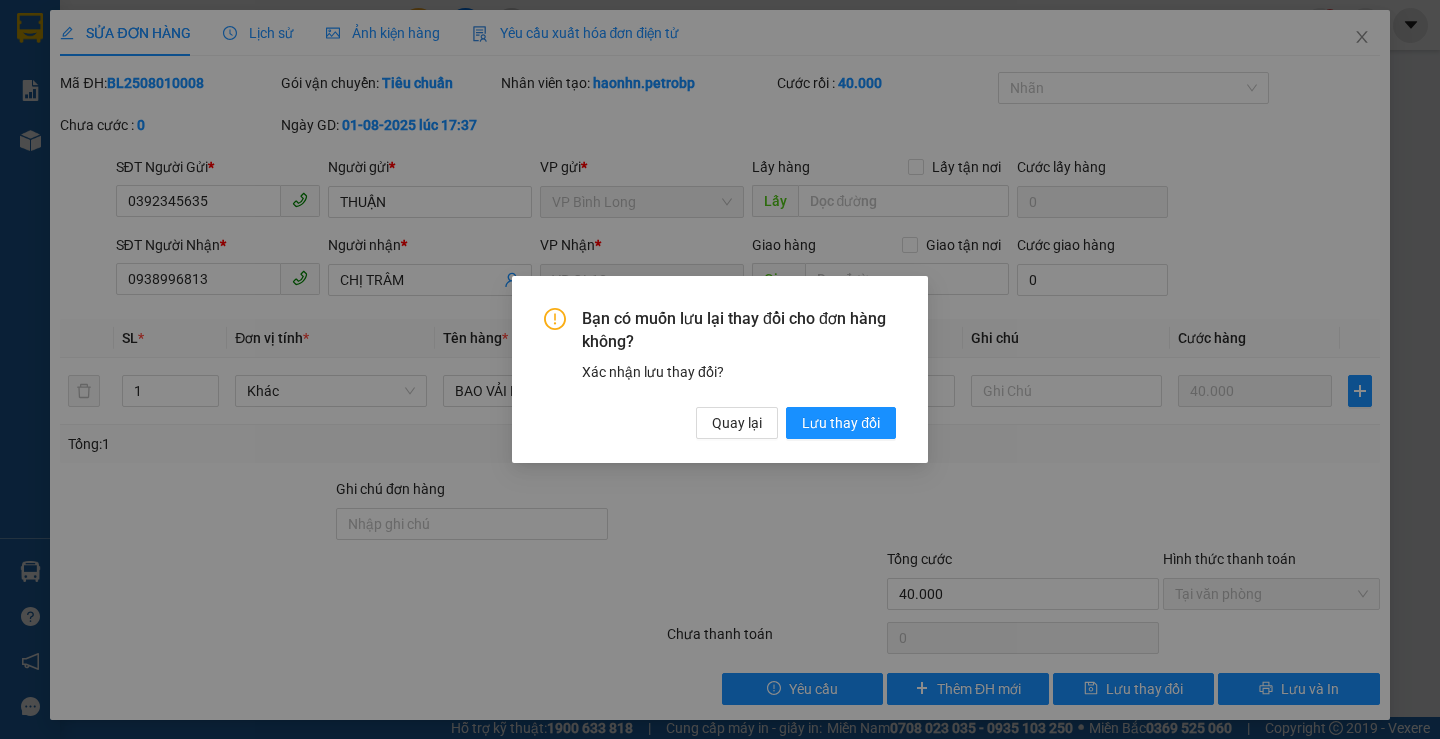 click on "Bạn có muốn lưu lại thay đổi cho đơn hàng không? Xác nhận lưu thay đổi? Quay lại Lưu thay đổi" at bounding box center (720, 369) 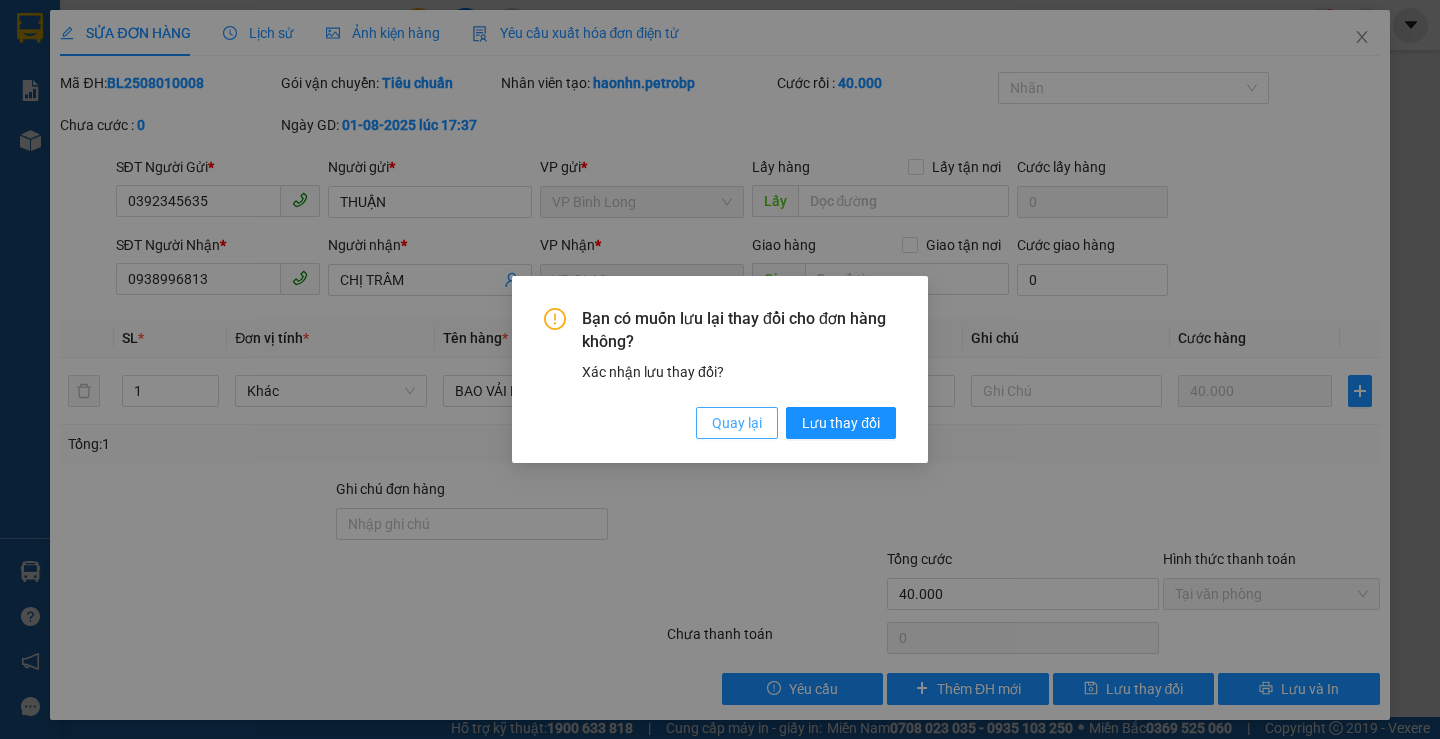 click on "Quay lại" at bounding box center (737, 423) 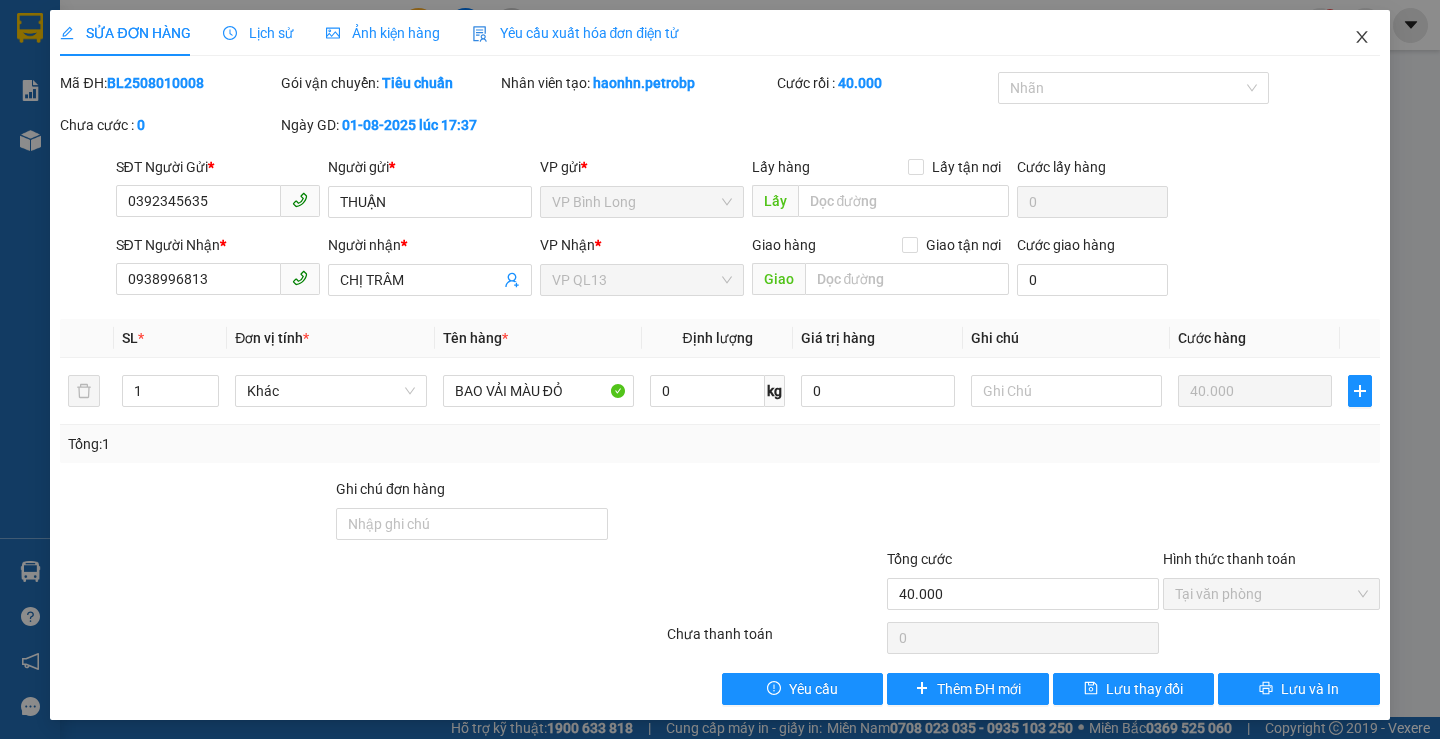 click 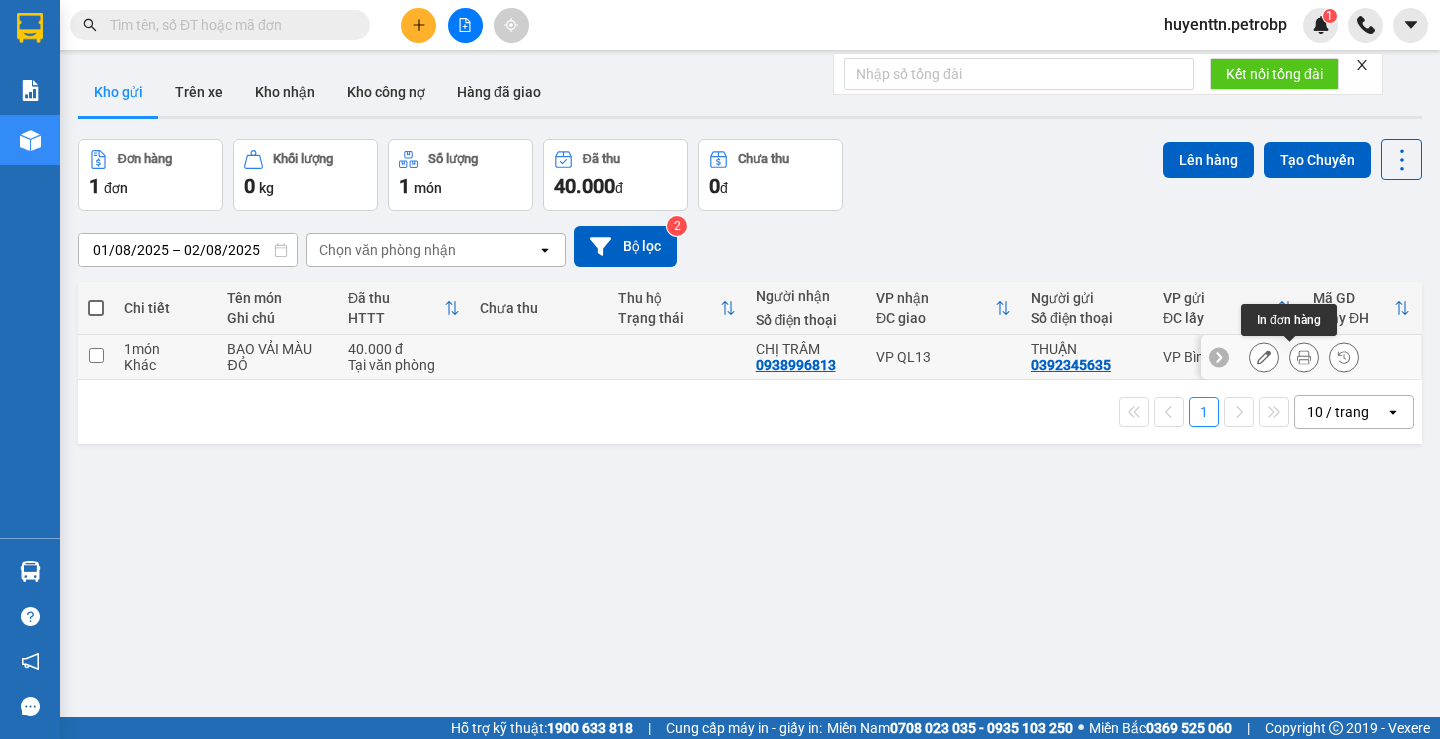 click at bounding box center (1264, 357) 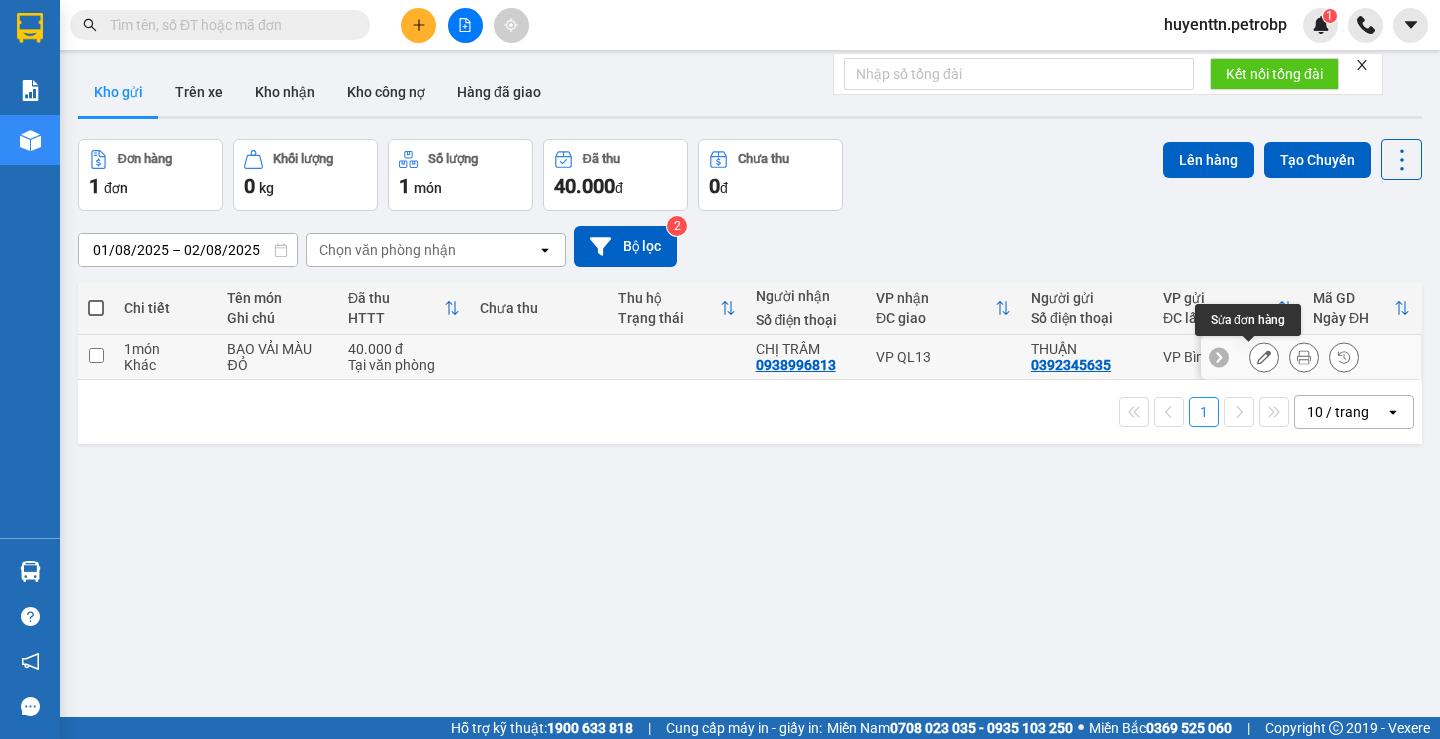 click 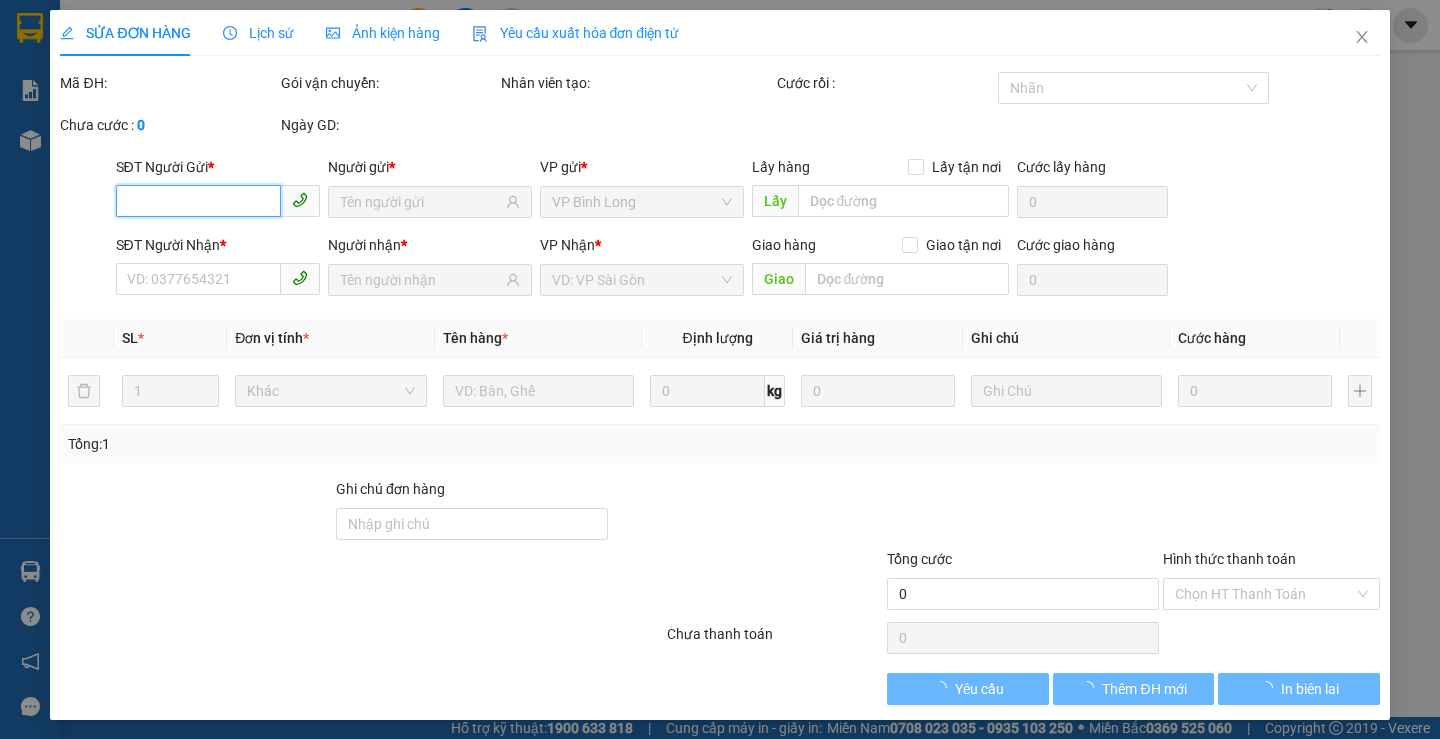 type on "0392345635" 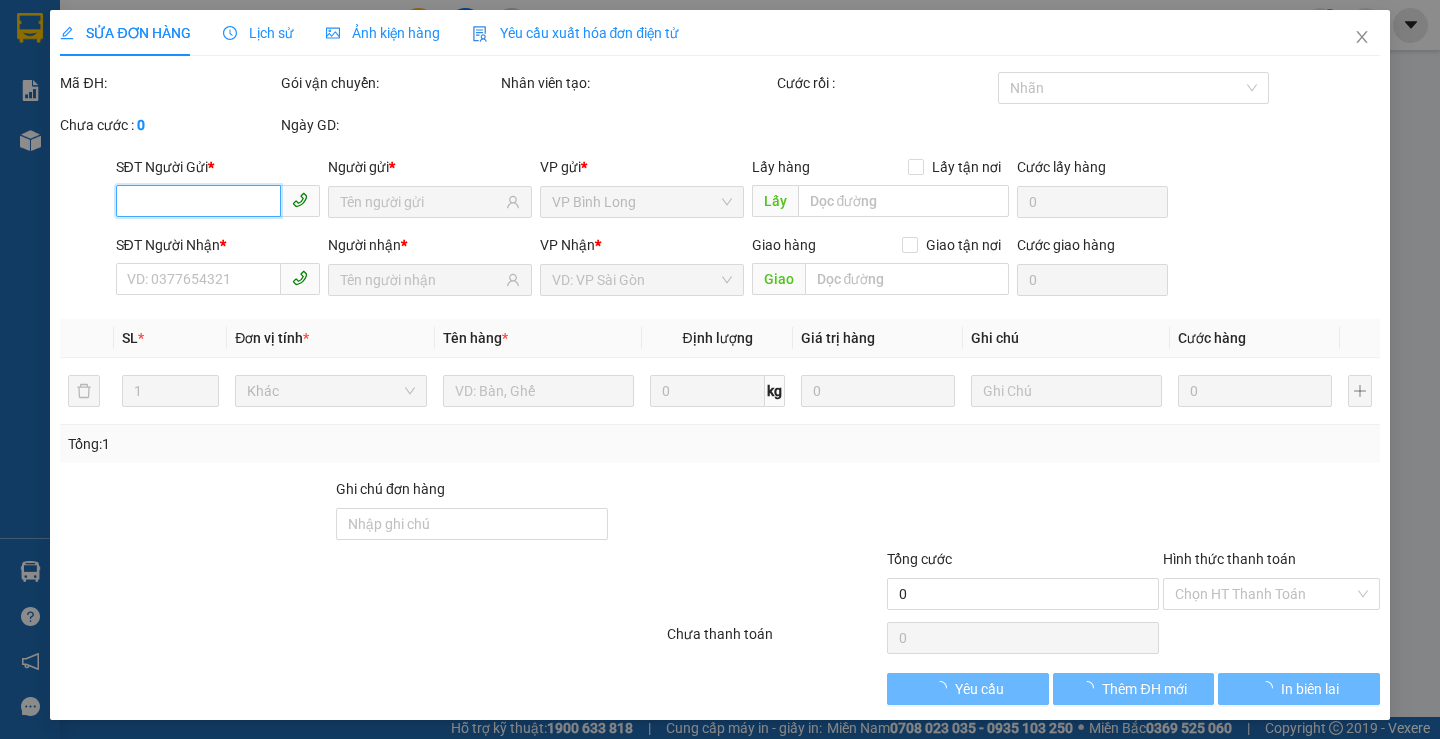 type on "0938996813" 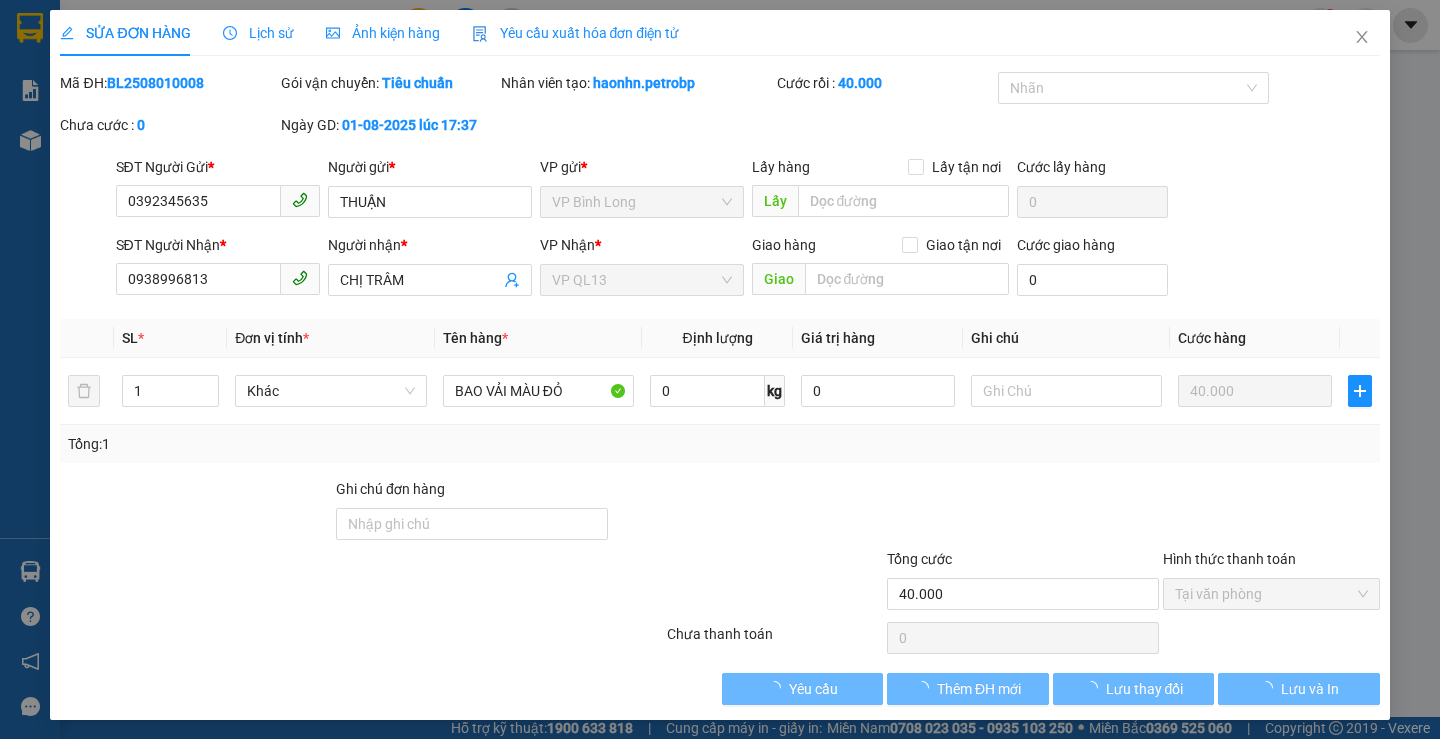 click on "Lịch sử" at bounding box center (258, 33) 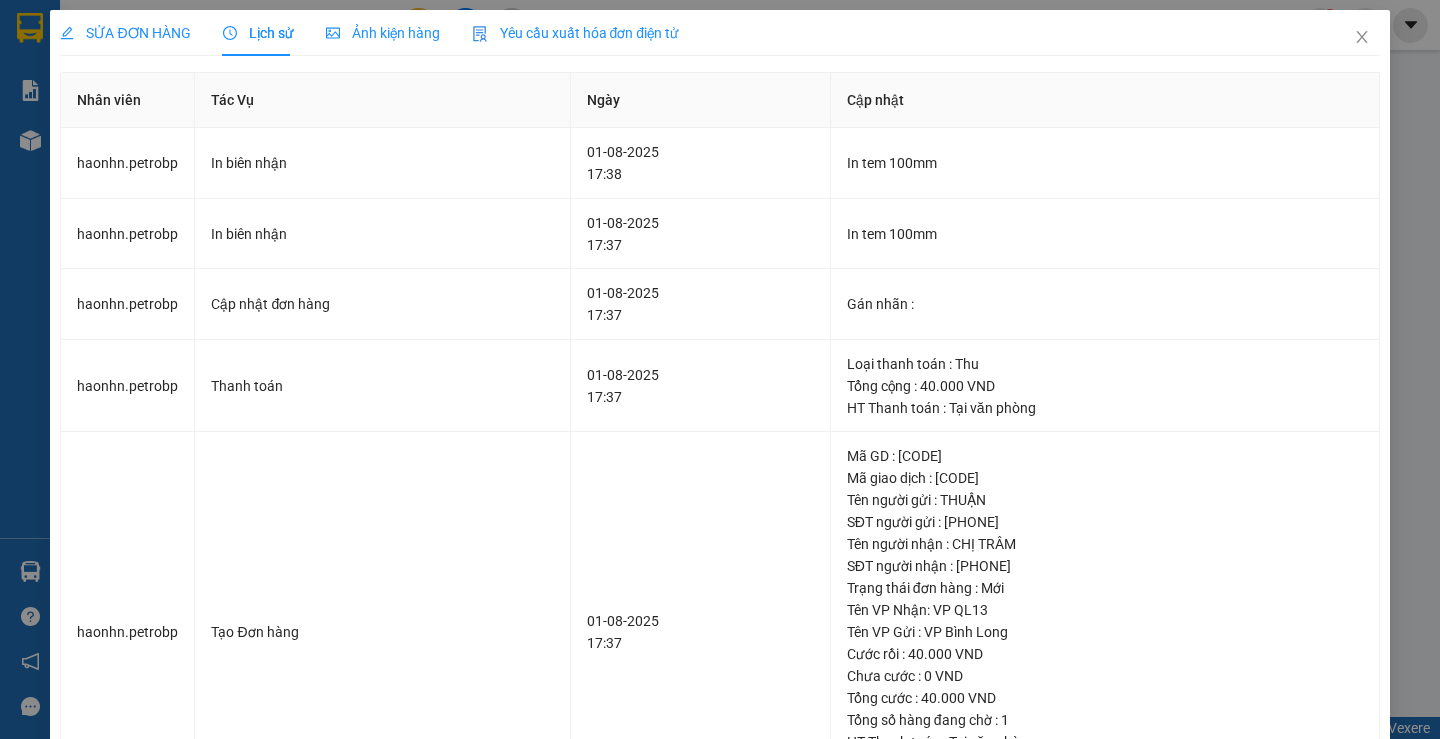 click 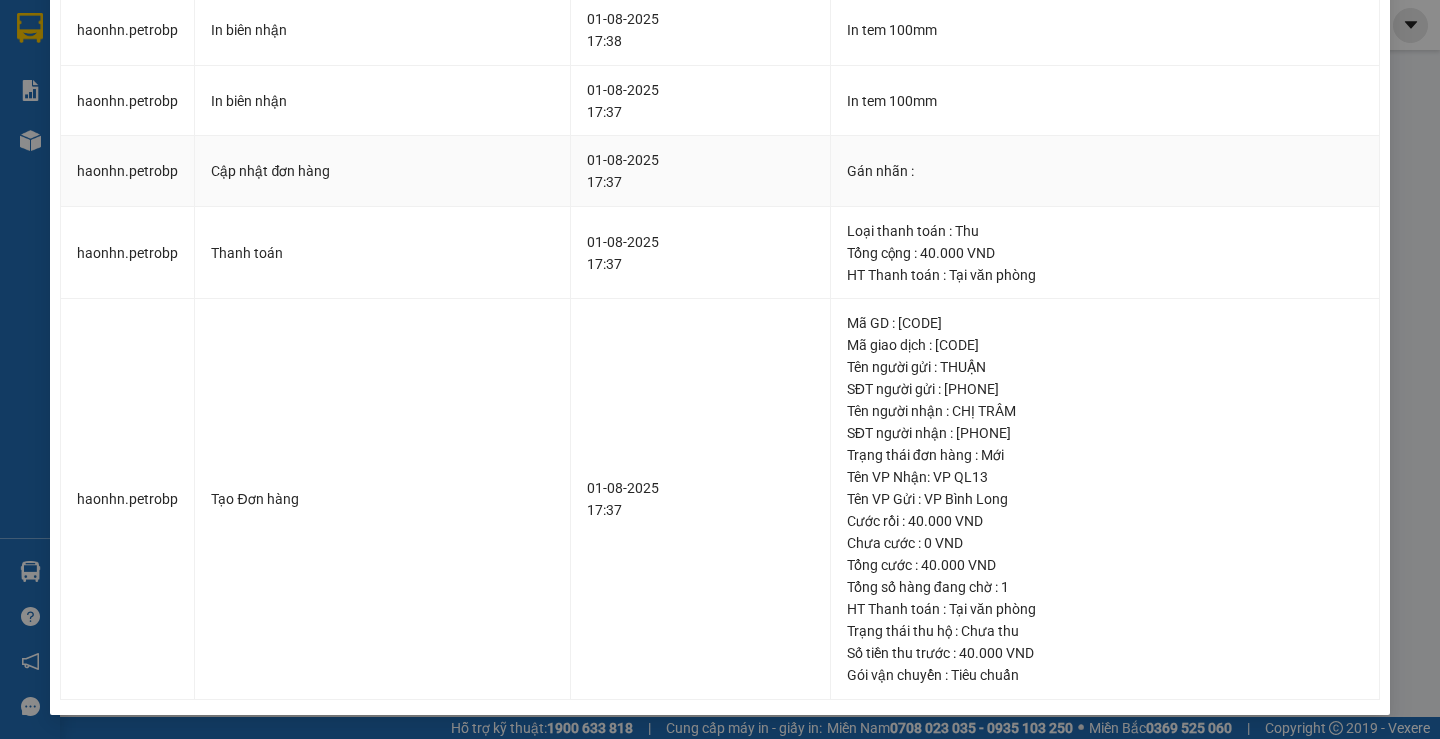 scroll, scrollTop: 0, scrollLeft: 0, axis: both 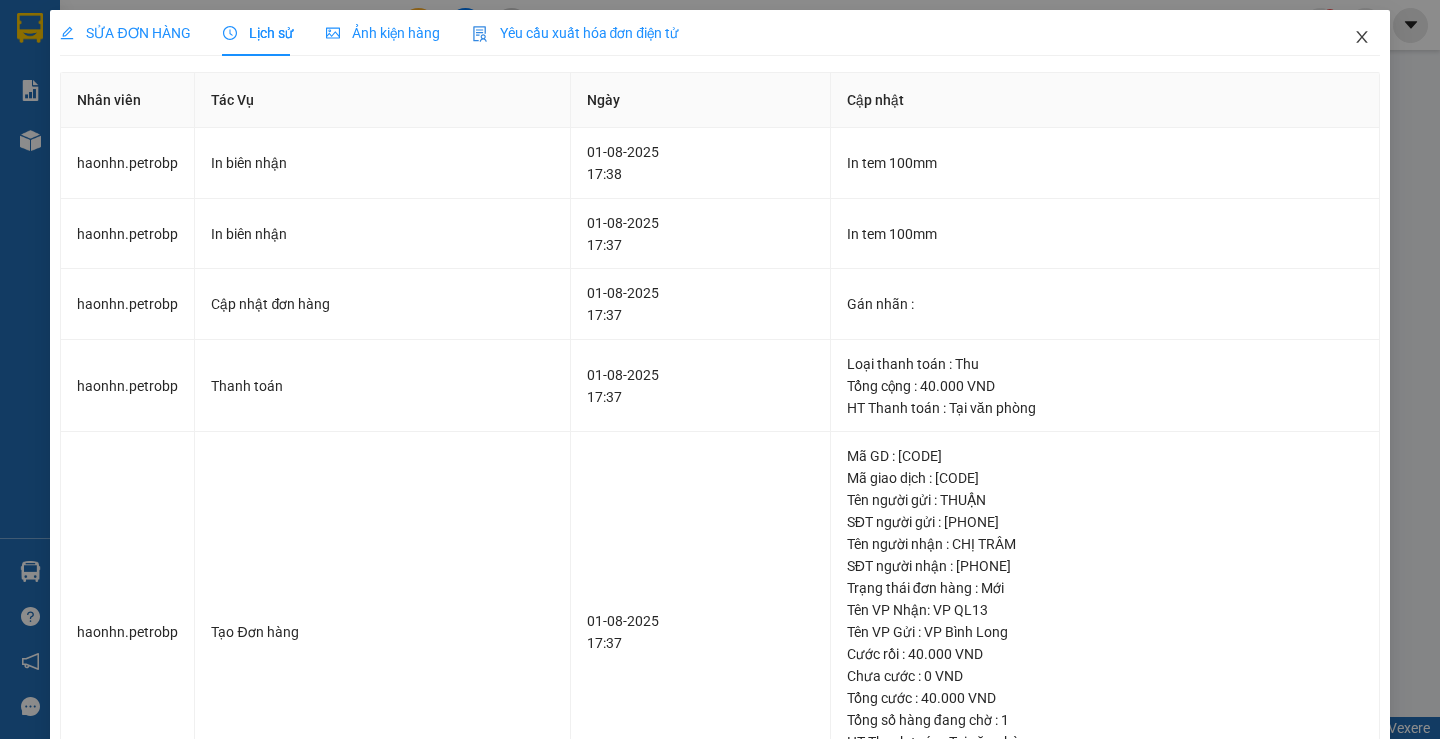 click 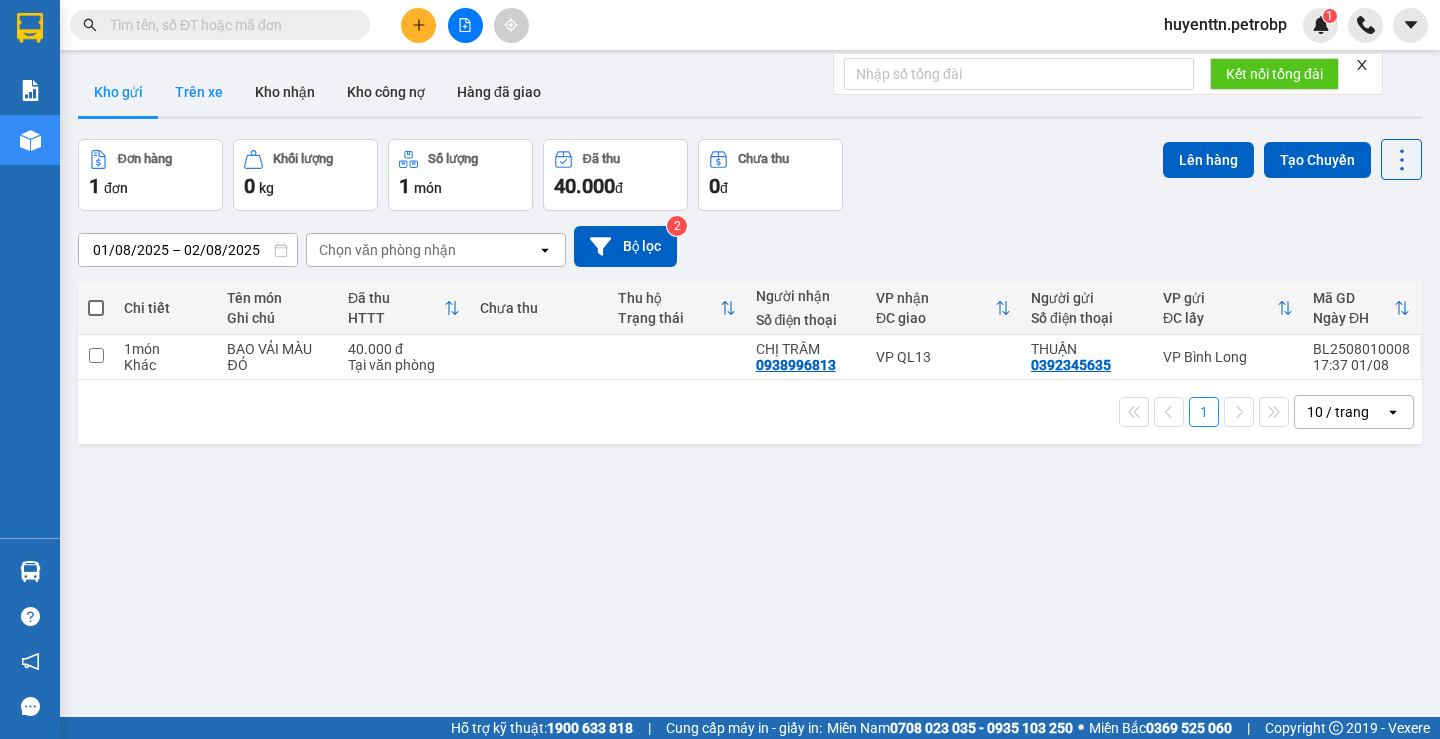 click on "Trên xe" at bounding box center (199, 92) 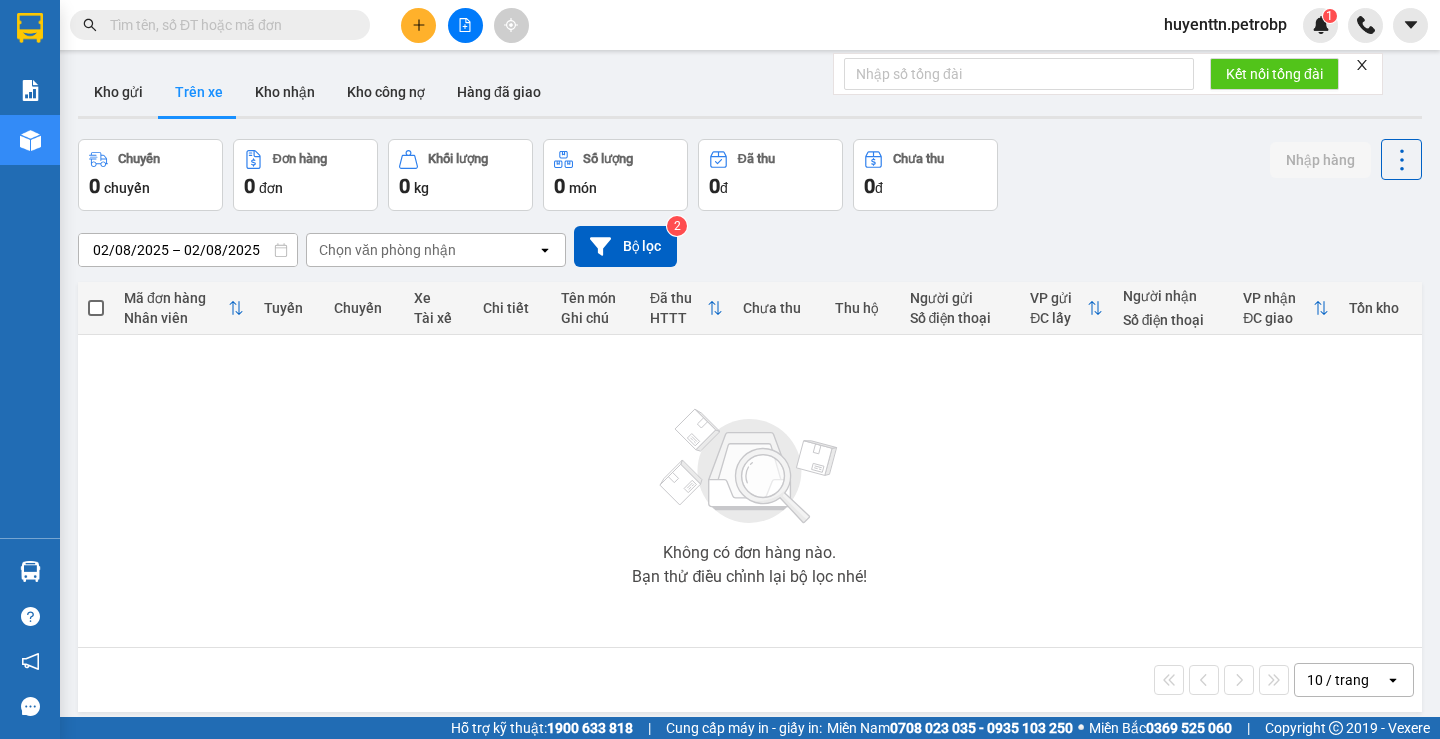 click on "02/08/2025 – 02/08/2025" at bounding box center [188, 250] 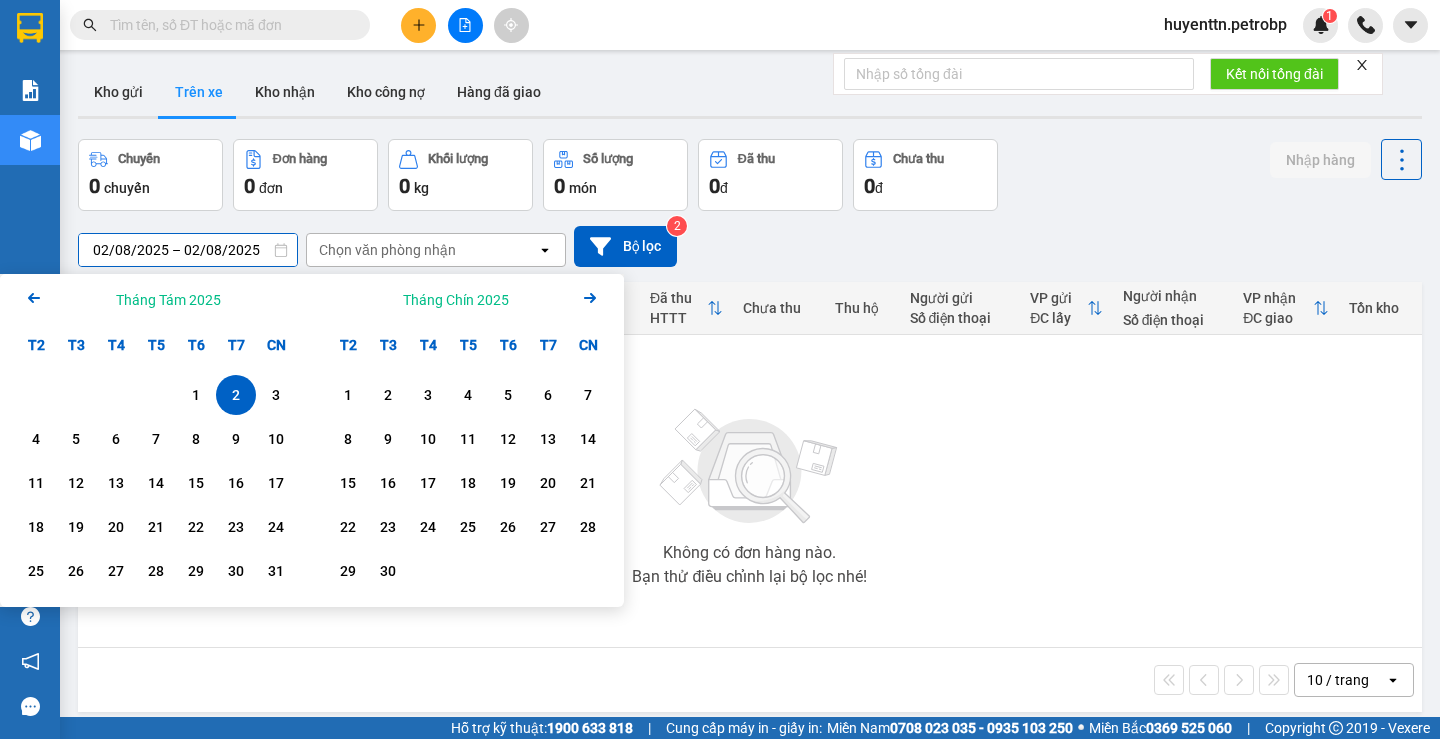 click on "Arrow Left" 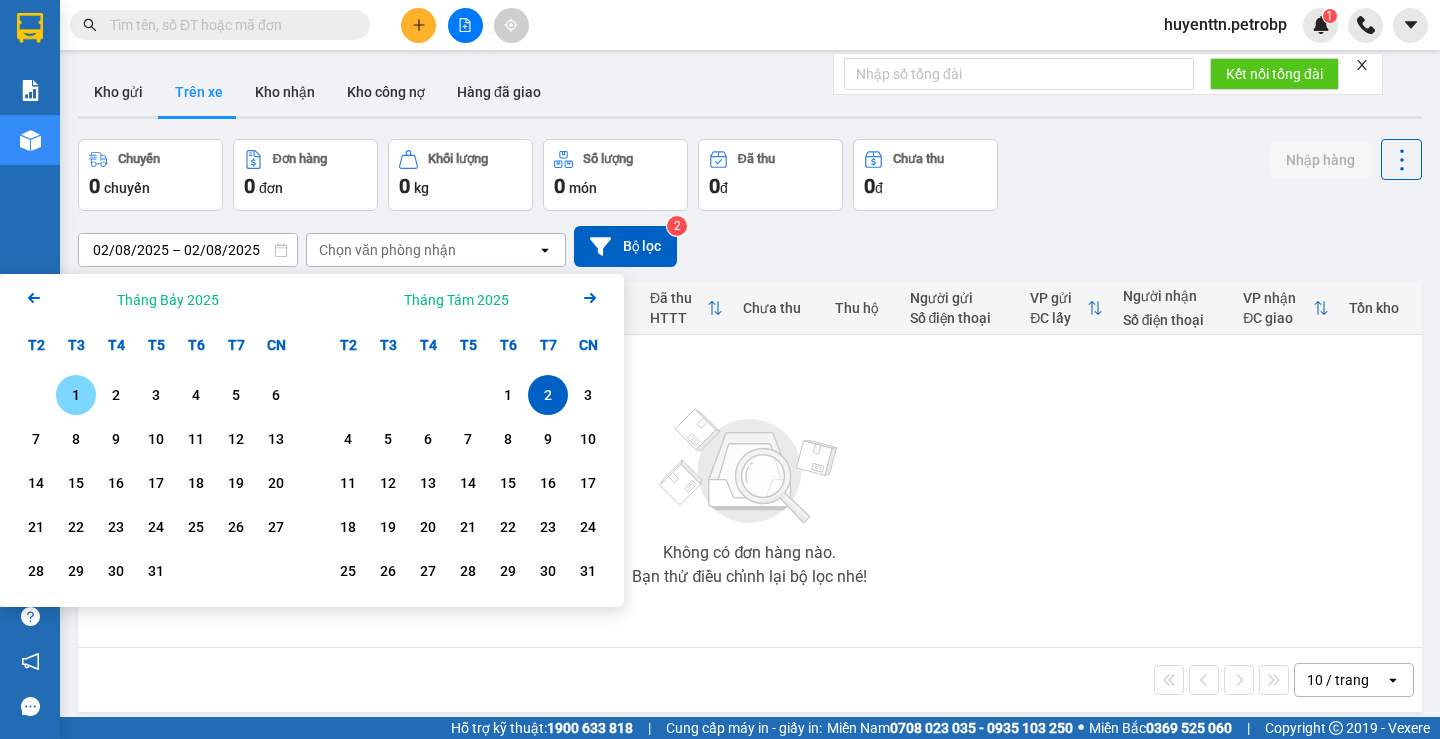 click on "1" at bounding box center (76, 395) 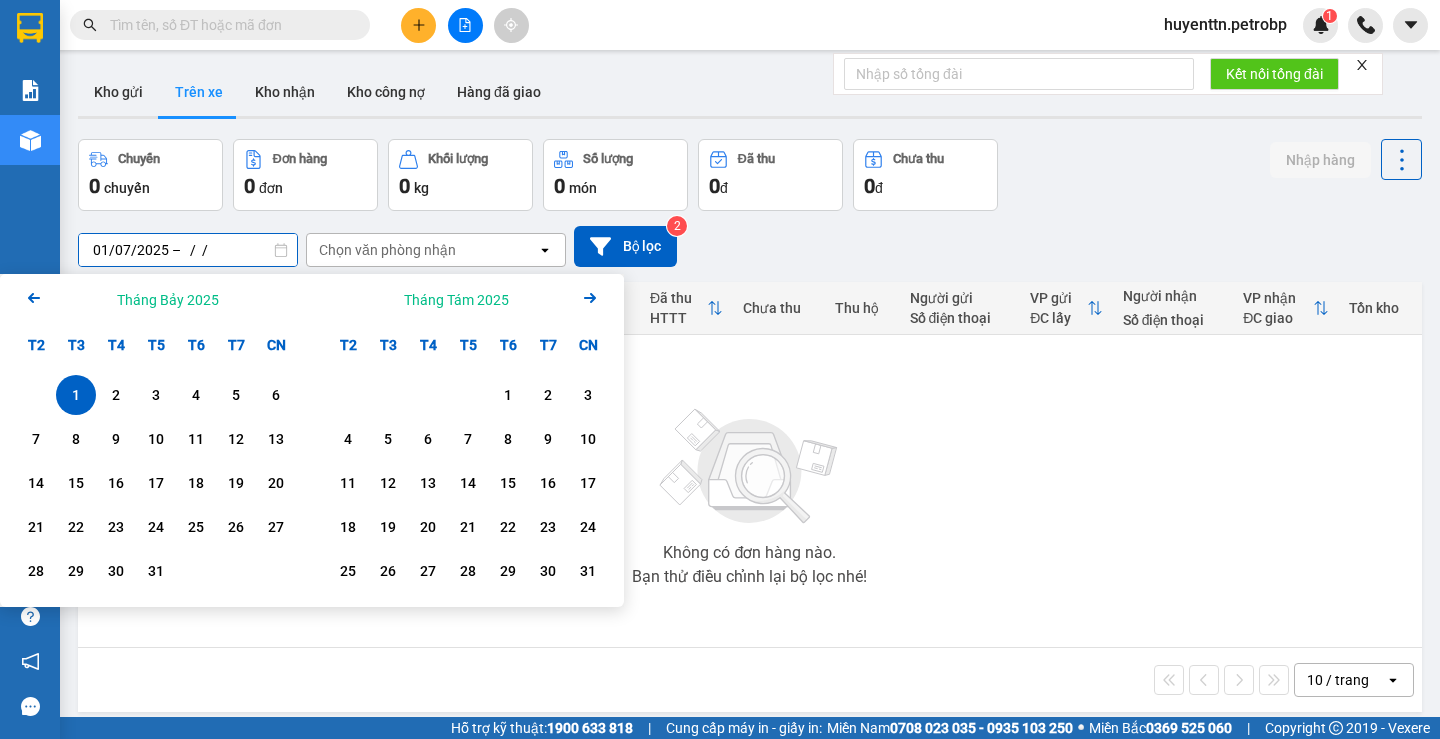 click on "01/07/2025 –   /  /" at bounding box center [188, 250] 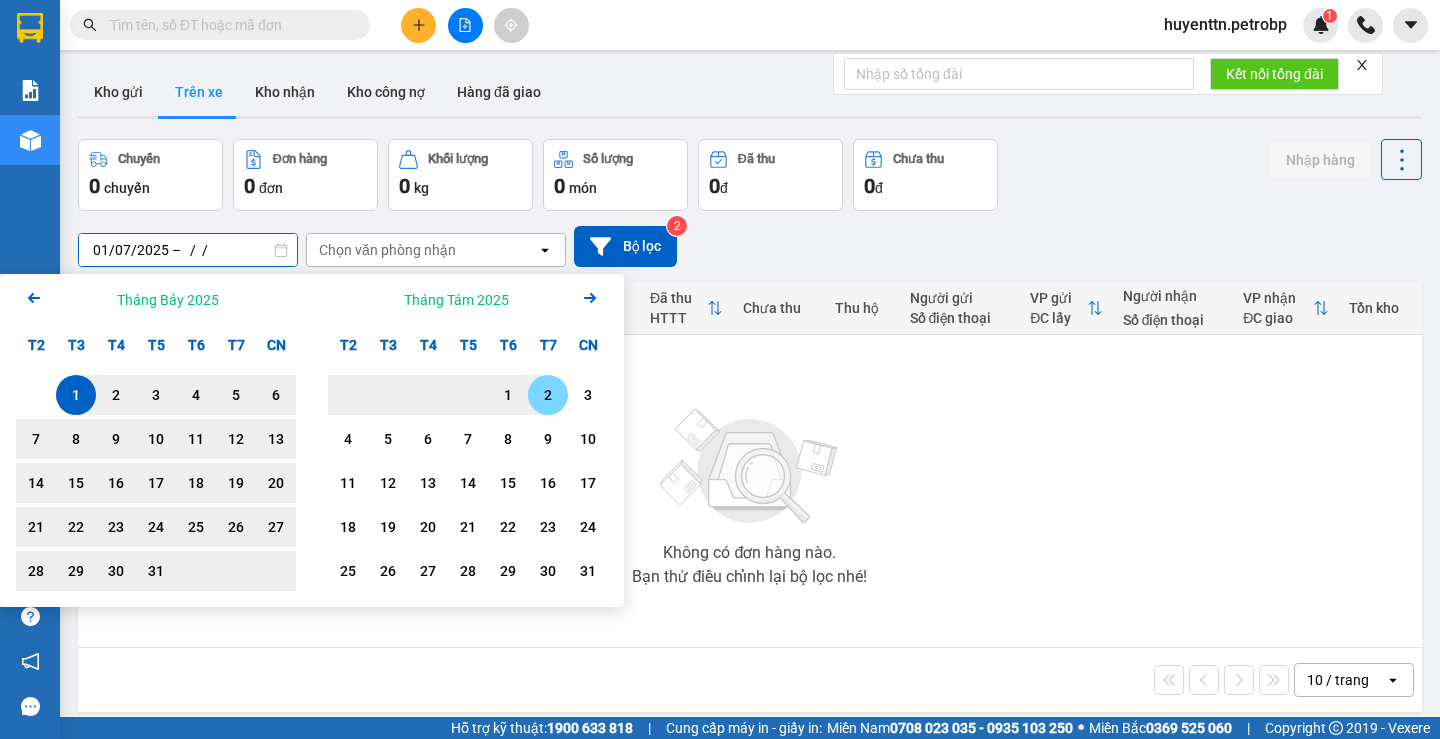 click on "2" at bounding box center (548, 395) 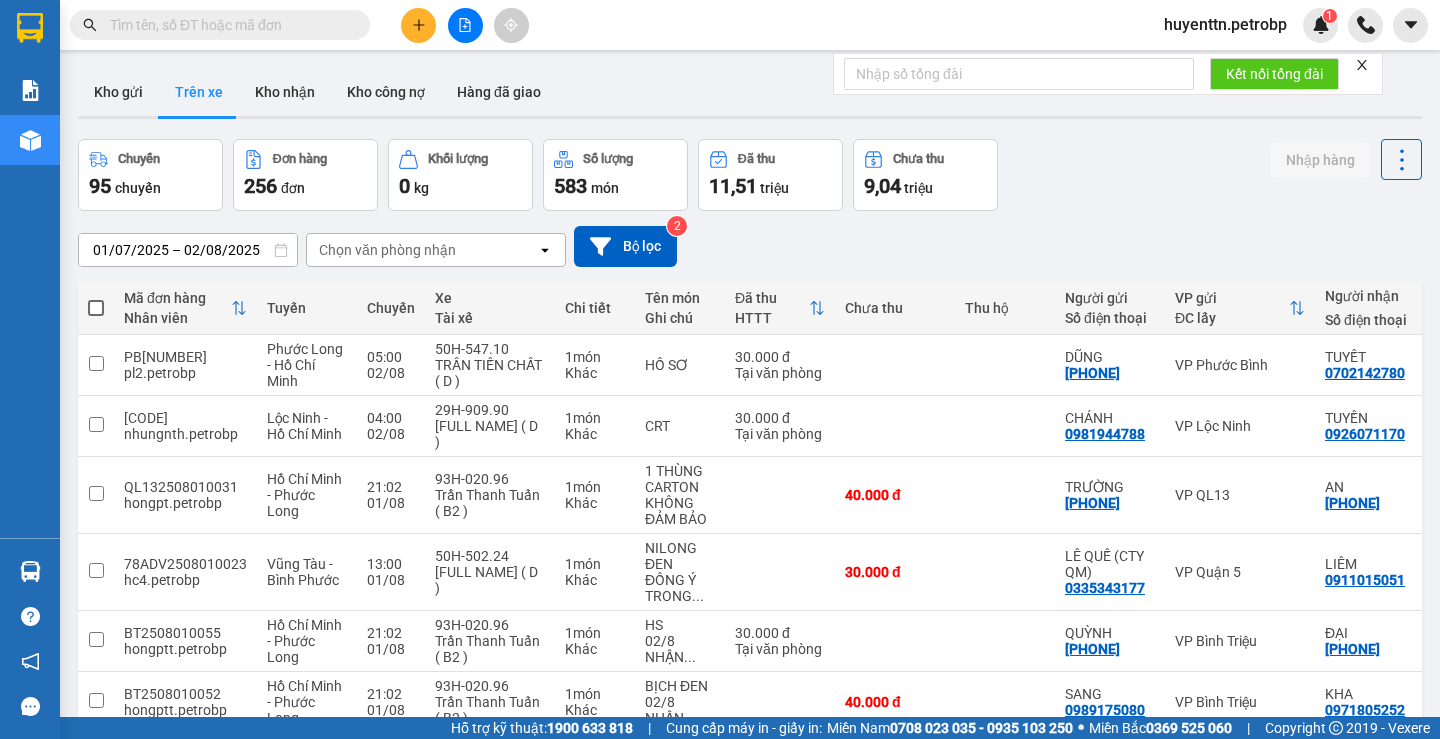 click on "Chọn văn phòng nhận" at bounding box center (387, 250) 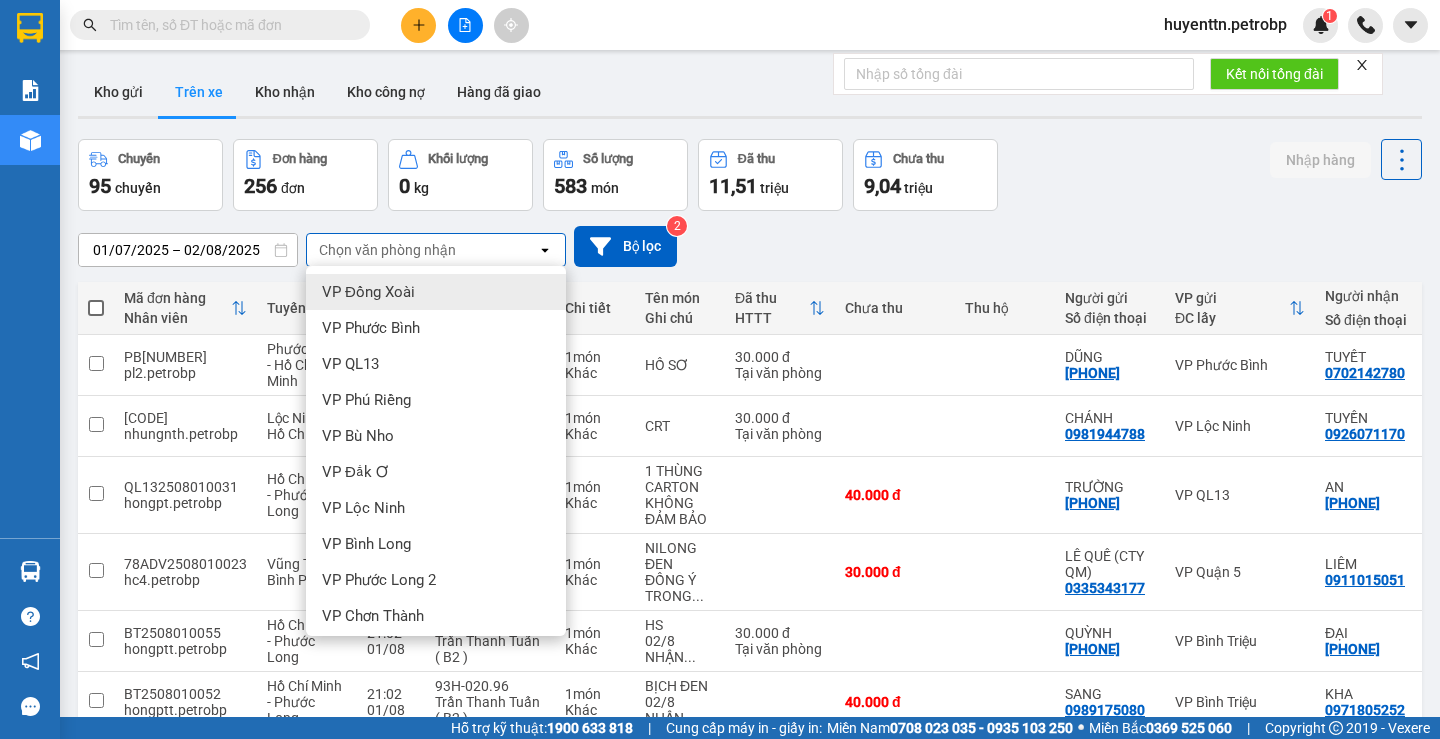 type on "p" 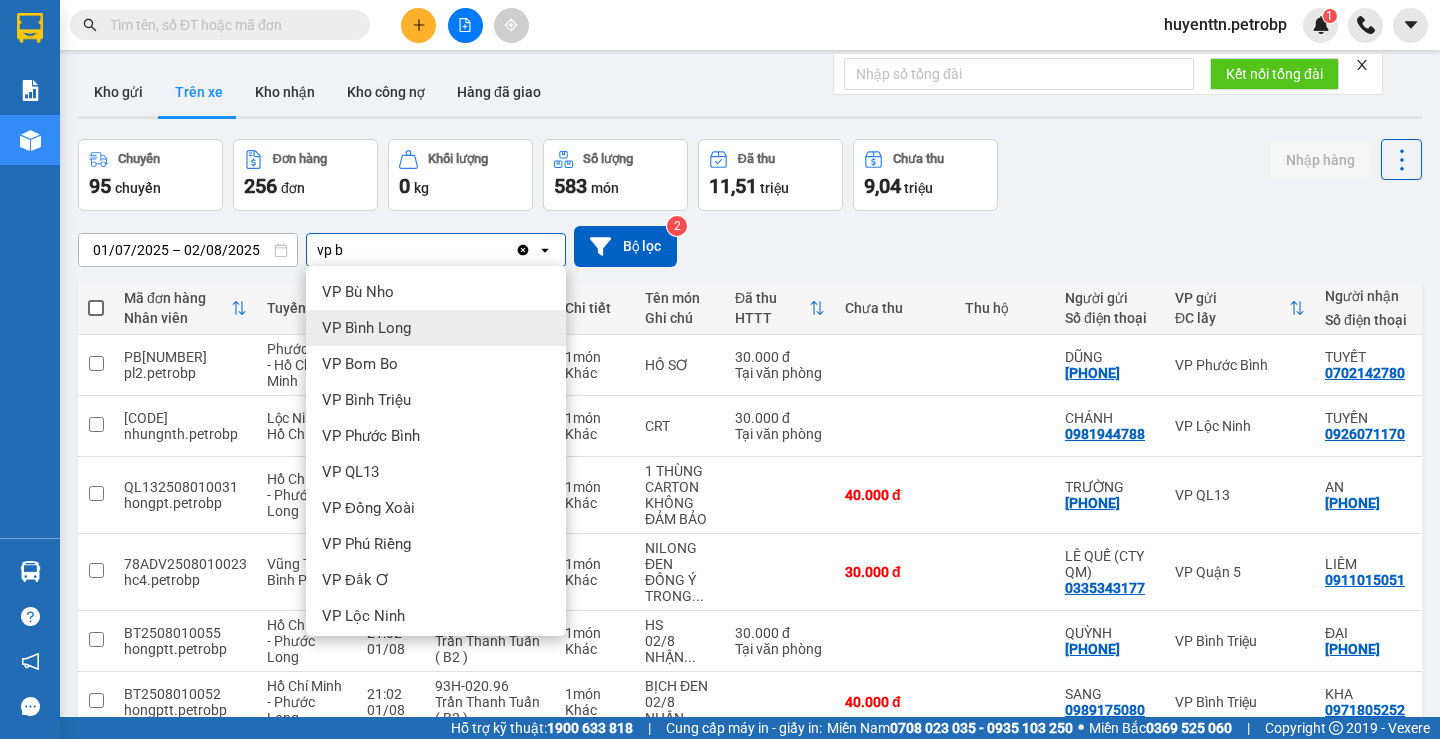 type on "vp b" 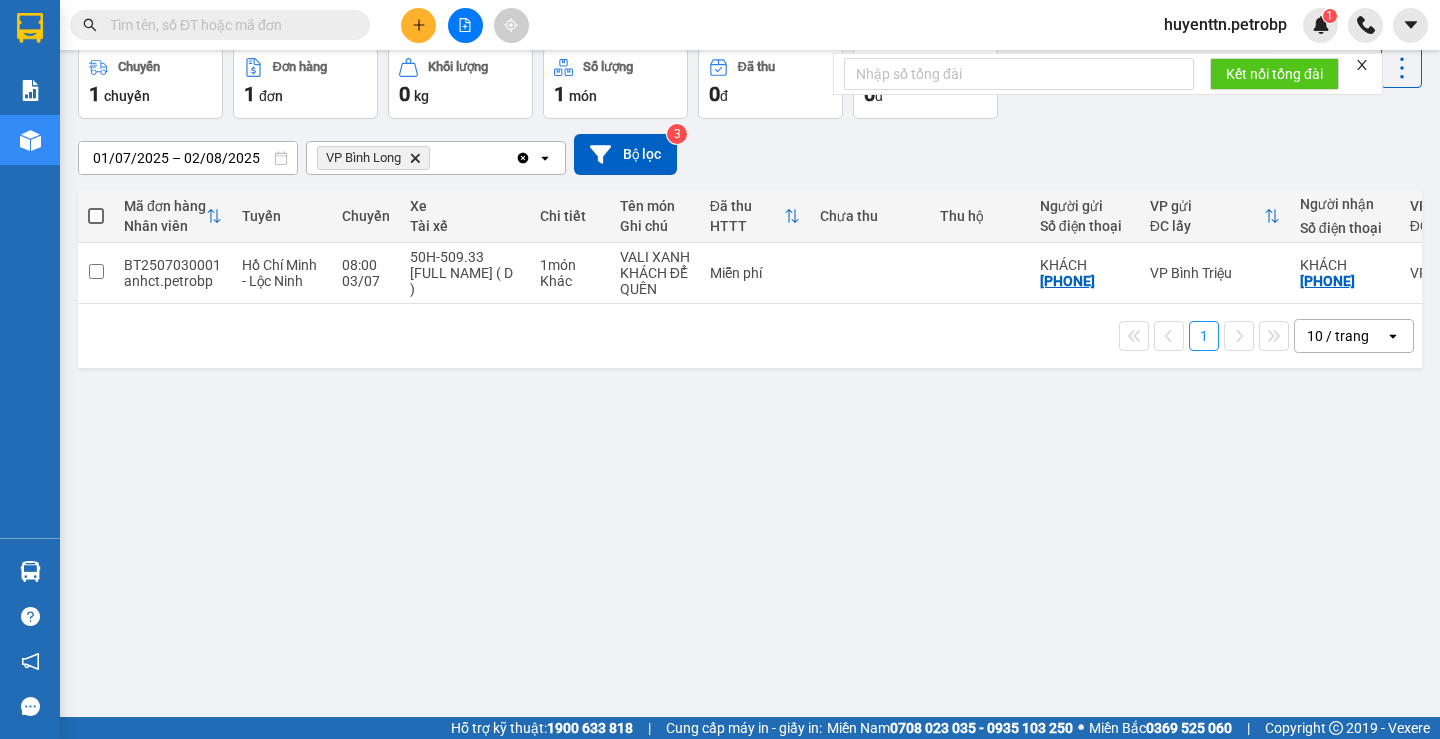 scroll, scrollTop: 0, scrollLeft: 0, axis: both 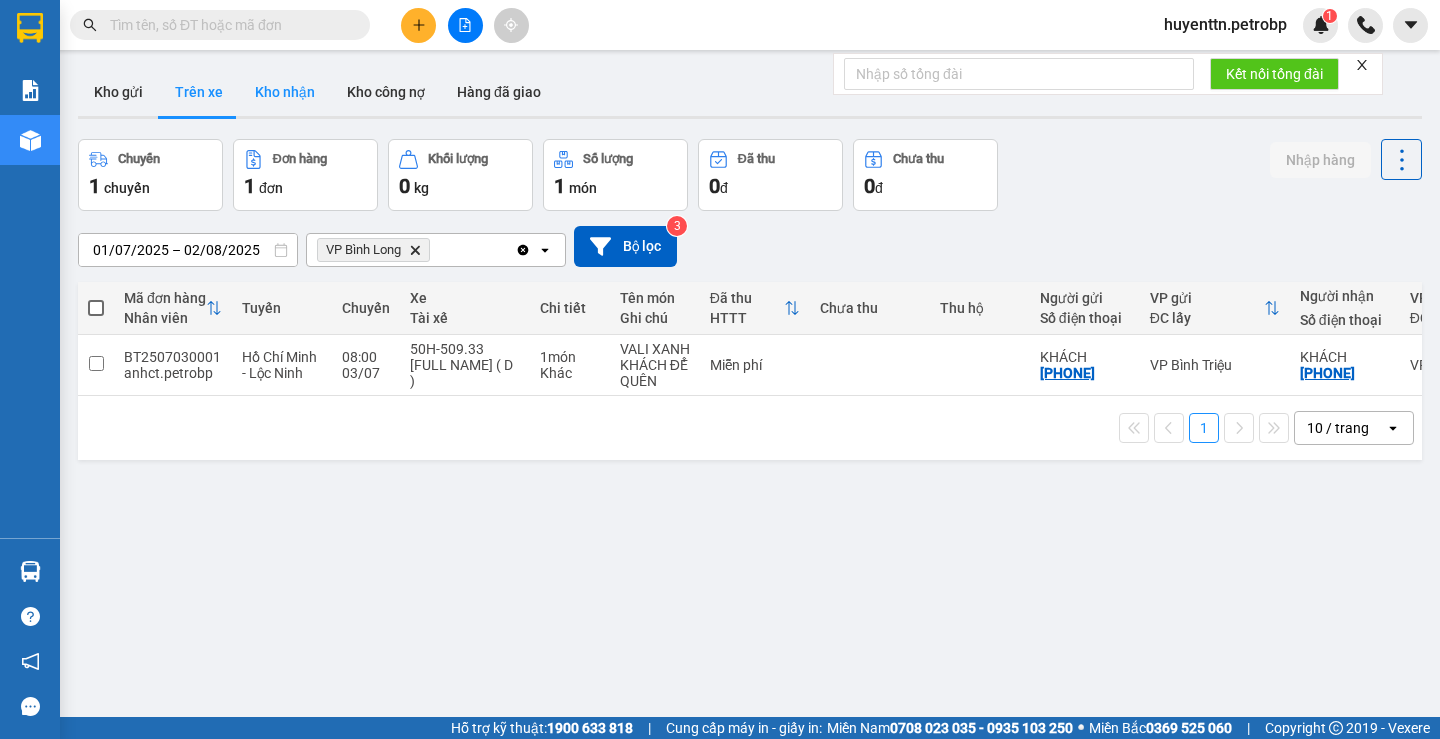 click on "Kho nhận" at bounding box center (285, 92) 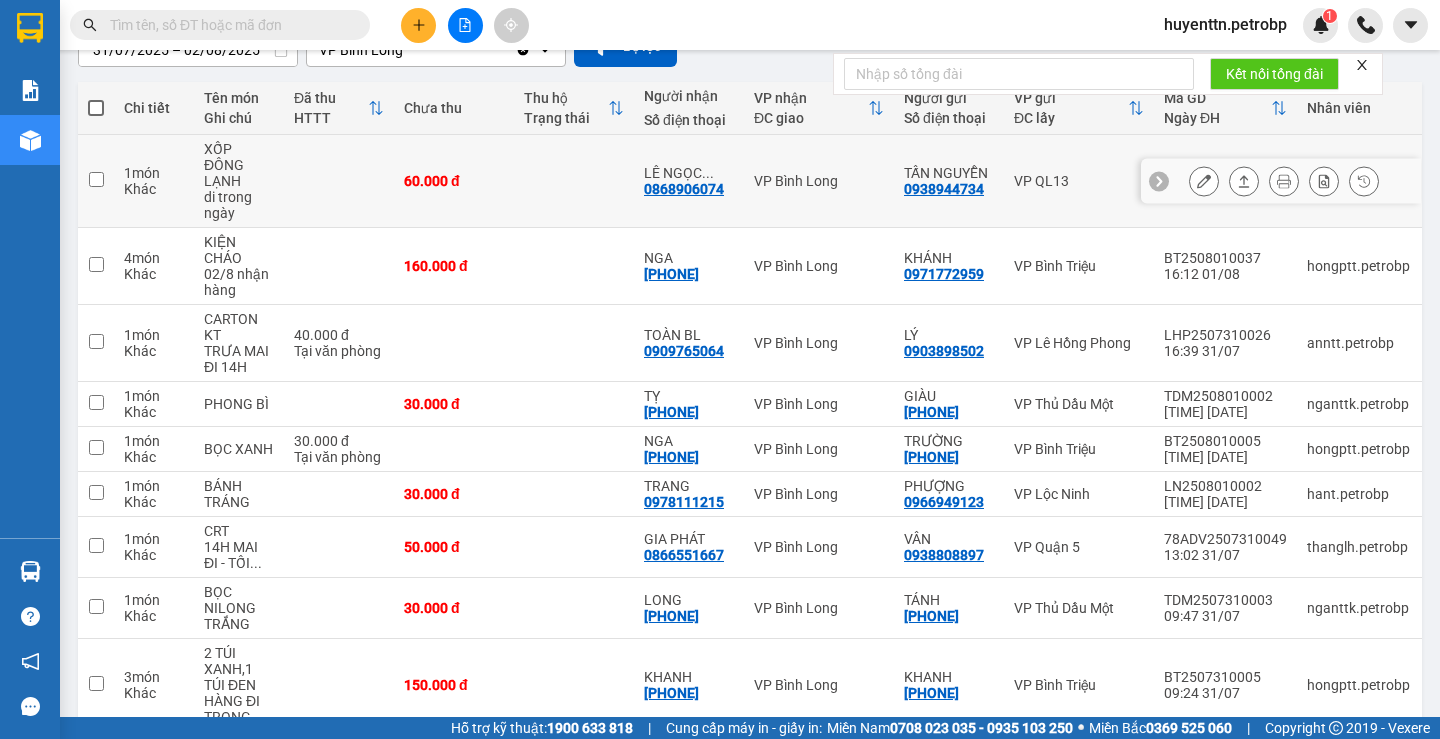 scroll, scrollTop: 305, scrollLeft: 0, axis: vertical 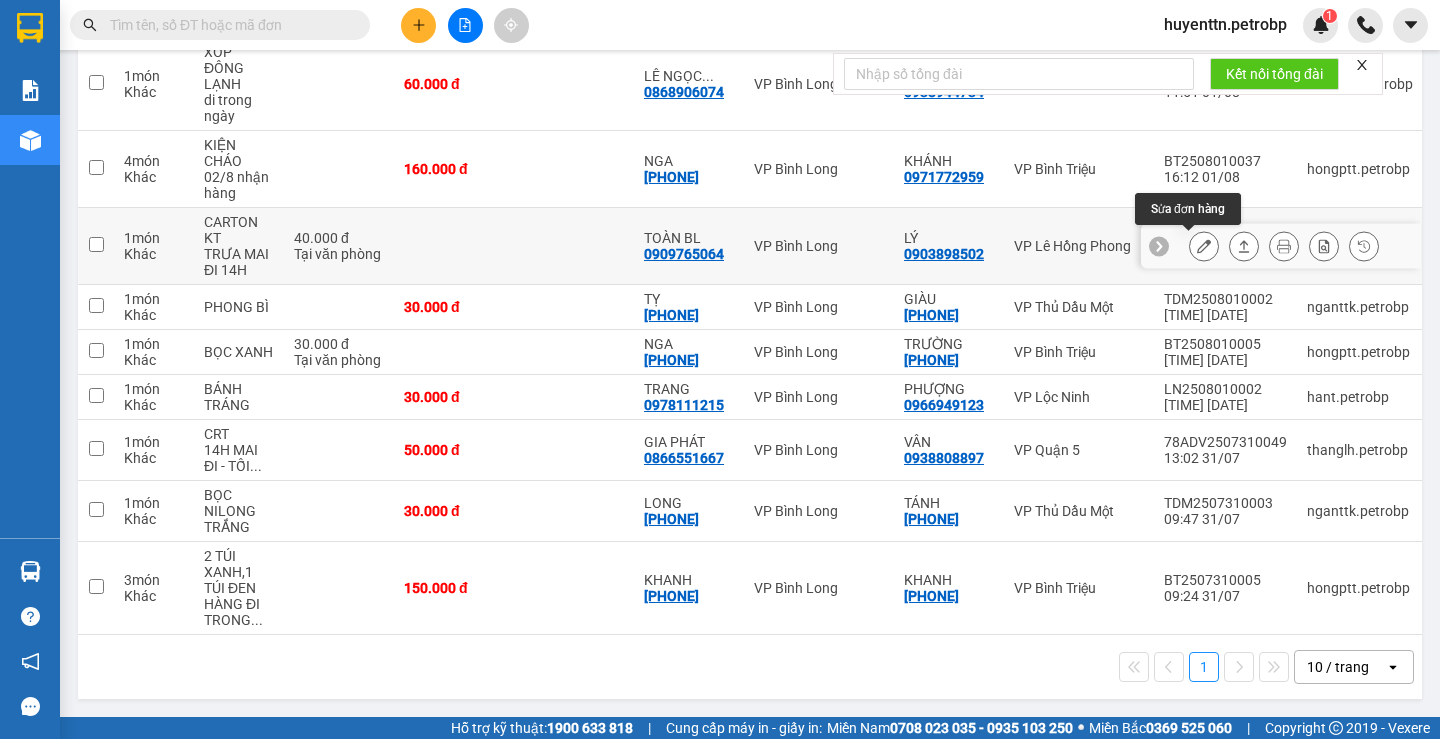 click 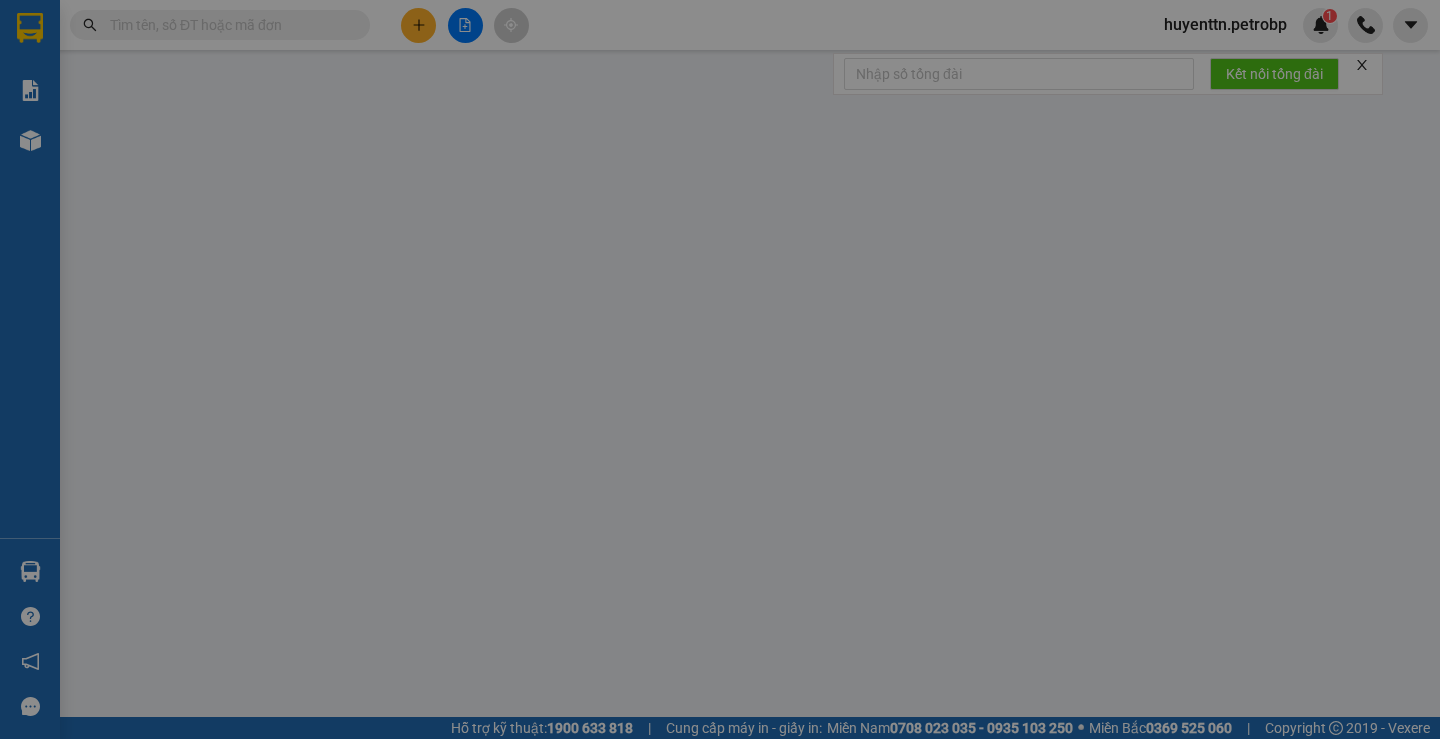scroll, scrollTop: 0, scrollLeft: 0, axis: both 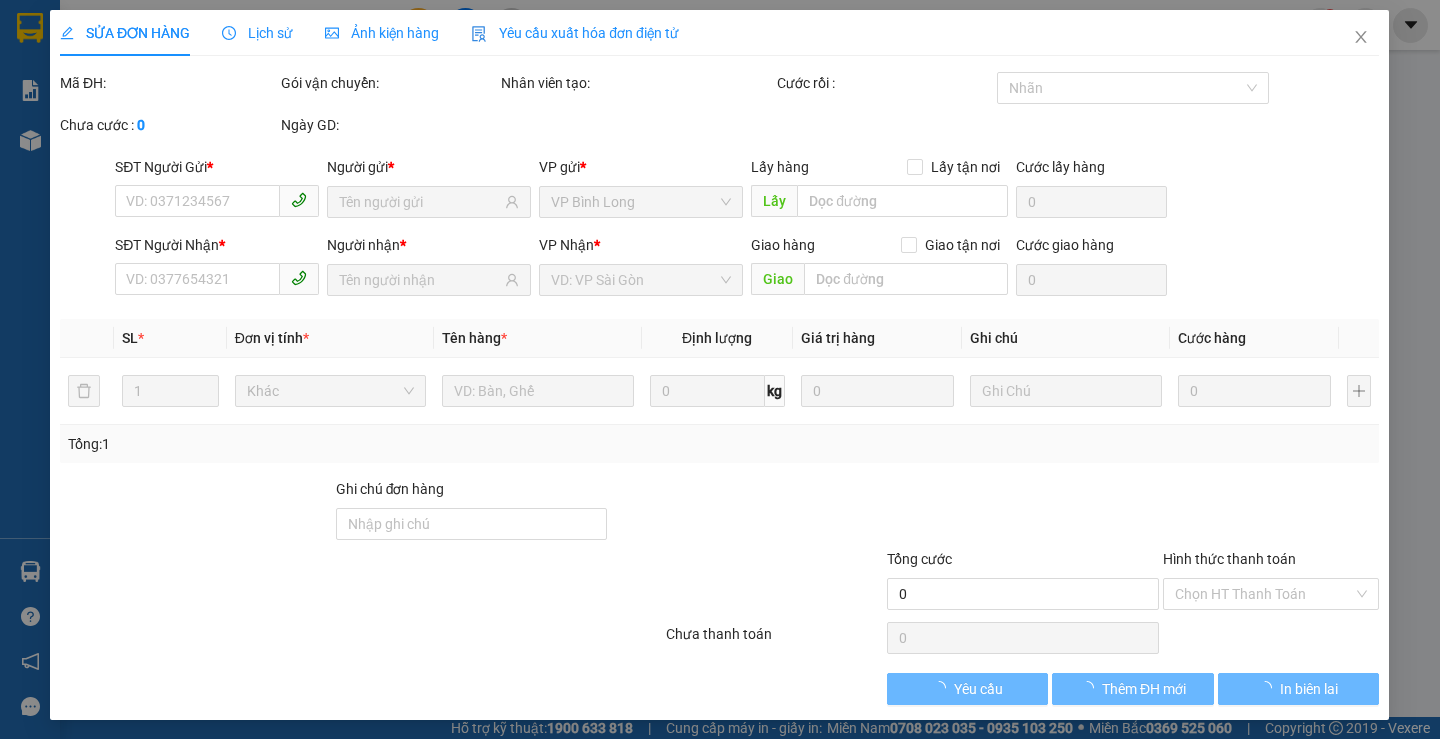type on "0903898502" 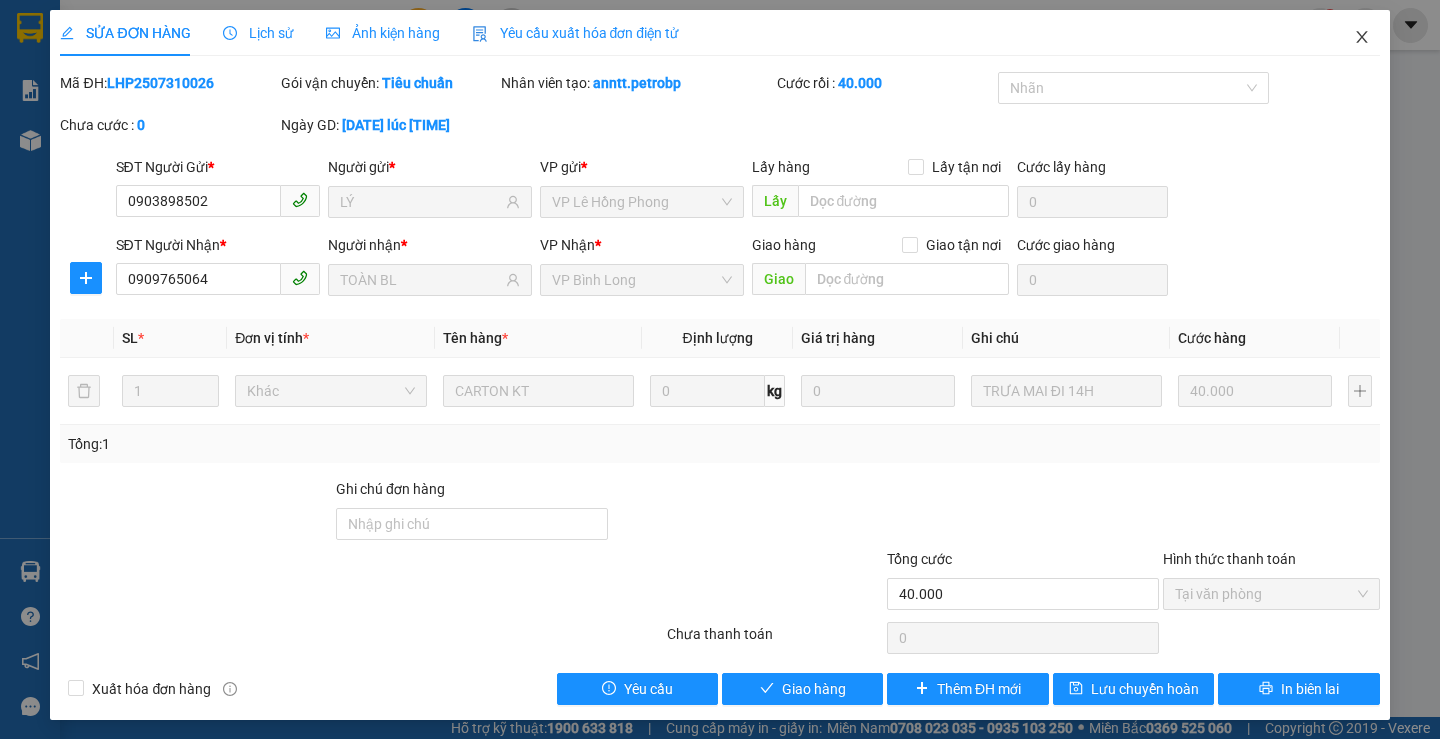 click at bounding box center [1362, 38] 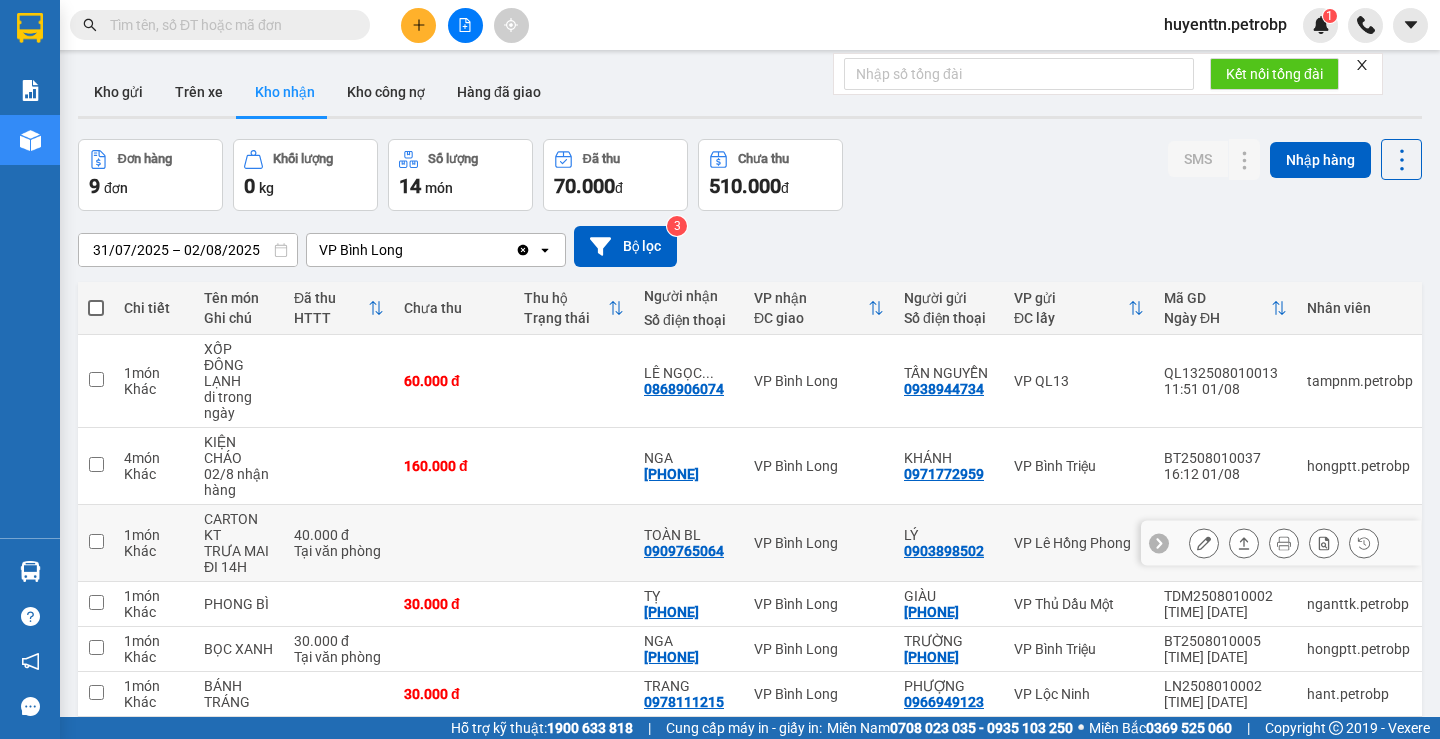 scroll, scrollTop: 300, scrollLeft: 0, axis: vertical 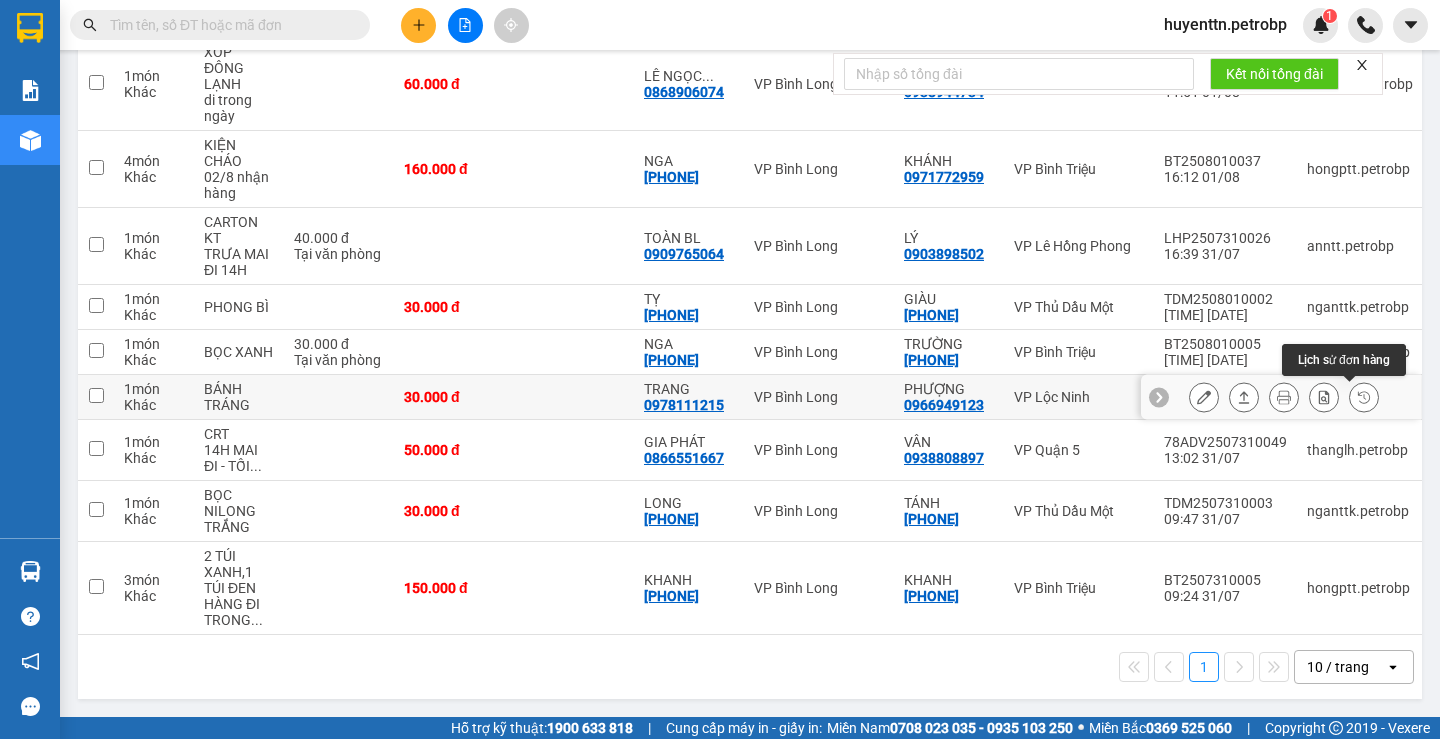 click 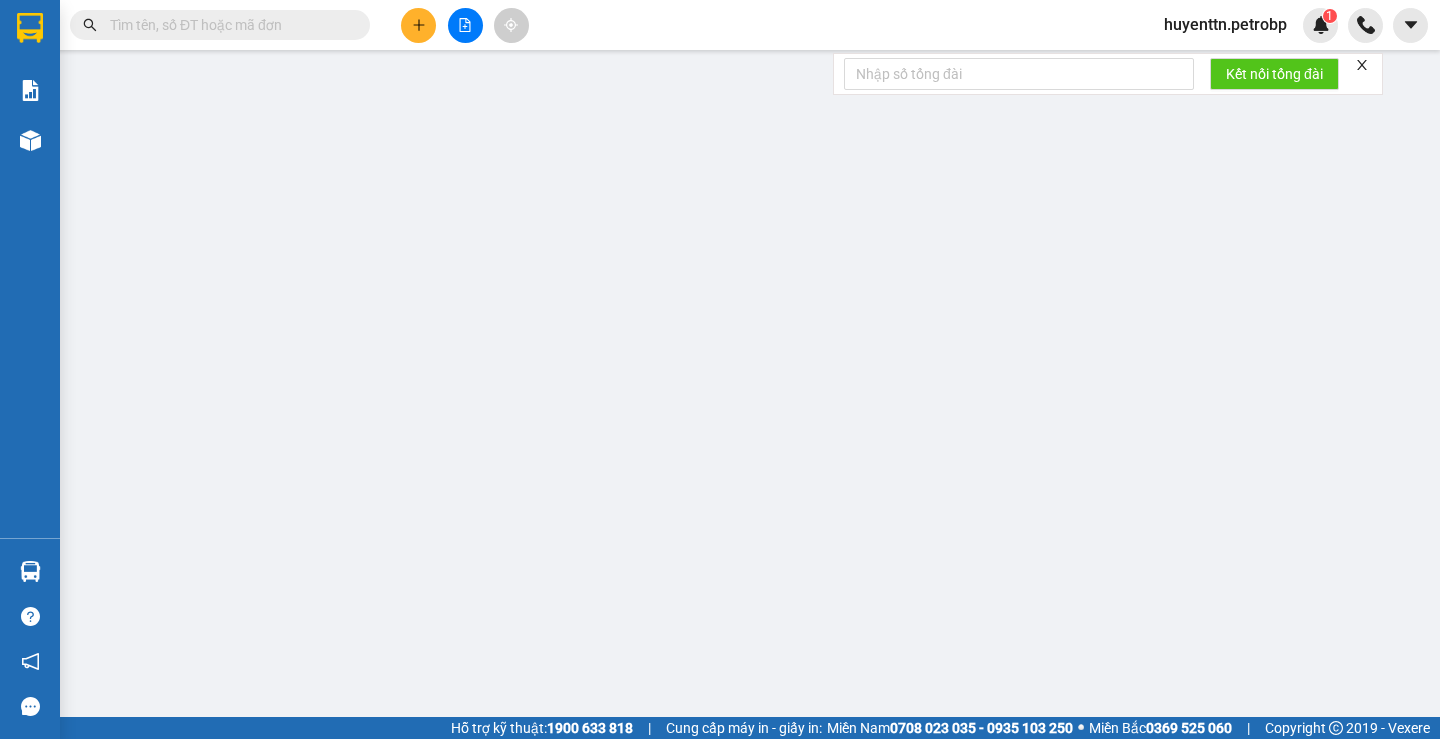 scroll, scrollTop: 0, scrollLeft: 0, axis: both 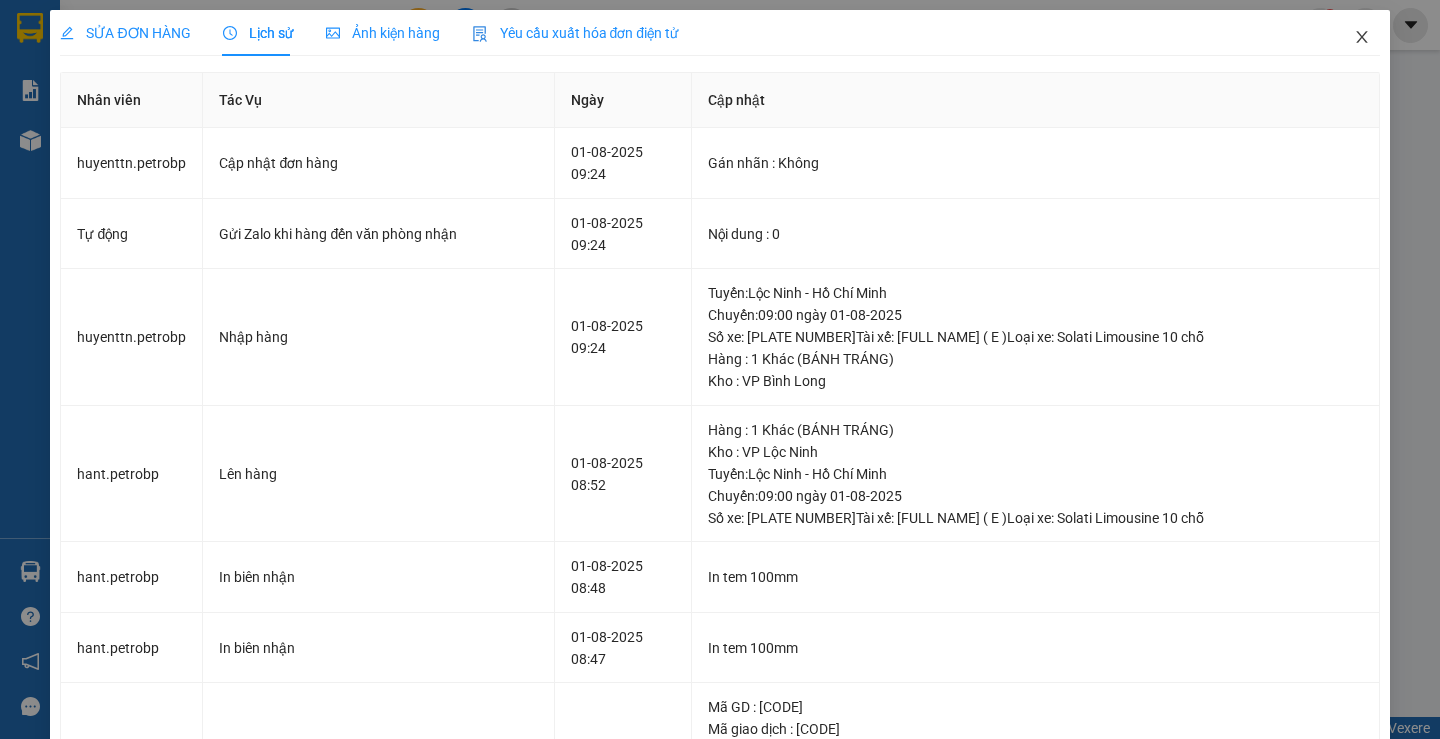 click at bounding box center (1362, 38) 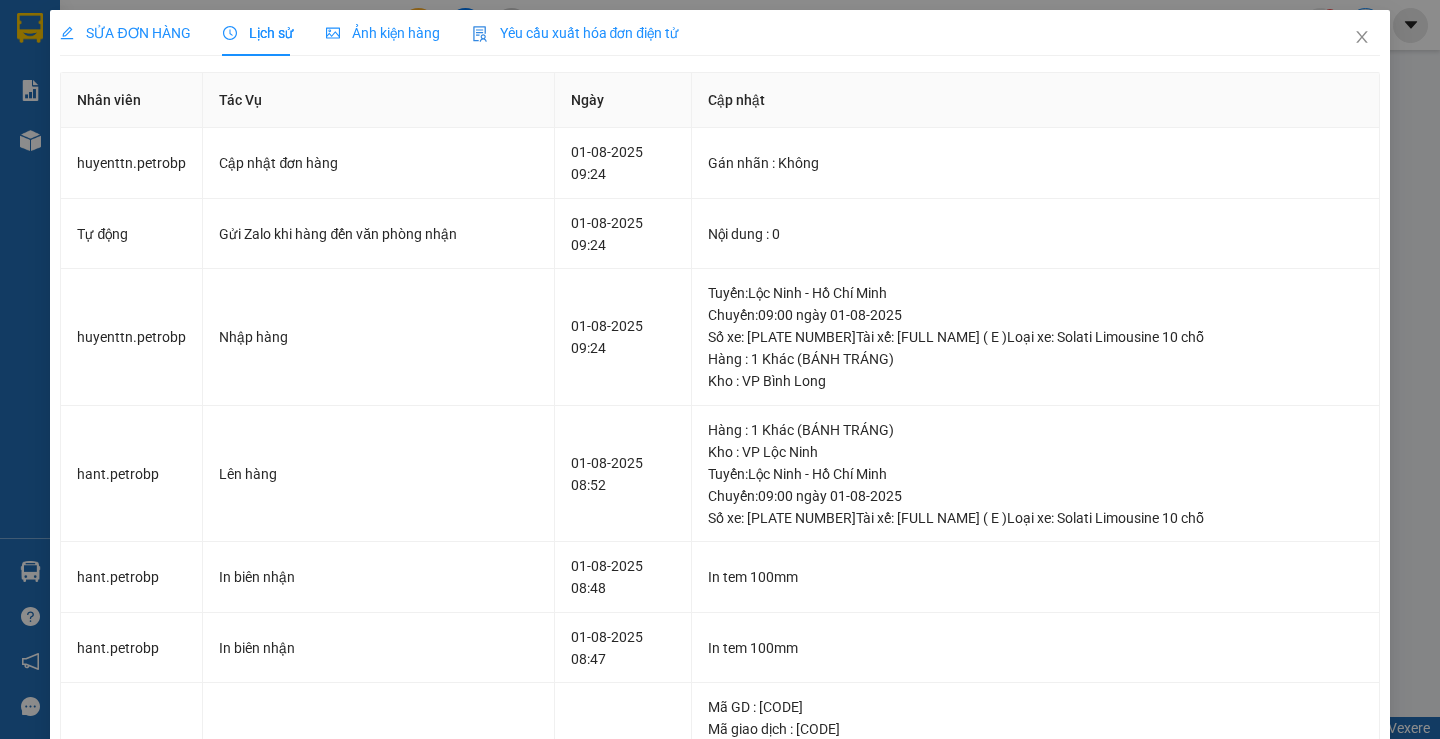 click at bounding box center [1365, 25] 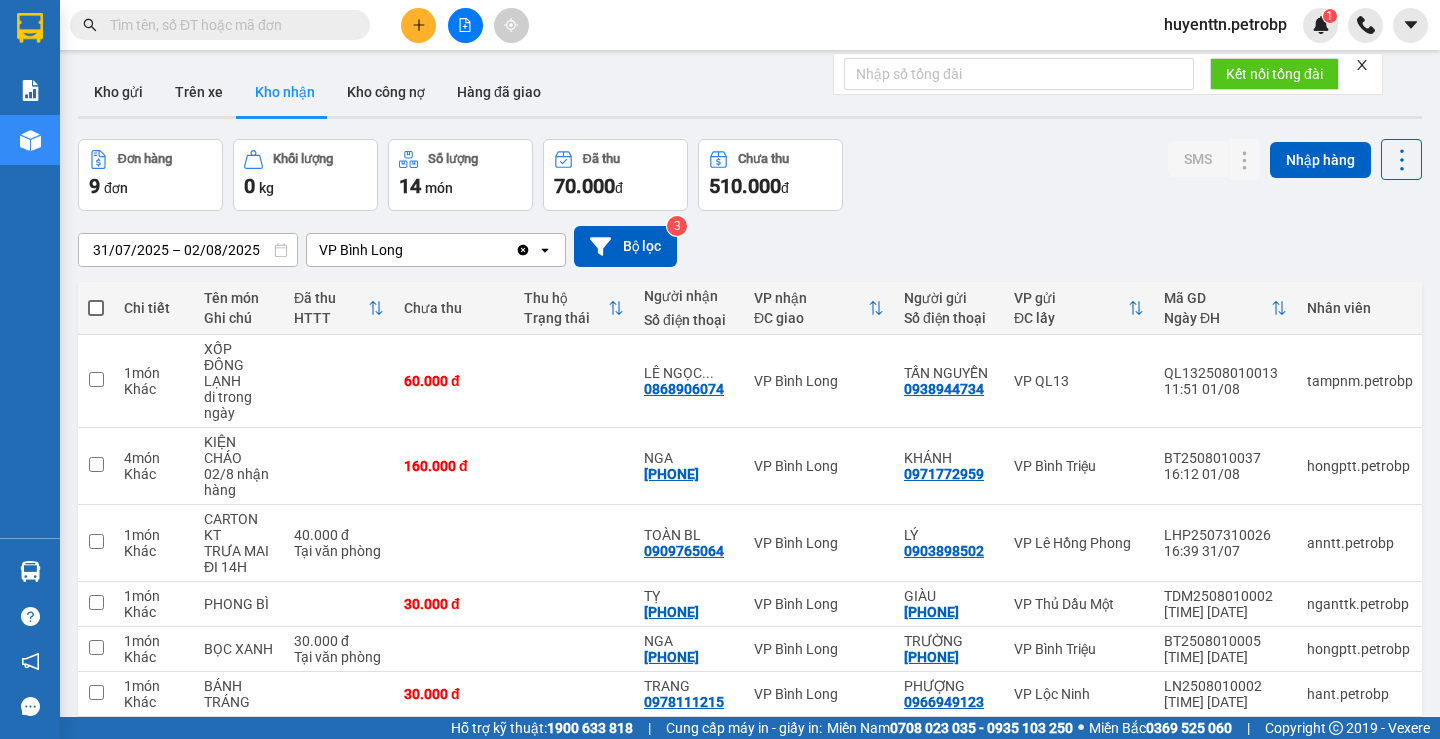 scroll, scrollTop: 305, scrollLeft: 0, axis: vertical 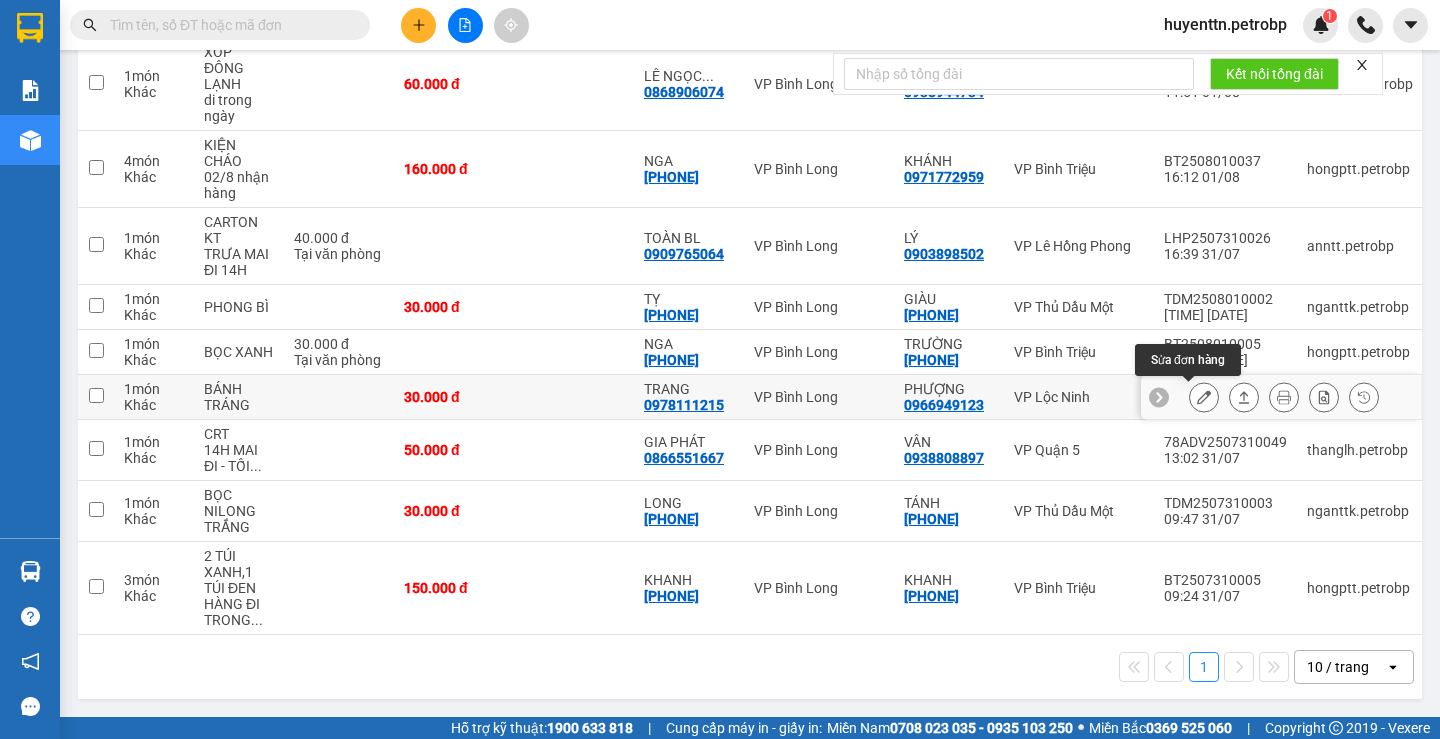 click 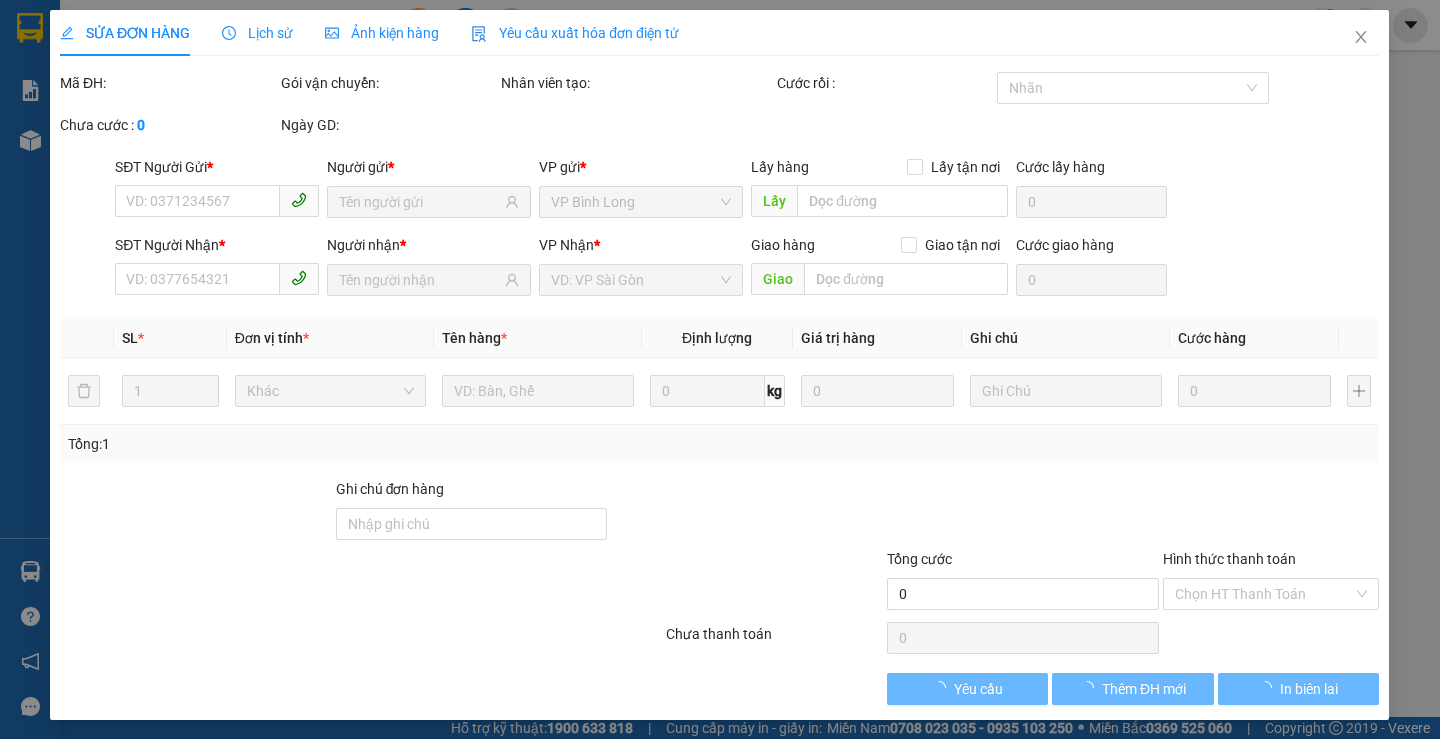 scroll, scrollTop: 0, scrollLeft: 0, axis: both 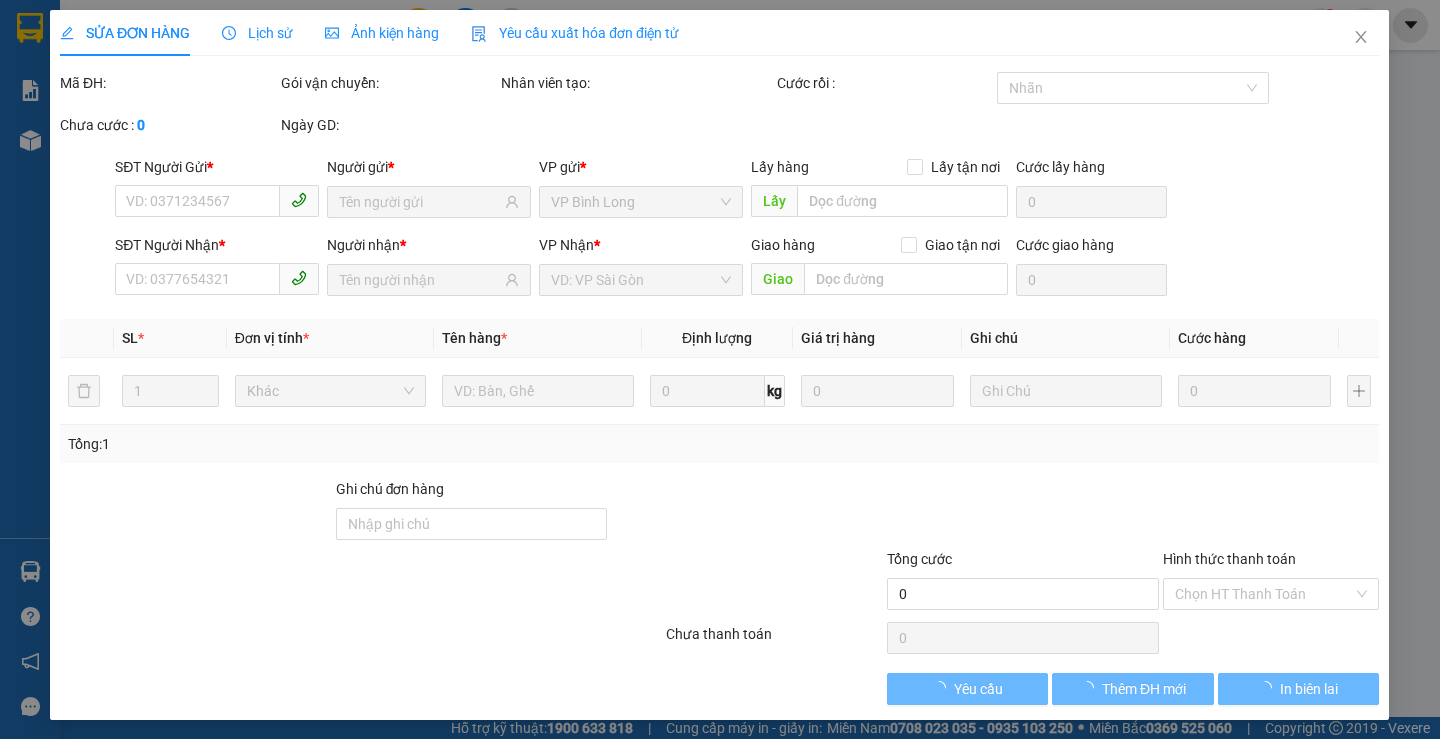 type on "0966949123" 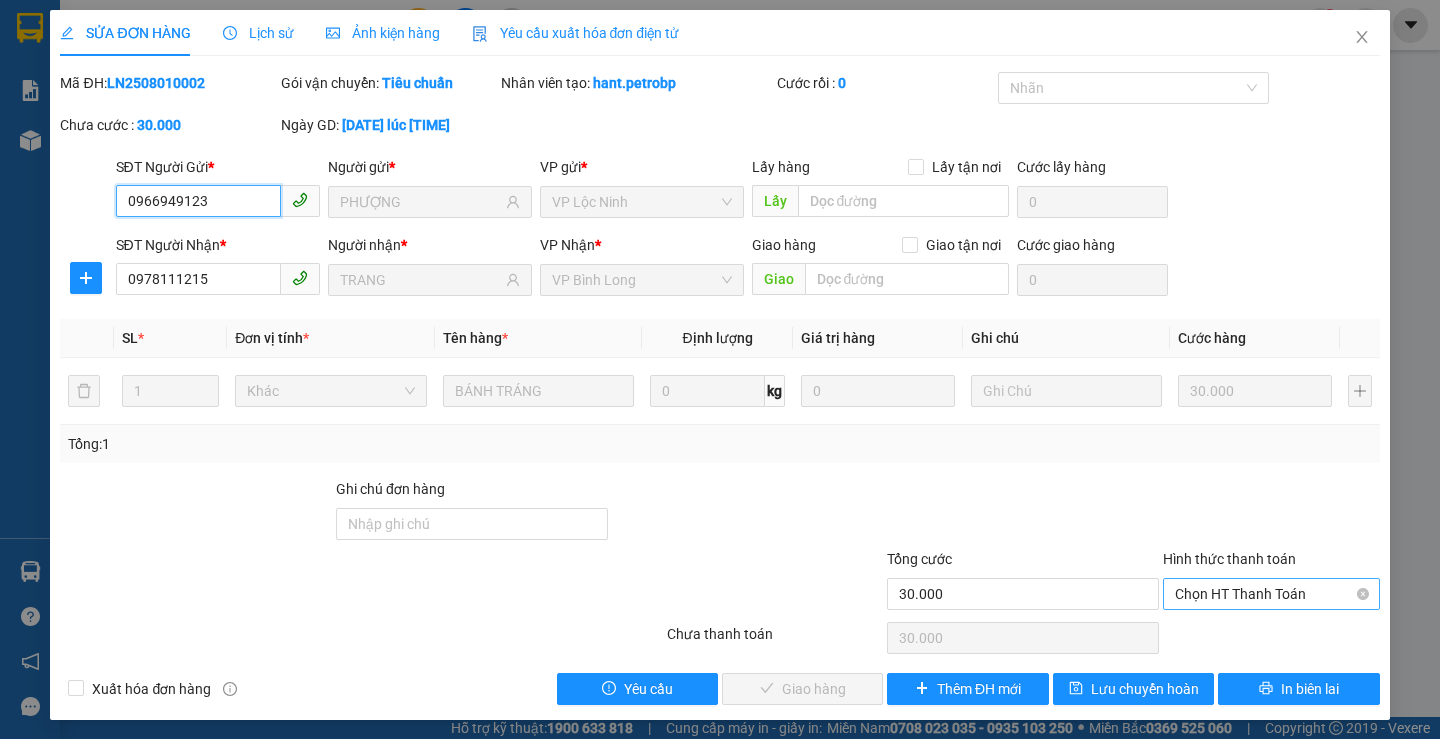 click on "Chọn HT Thanh Toán" at bounding box center [1271, 594] 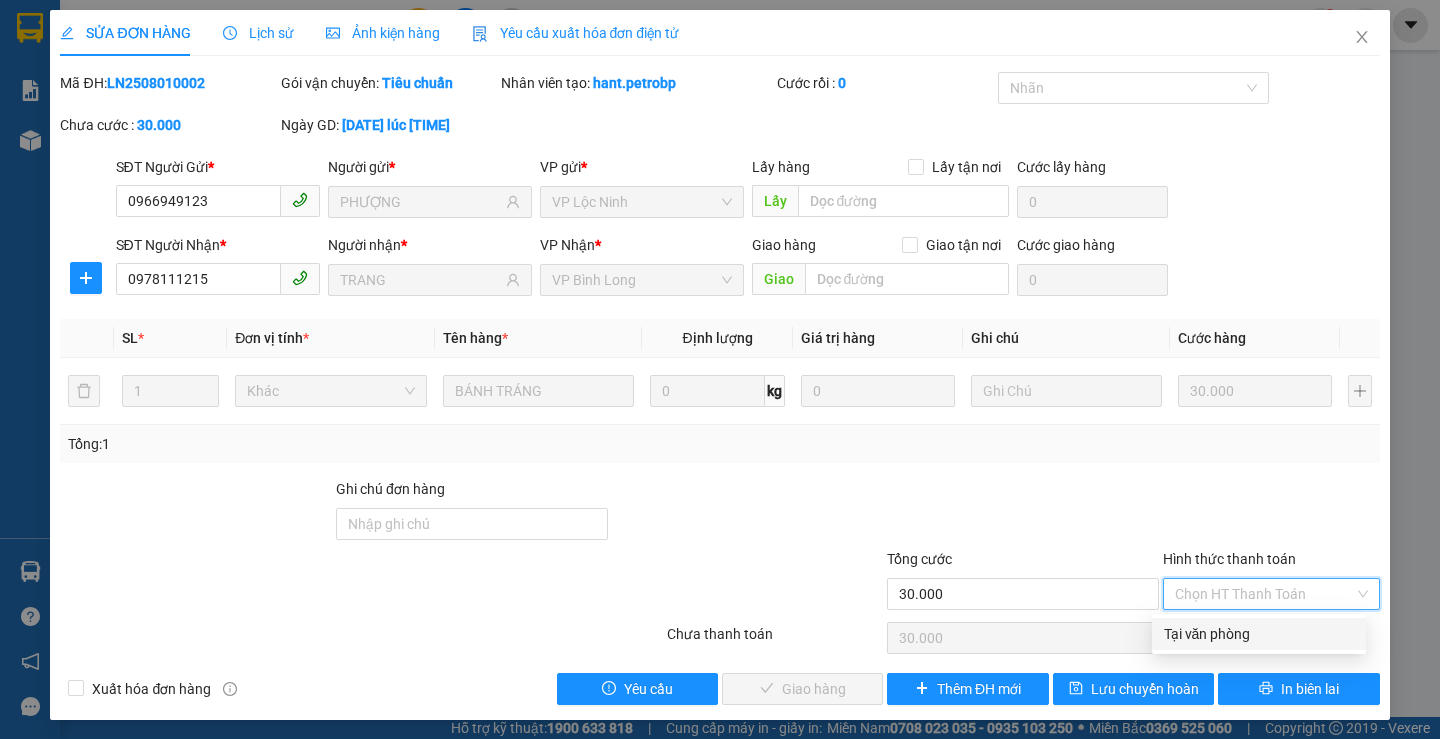 click on "Tại văn phòng" at bounding box center (1259, 634) 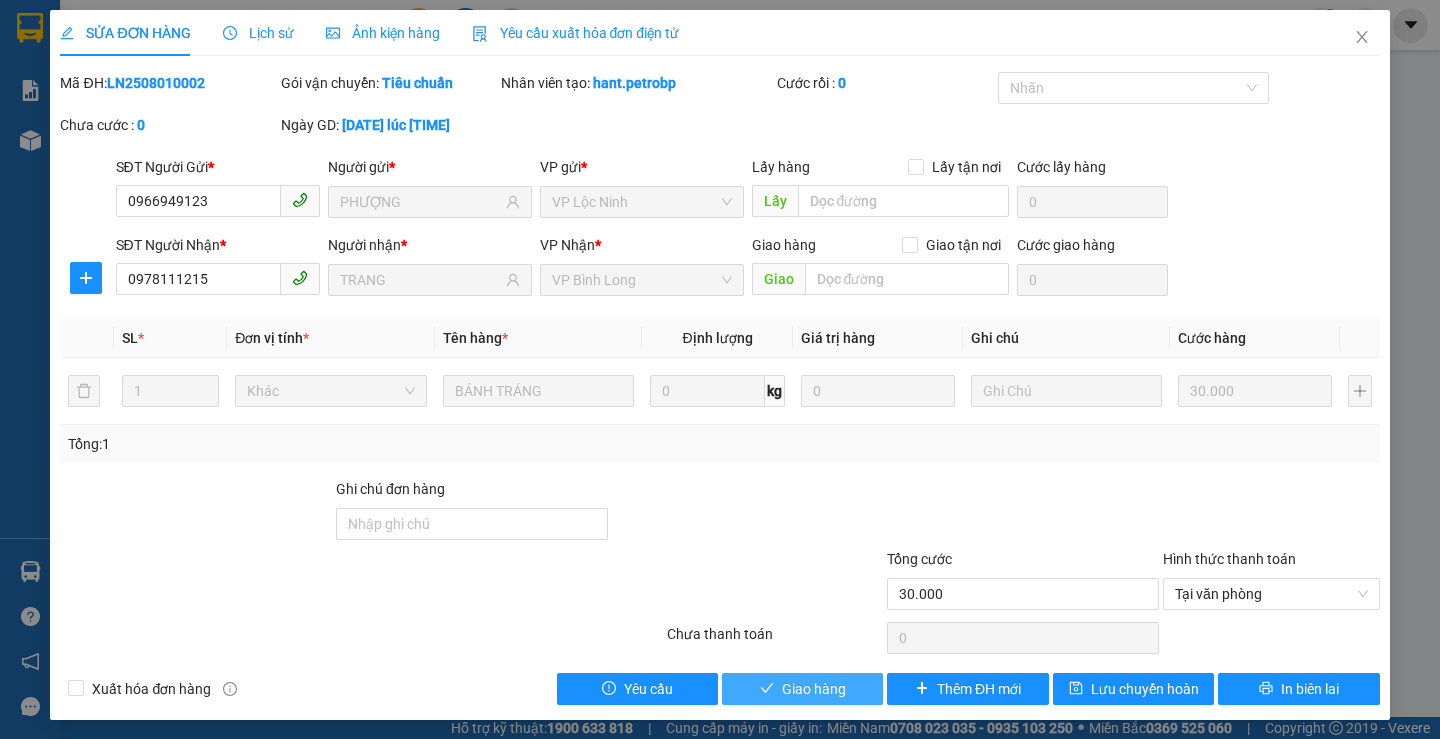 click on "Giao hàng" at bounding box center [802, 689] 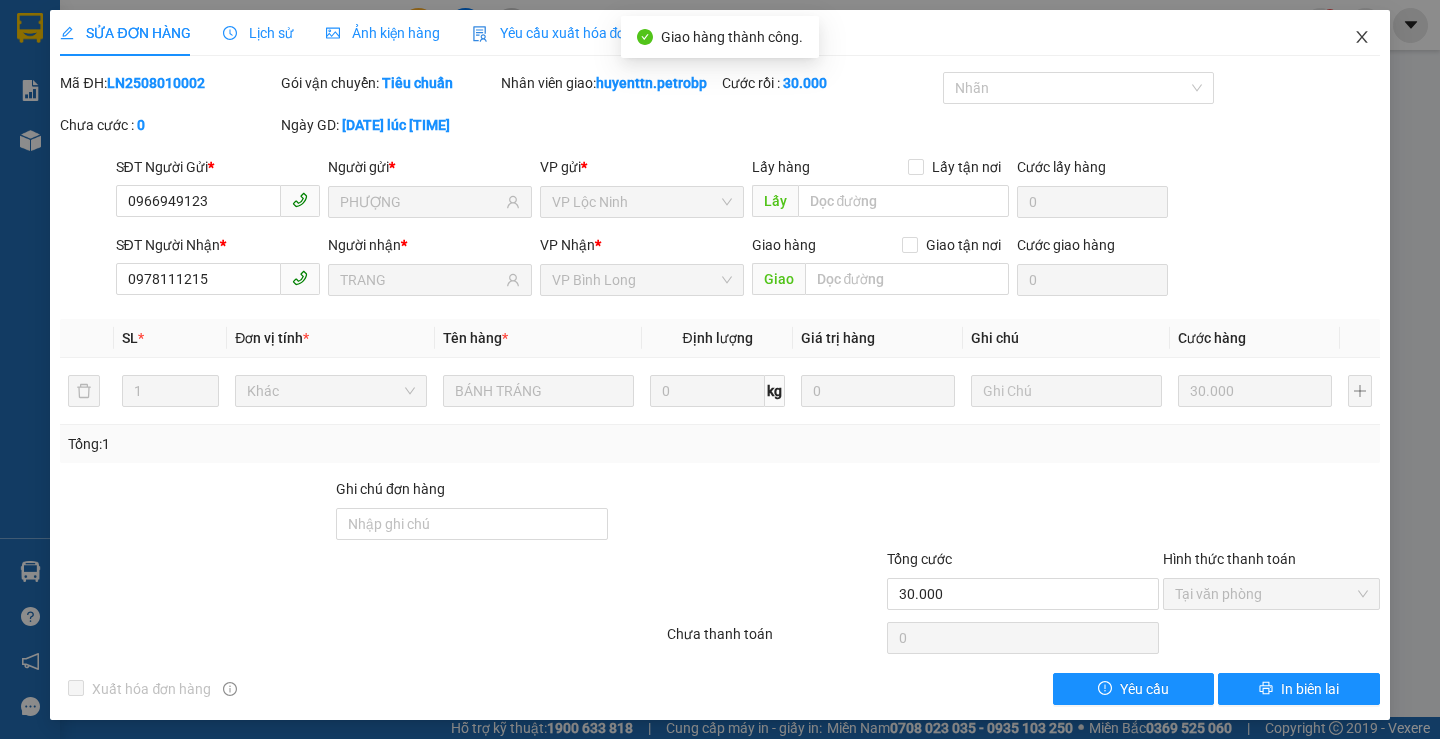 click 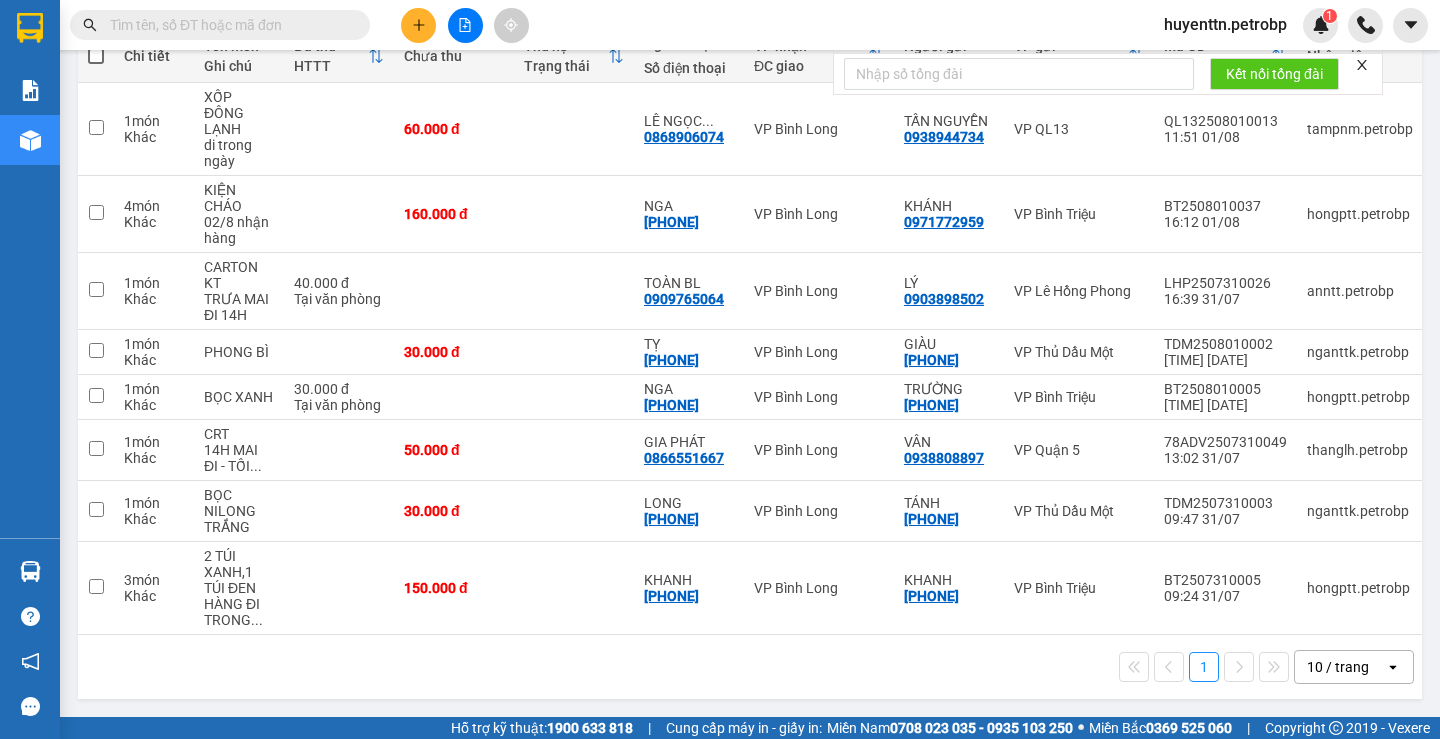 scroll, scrollTop: 0, scrollLeft: 0, axis: both 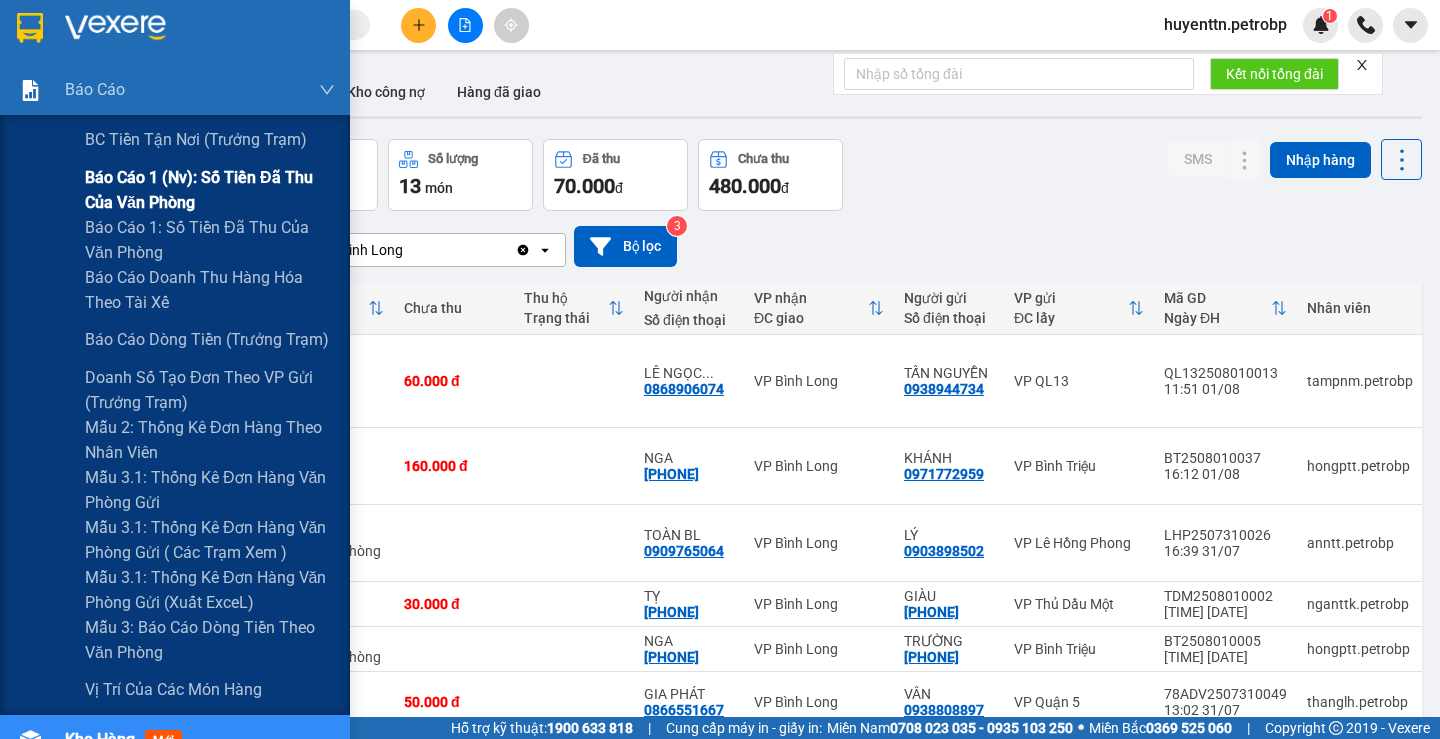 click on "Báo cáo 1 (nv): Số tiền đã thu của văn phòng" at bounding box center (210, 190) 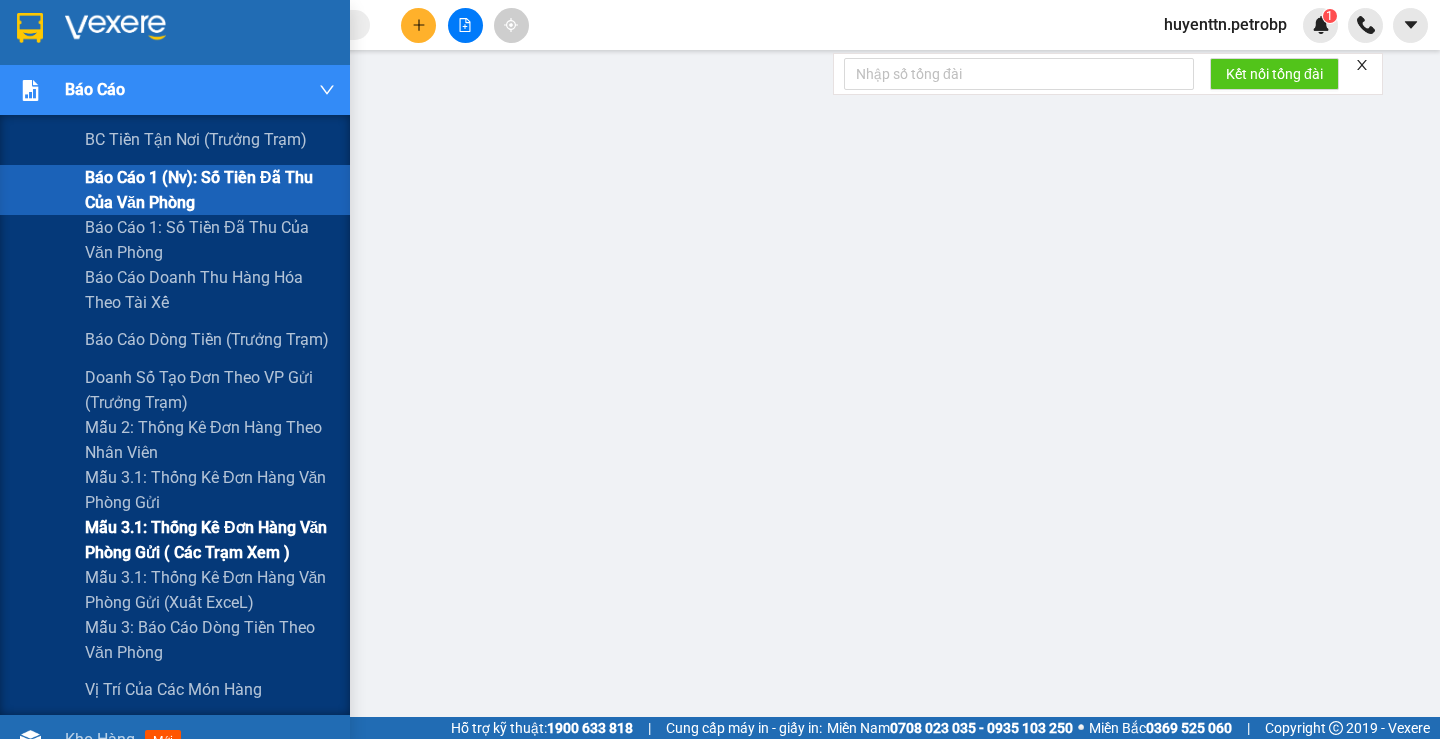 click on "Mẫu 3.1: Thống kê đơn hàng văn phòng gửi ( các trạm xem )" at bounding box center [210, 540] 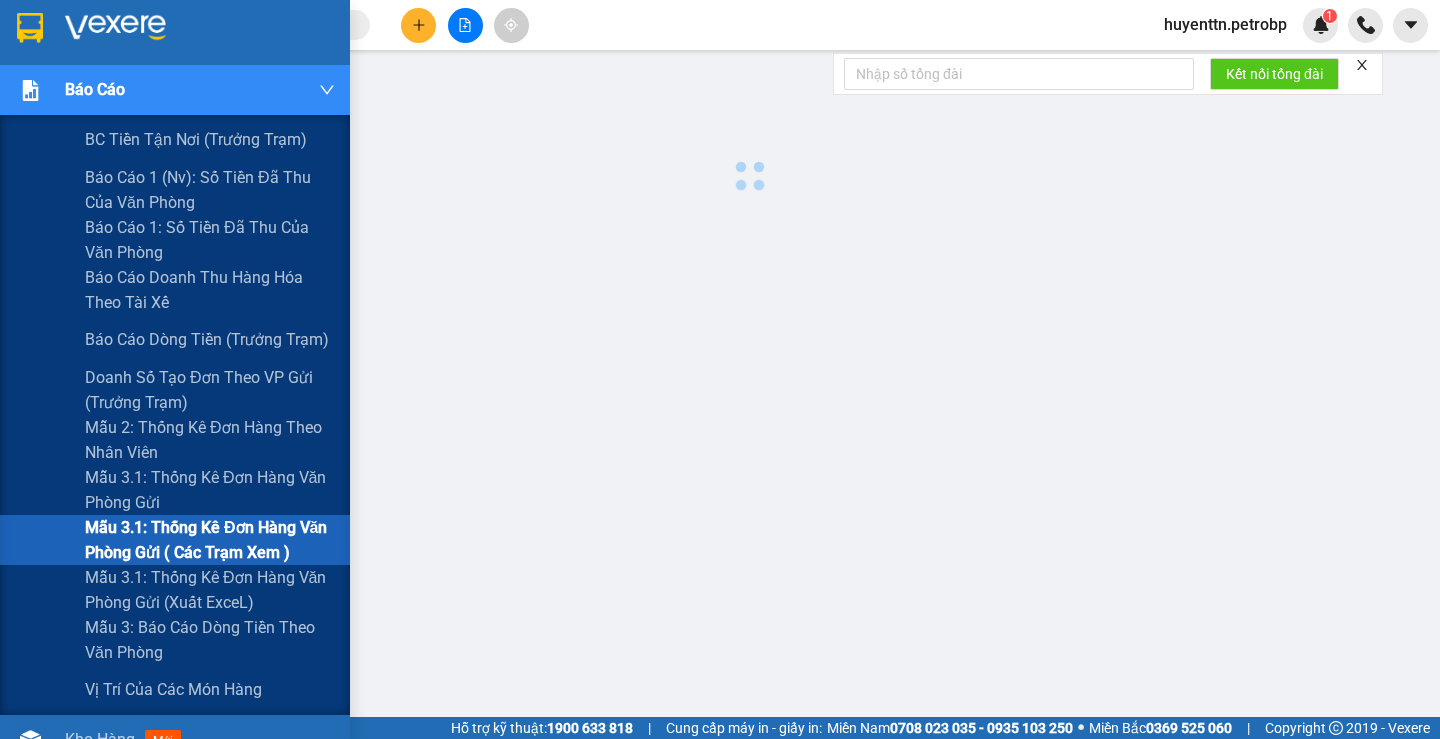 click on "Mẫu 3.1: Thống kê đơn hàng văn phòng gửi ( các trạm xem )" at bounding box center (210, 540) 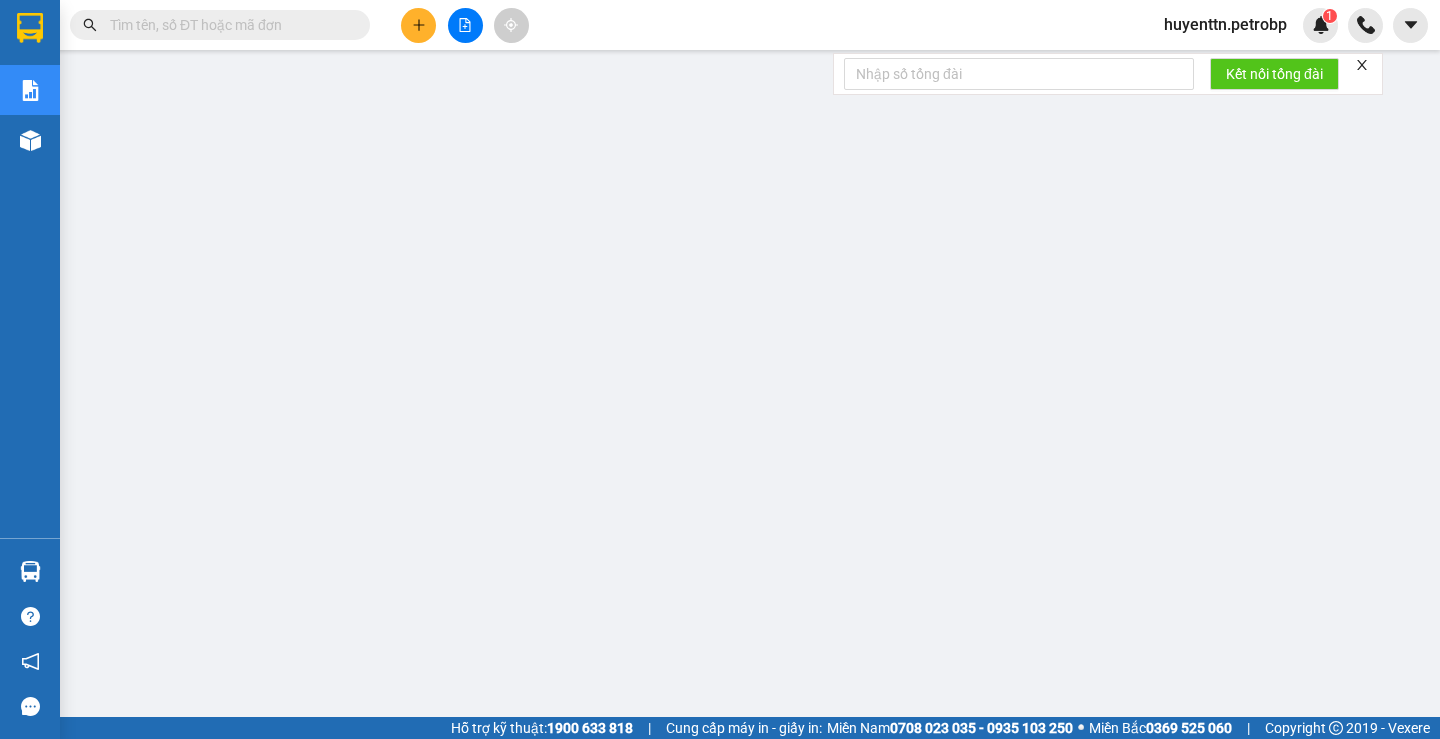 click at bounding box center [228, 25] 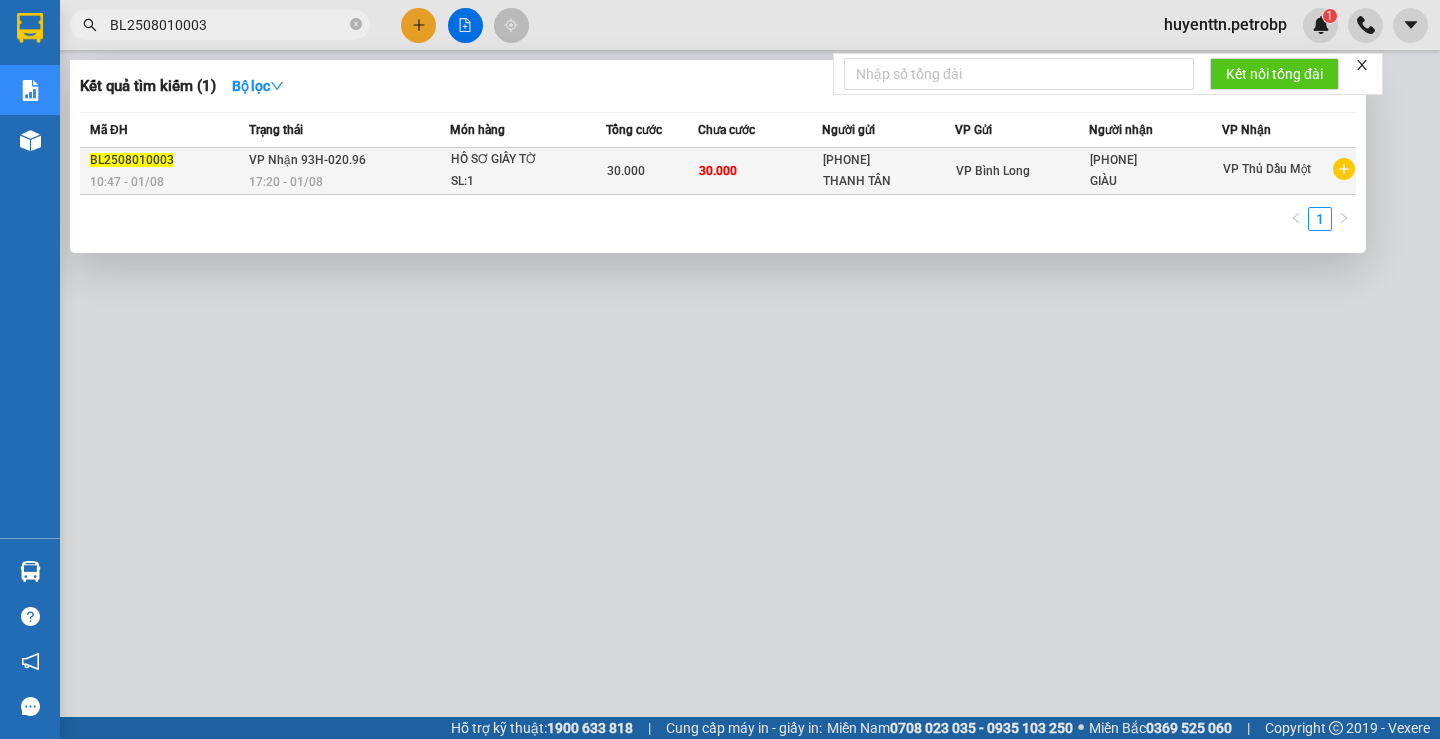 type on "BL2508010003" 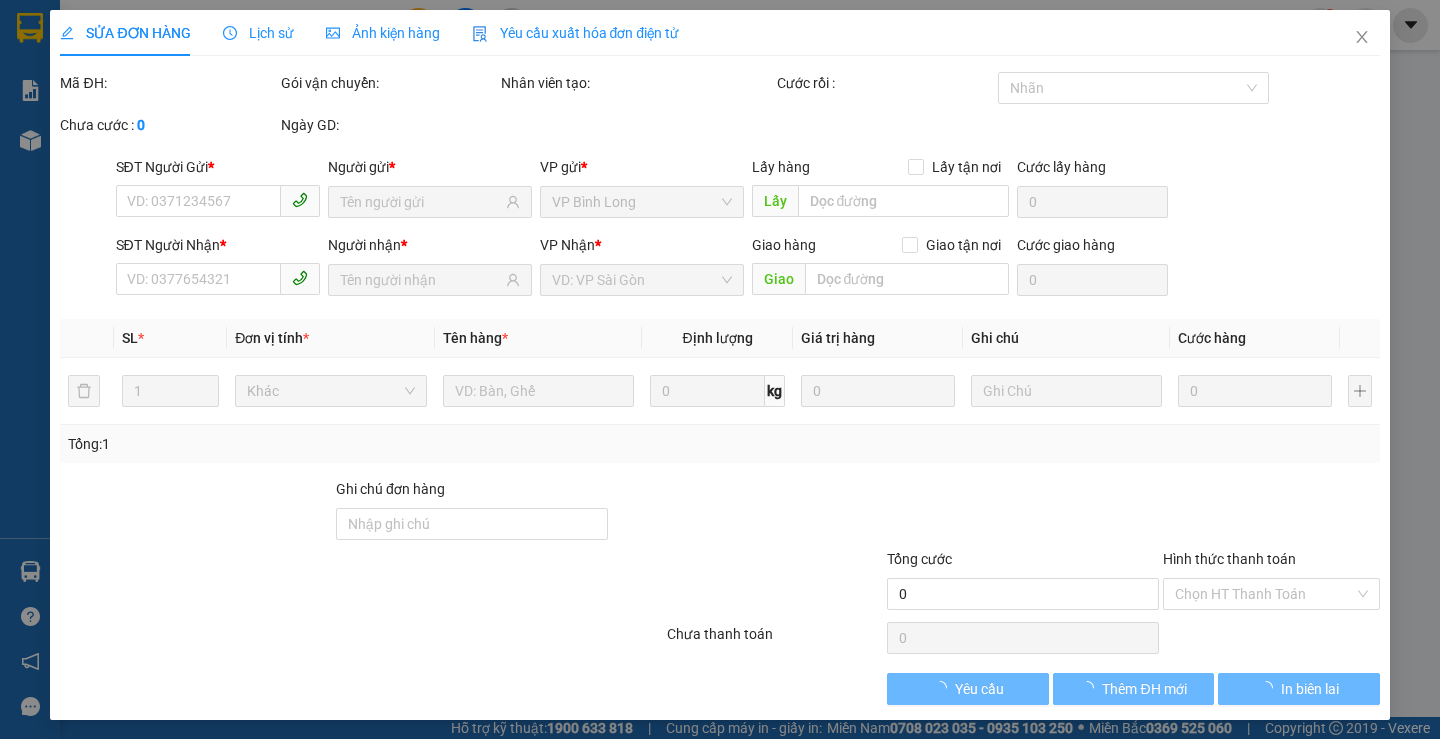 click on "Lịch sử" at bounding box center [258, 33] 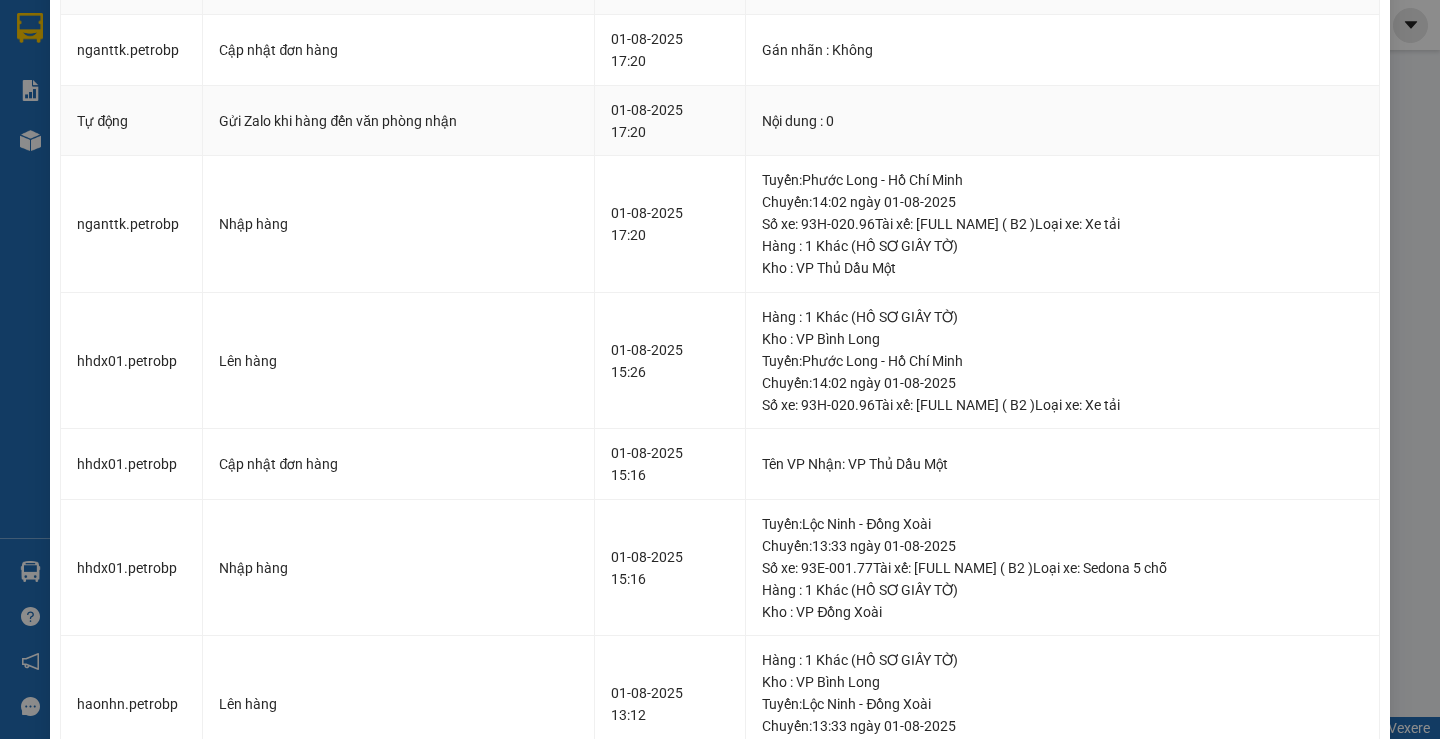 scroll, scrollTop: 0, scrollLeft: 0, axis: both 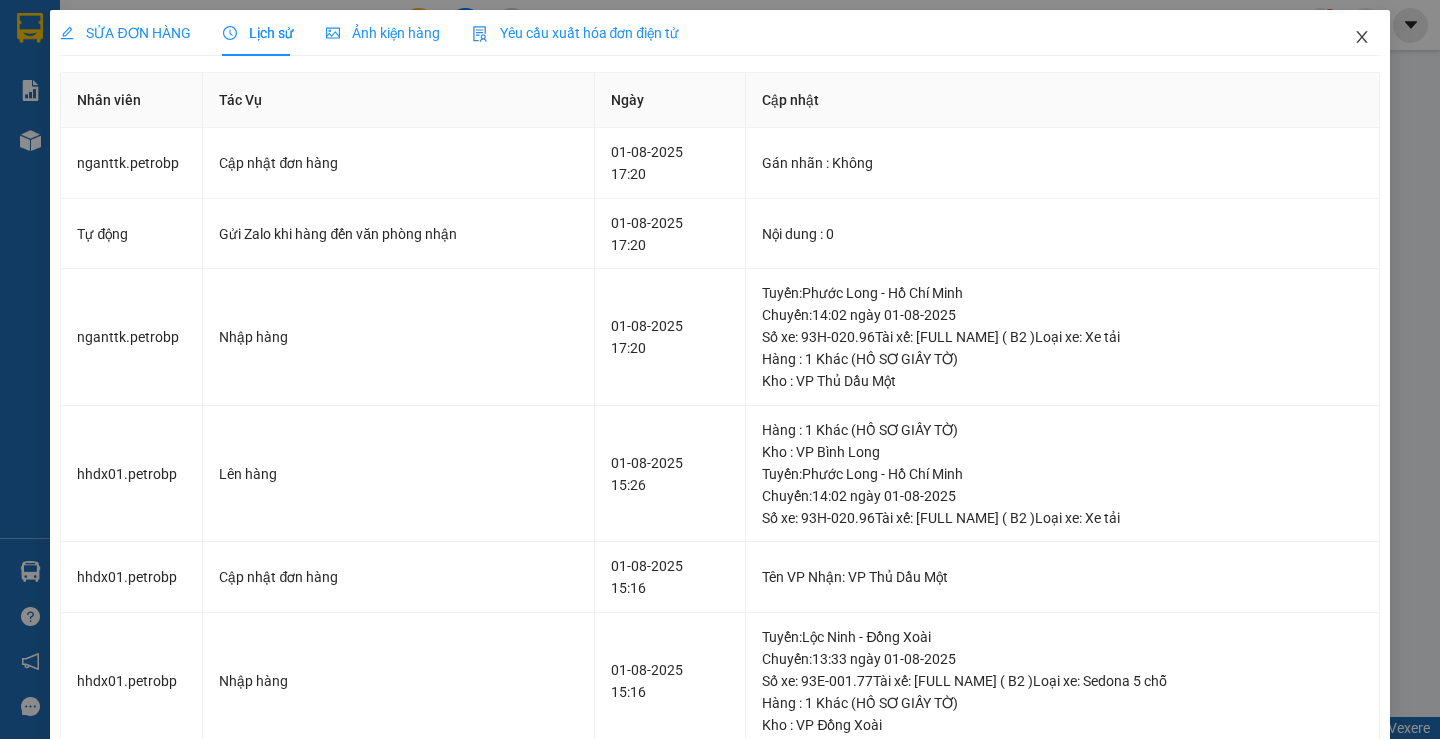 click 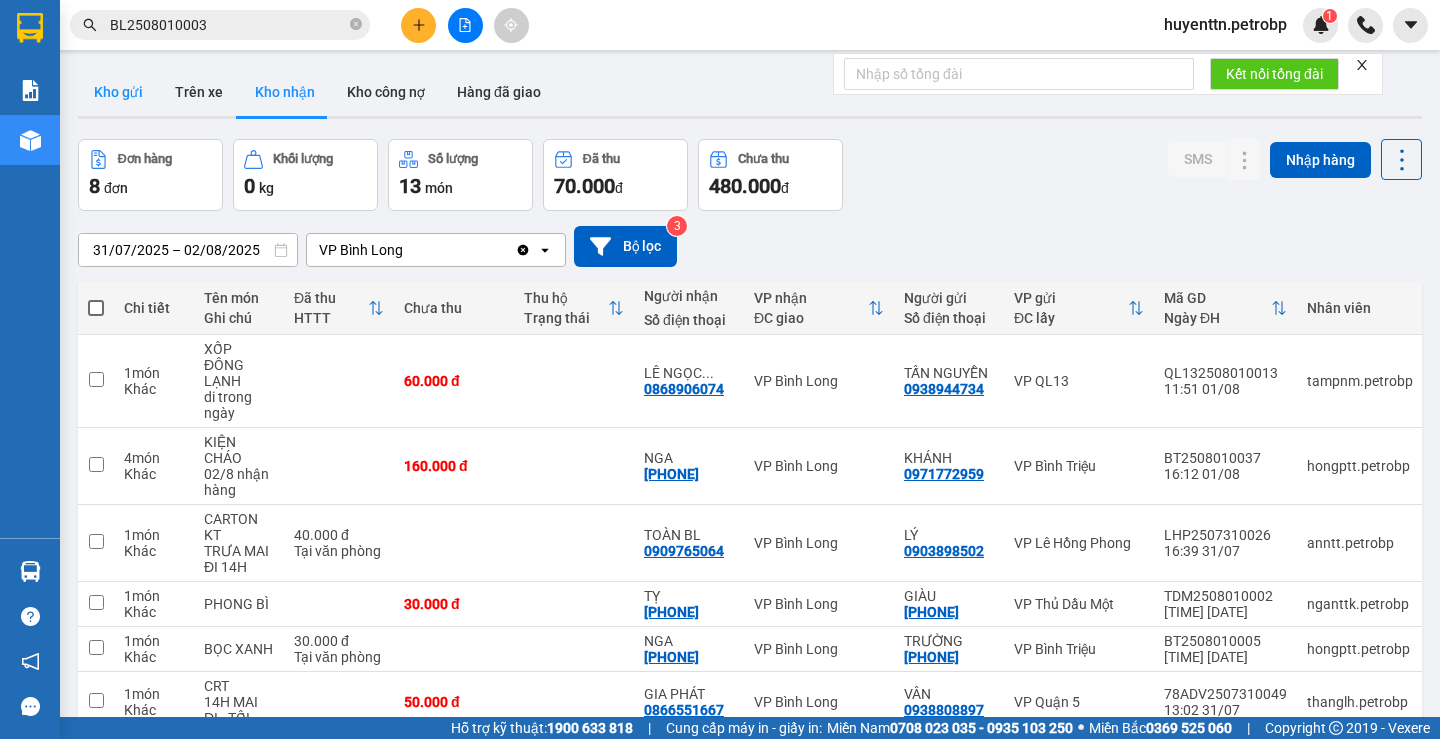 click on "Kho gửi" at bounding box center (118, 92) 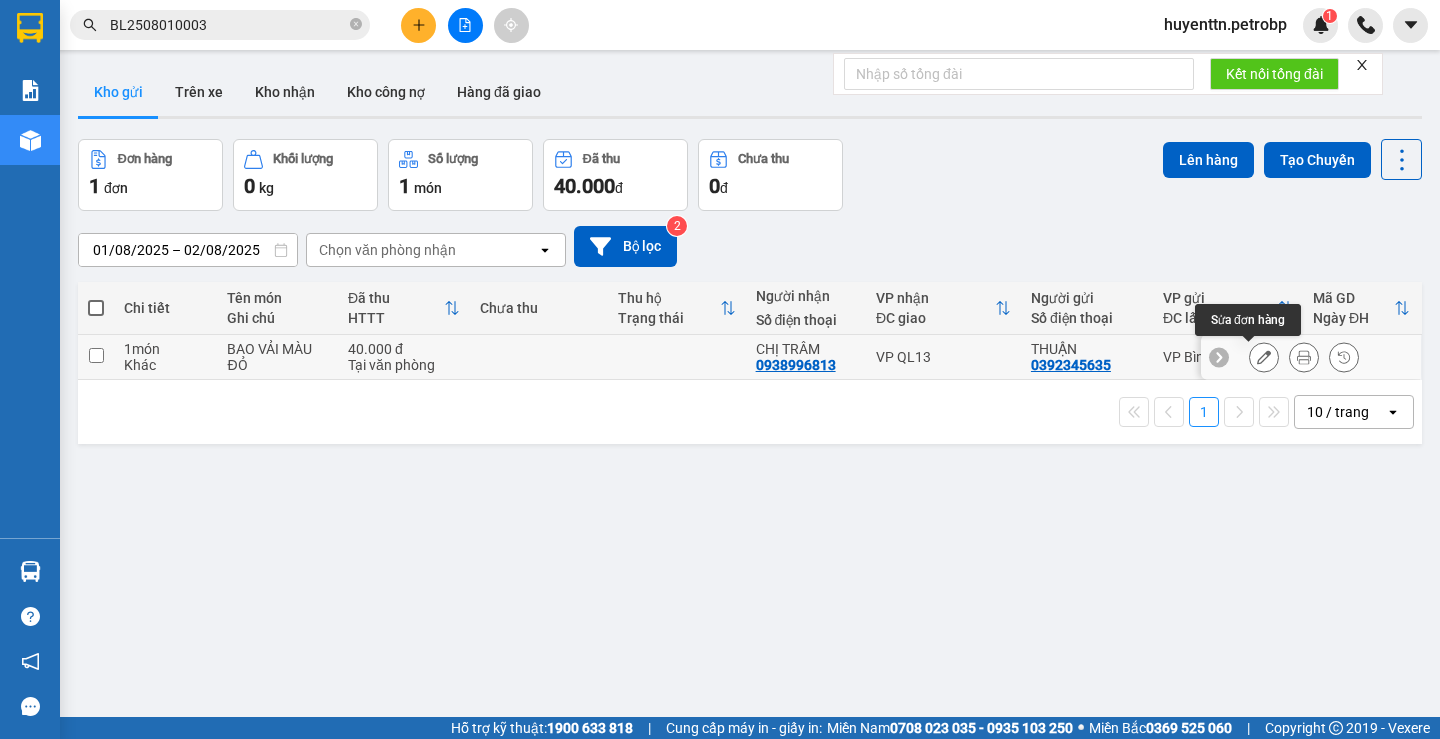 click 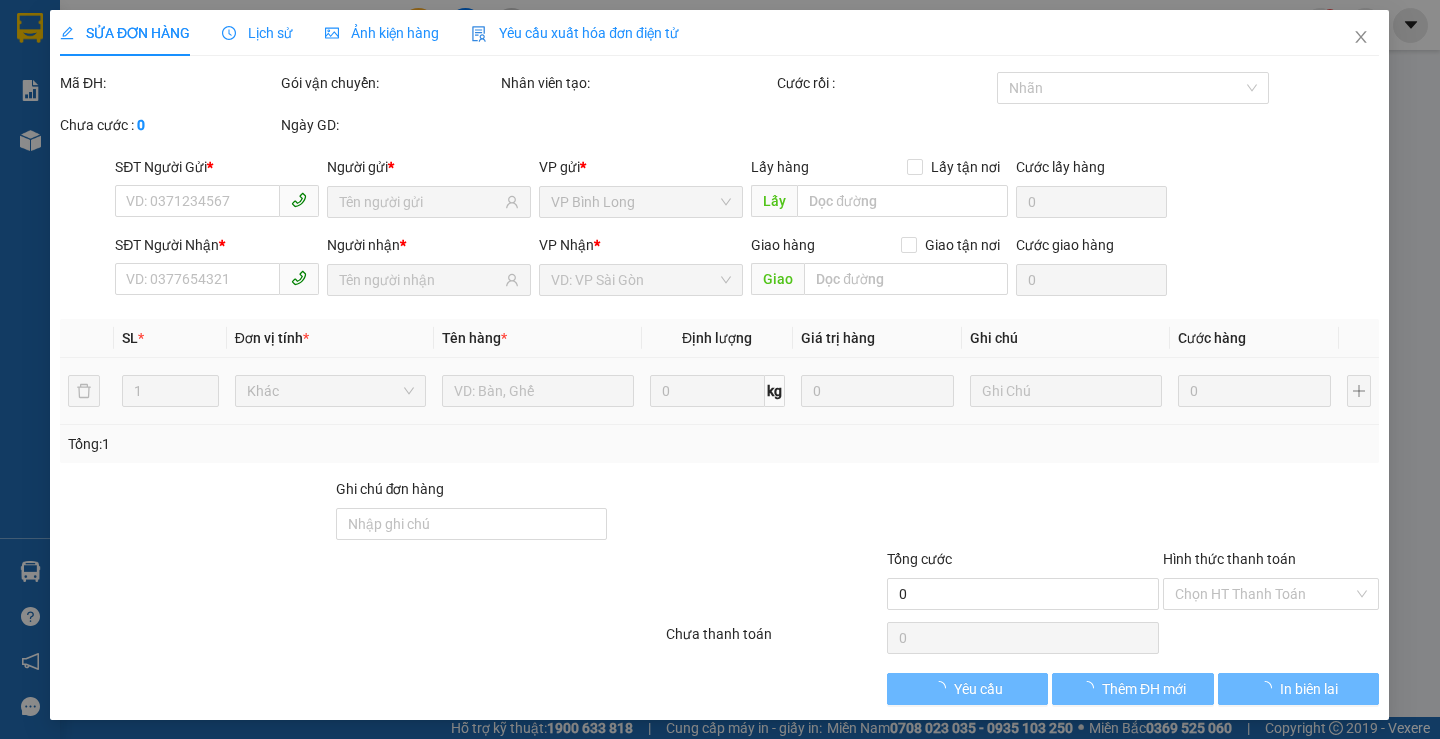 type on "0392345635" 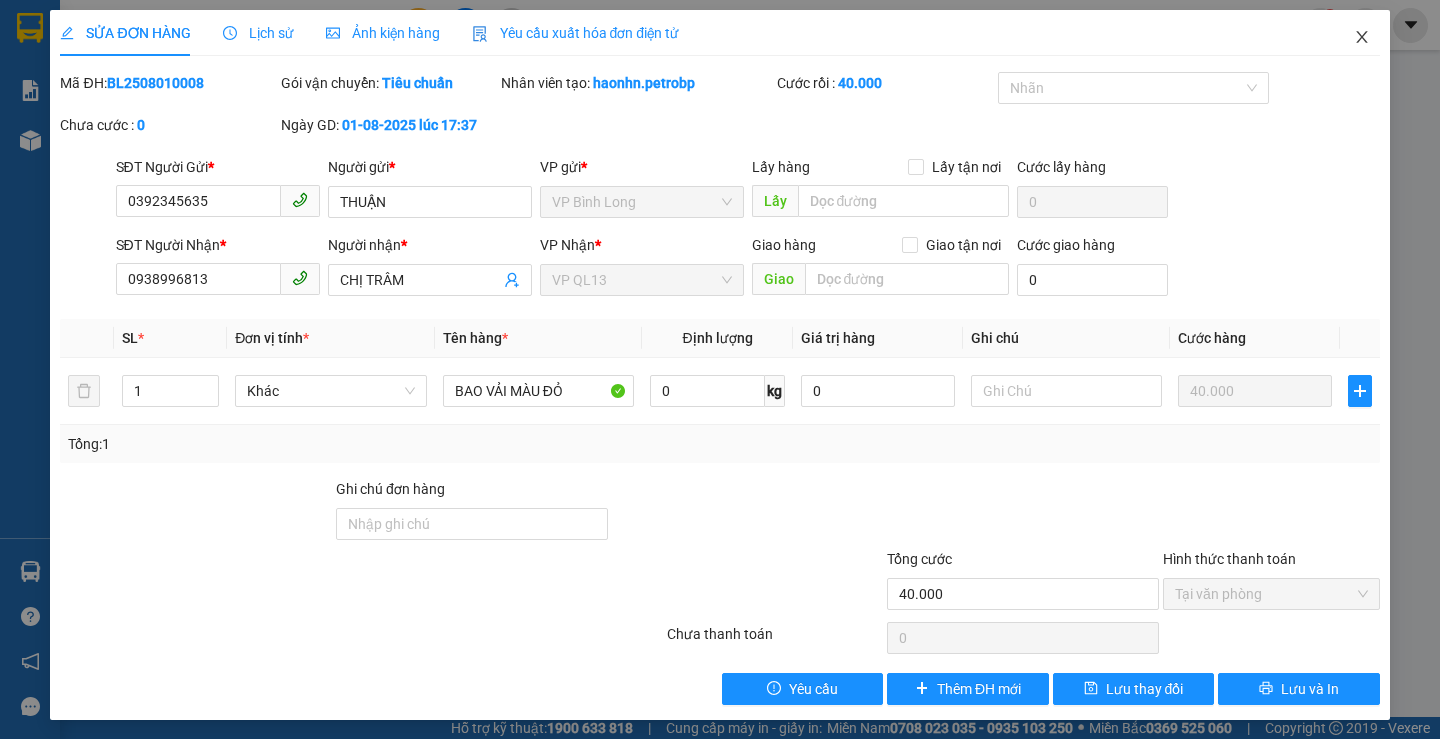 click at bounding box center (1362, 38) 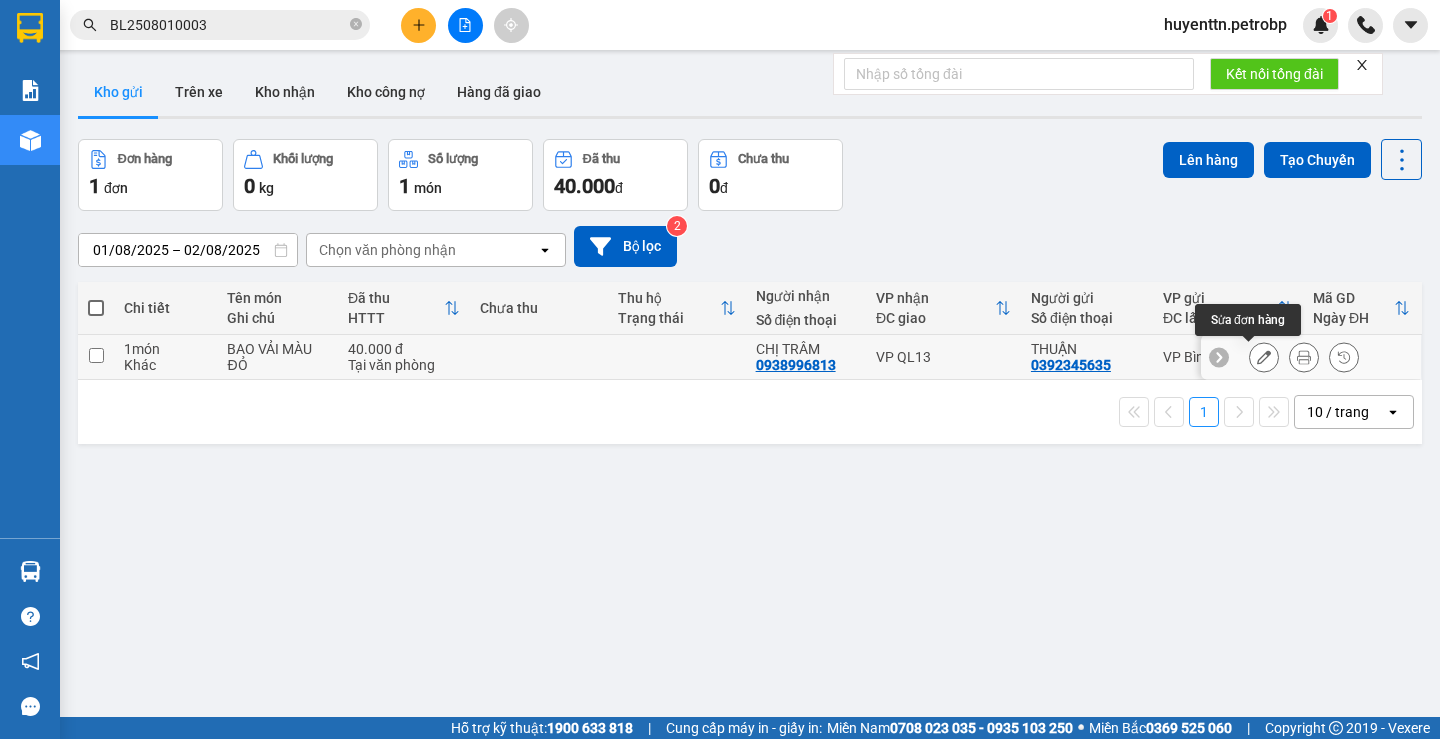 click 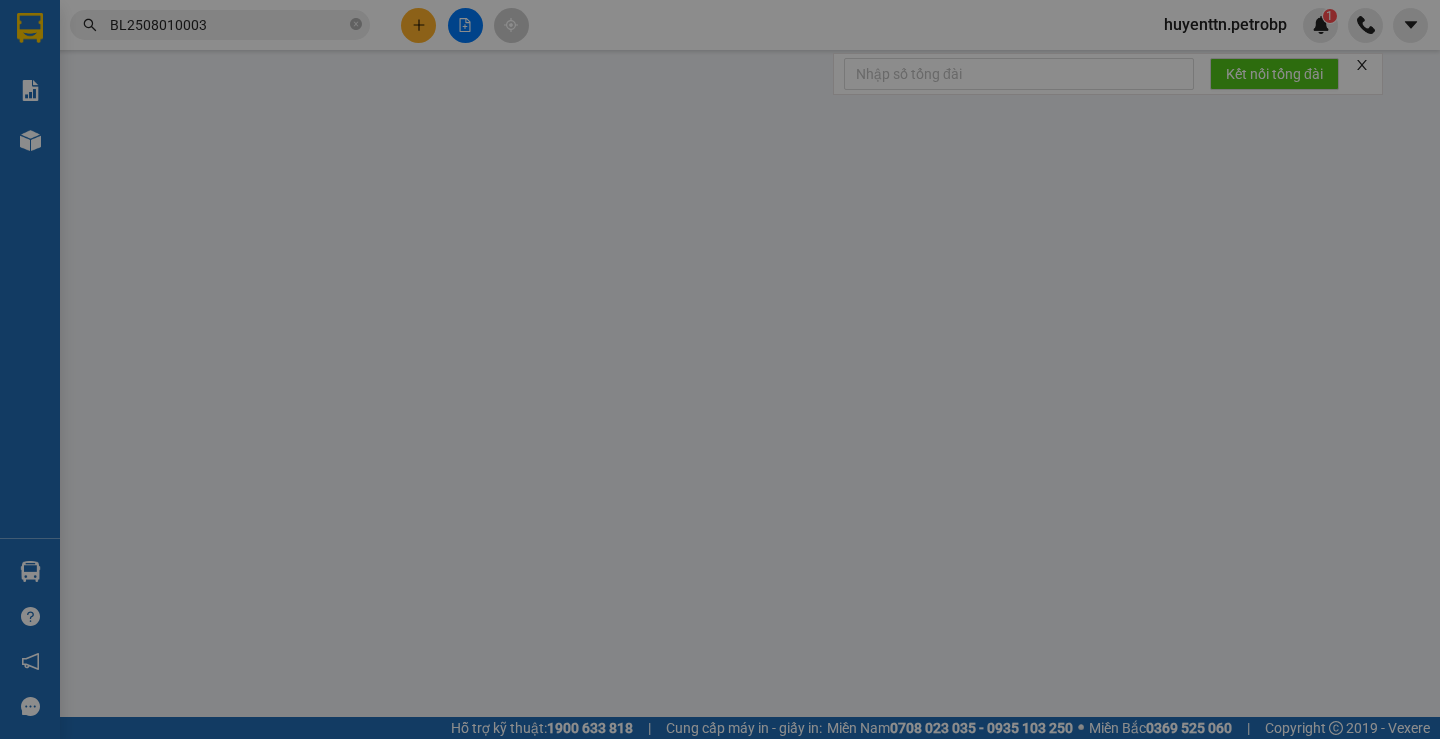 type on "0392345635" 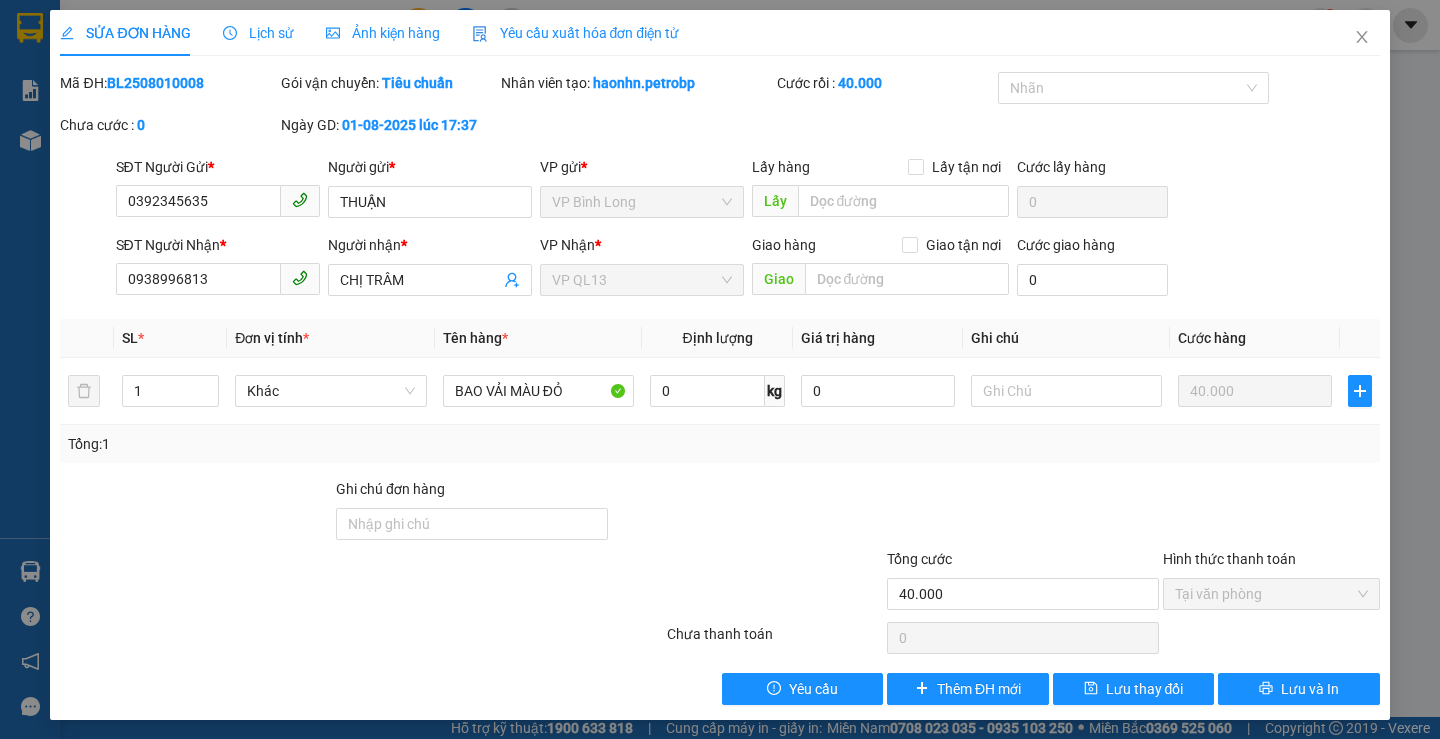 click on "SỬA ĐƠN HÀNG" at bounding box center [125, 33] 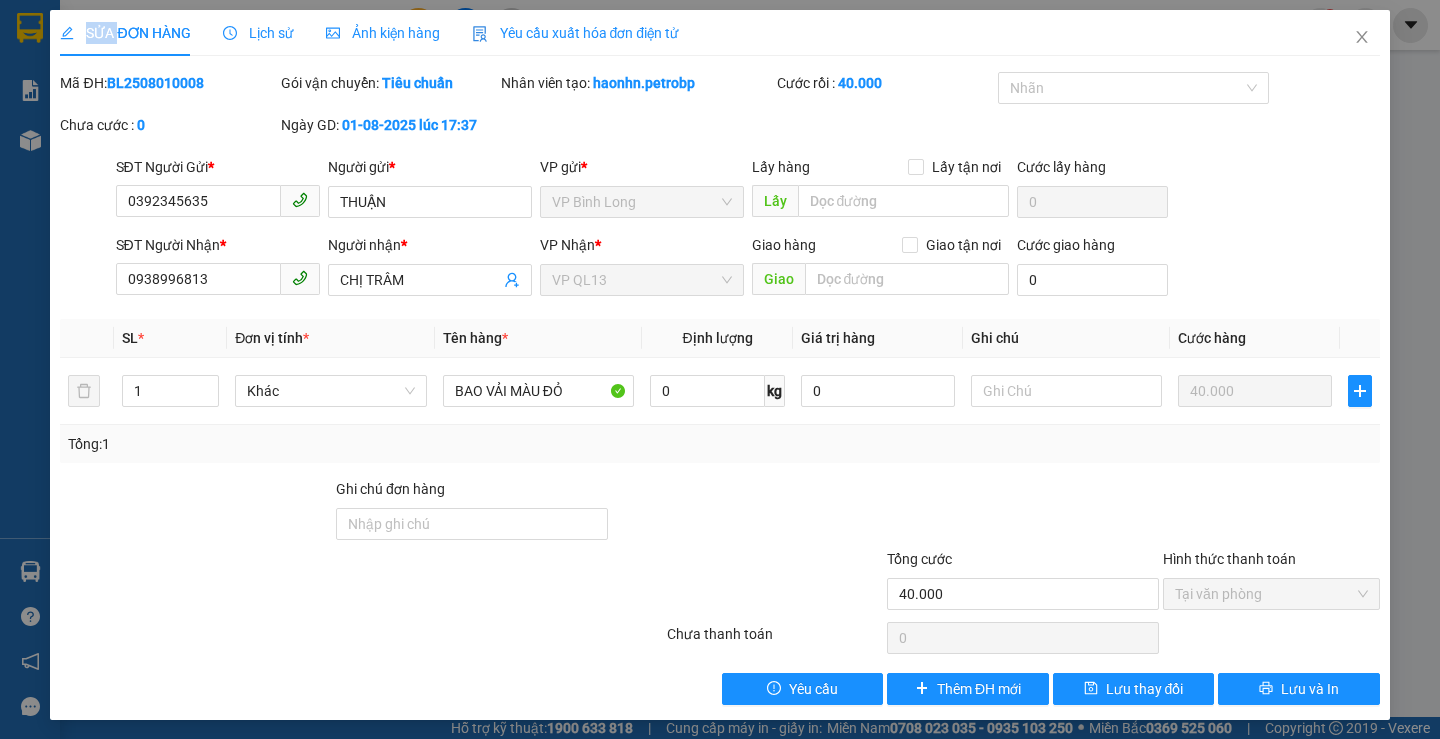 click on "SỬA ĐƠN HÀNG" at bounding box center [125, 33] 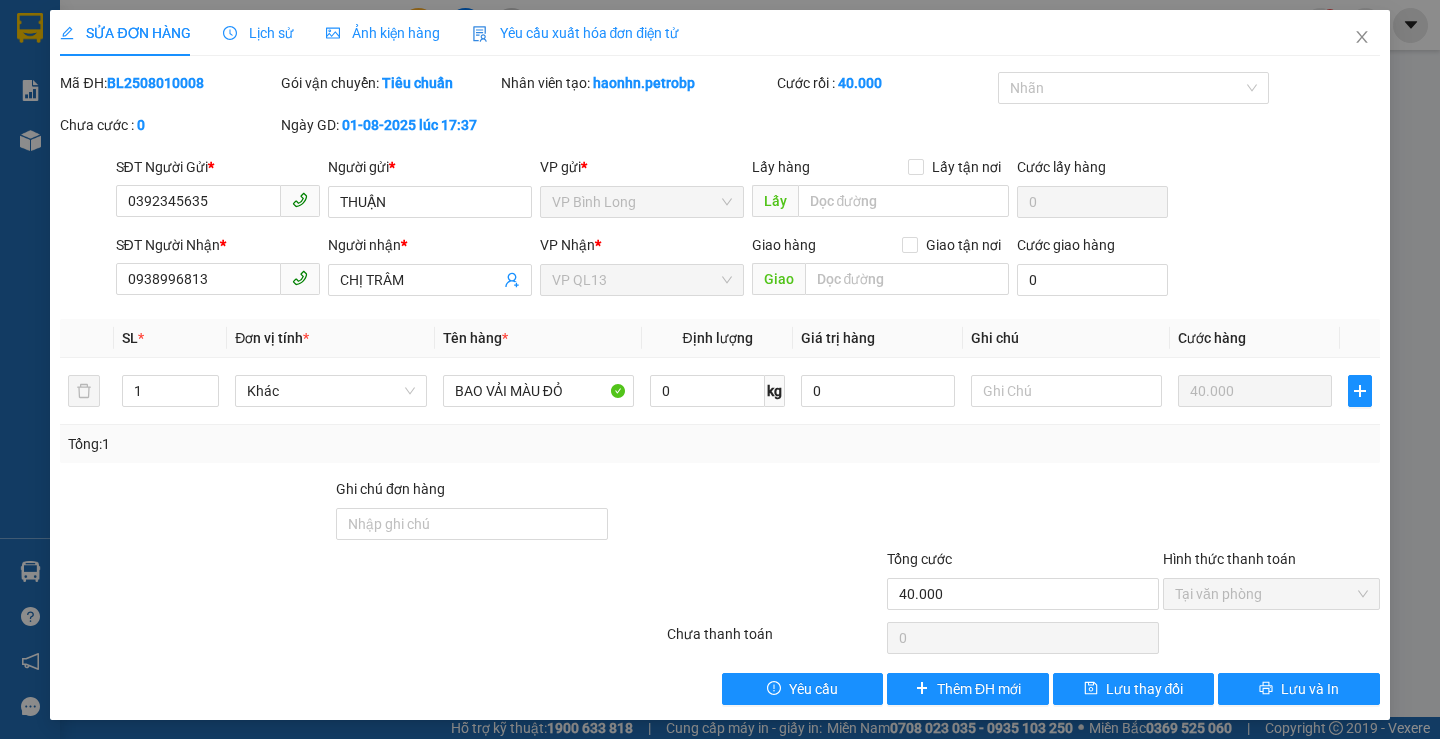 click on "SỬA ĐƠN HÀNG Lịch sử Ảnh kiện hàng Yêu cầu xuất hóa đơn điện tử Total Paid Fee 40.000 Total UnPaid Fee 0 Cash Collection Total Fee Mã ĐH:  BL[NUMBER] Gói vận chuyển:   Tiêu chuẩn Nhân viên tạo:   haonhn.petrobp Cước rồi :   40.000   Nhãn chưa cước :   0 Ngày GD:   01-08-2025 lúc 17:37 SĐT Người Gửi  * [PHONE] [PHONE] Người gửi  * THUẬN VP gửi  * VP Bình Long Lấy hàng Lấy tận nơi Lấy Cước lấy hàng 0 SĐT Người Nhận  * [PHONE] Người nhận  * CHỊ TRÂM VP Nhận  * VP QL13 Giao hàng Giao tận nơi Giao Cước giao hàng 0 SL  * Đơn vị tính  * Tên hàng  * Định lượng Giá trị hàng Ghi chú Cước hàng                   1 Khác BAO VẢI MÀU ĐỎ 0 kg 0 40.000 Tổng:  1 Ghi chú đơn hàng Tổng cước 40.000 Hình thức thanh toán Tại văn phòng Số tiền thu trước 40.000 Chọn HT Thanh Toán Chưa thanh toán 0 Chọn HT Thanh Toán Yêu cầu Thêm ĐH mới Lưu và In" at bounding box center (719, 365) 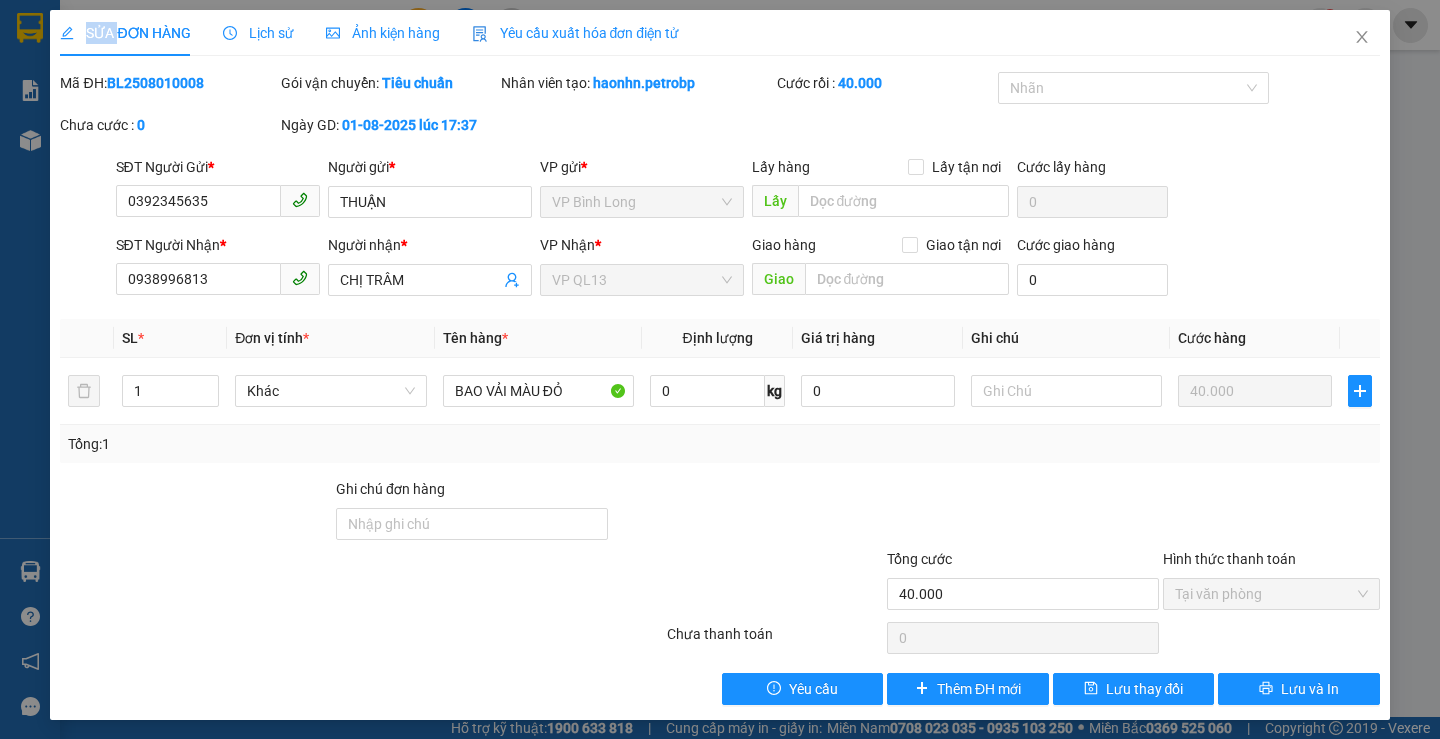 click 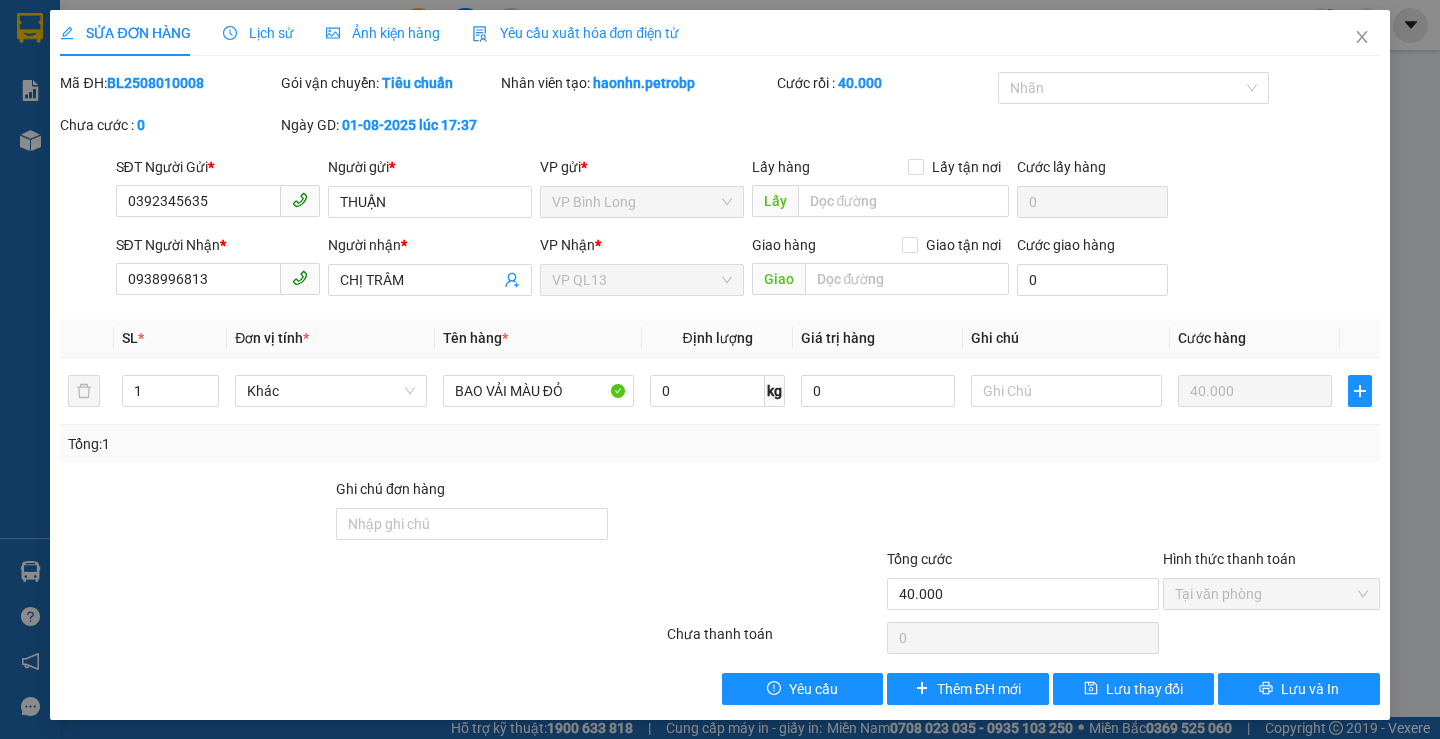 click 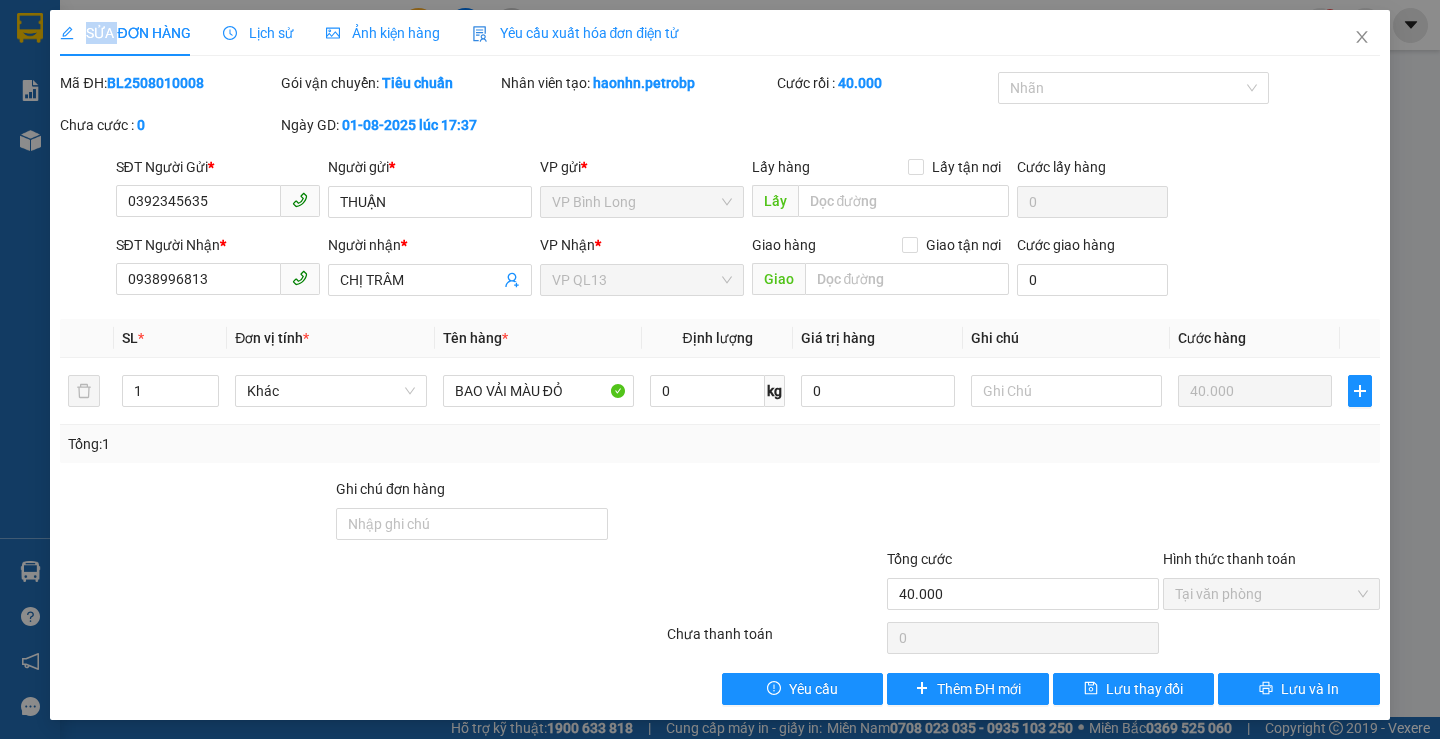 click 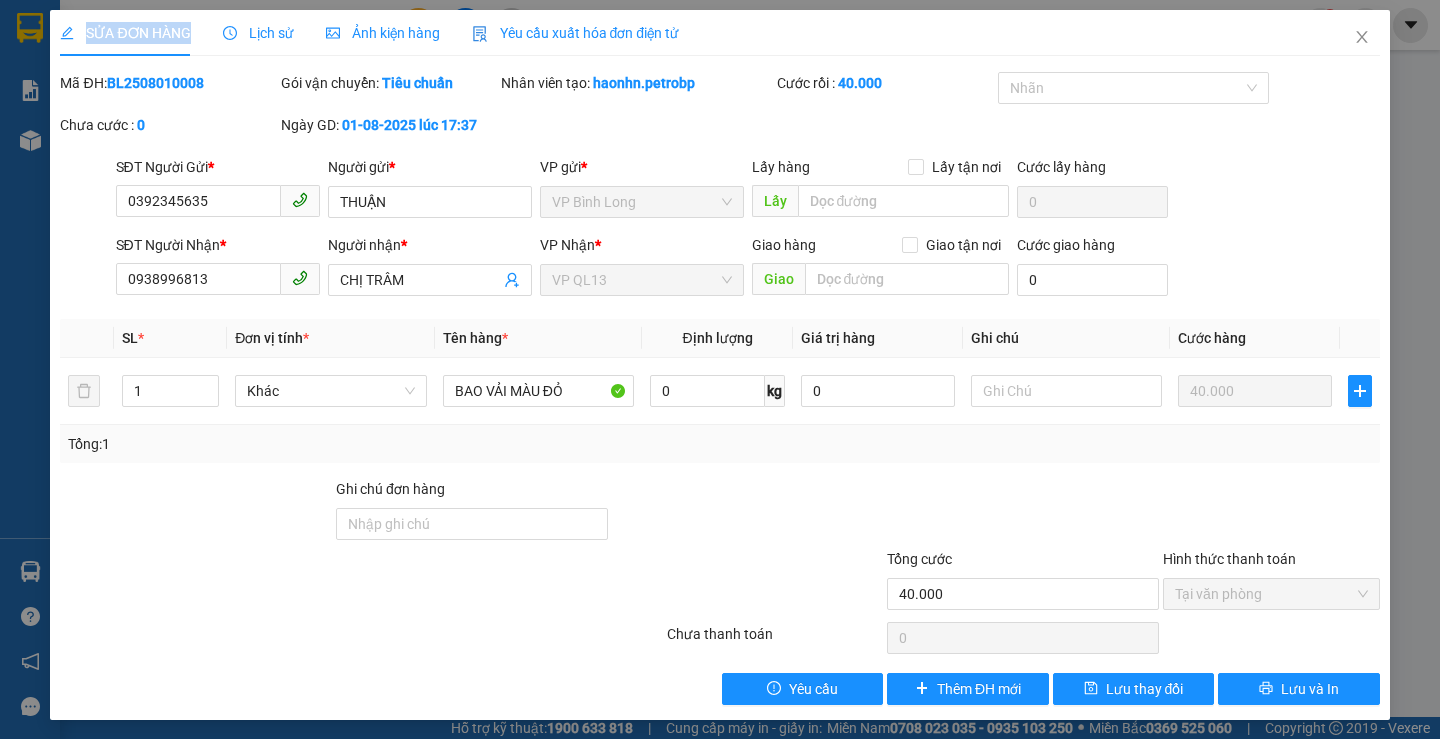 click 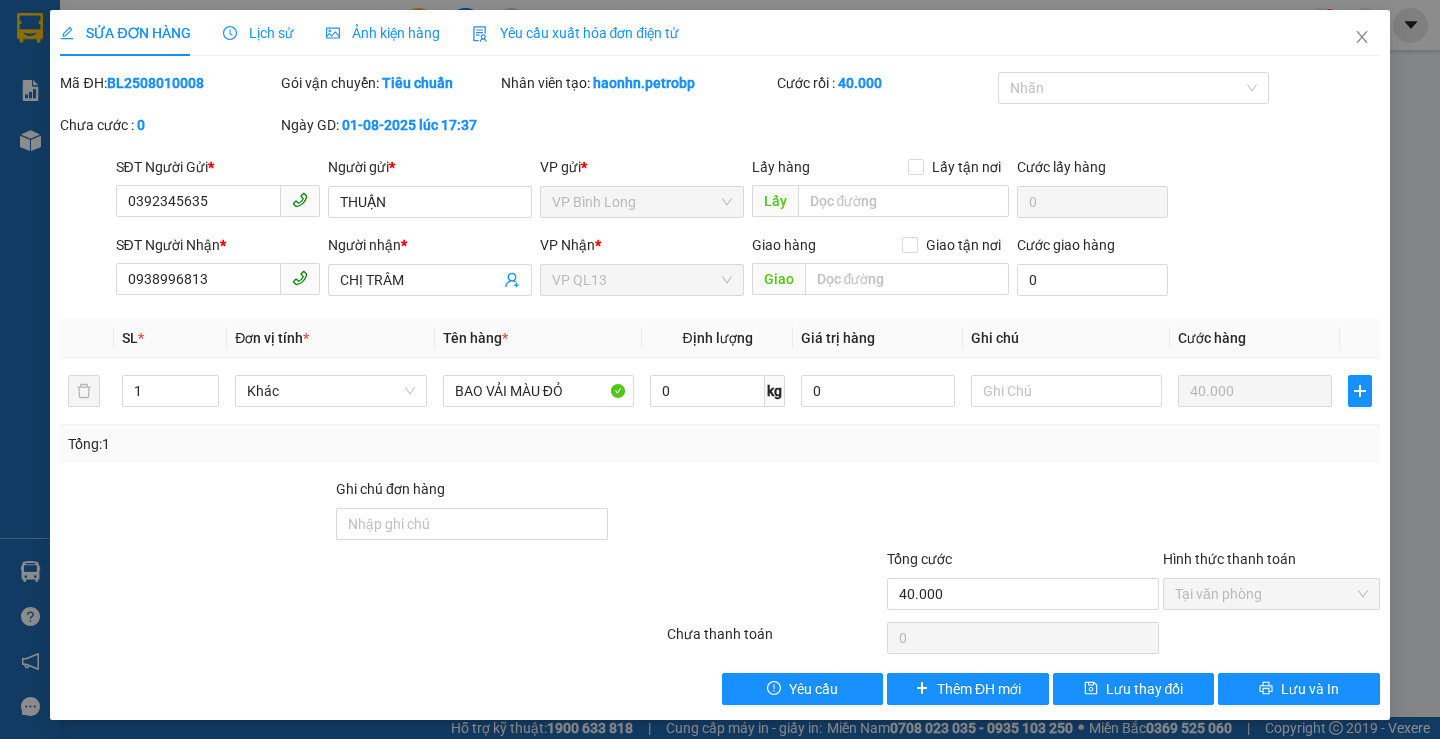 click on "Lịch sử" at bounding box center (258, 33) 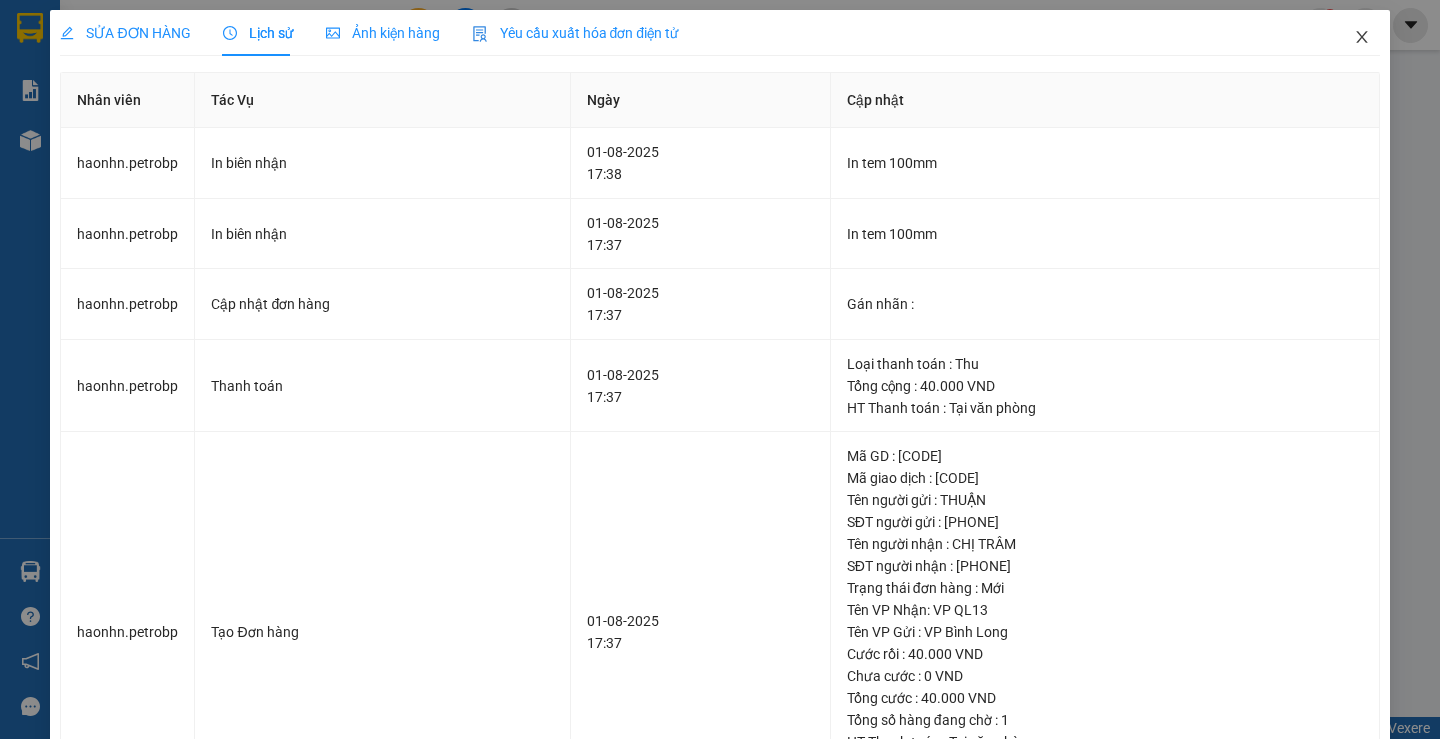 click 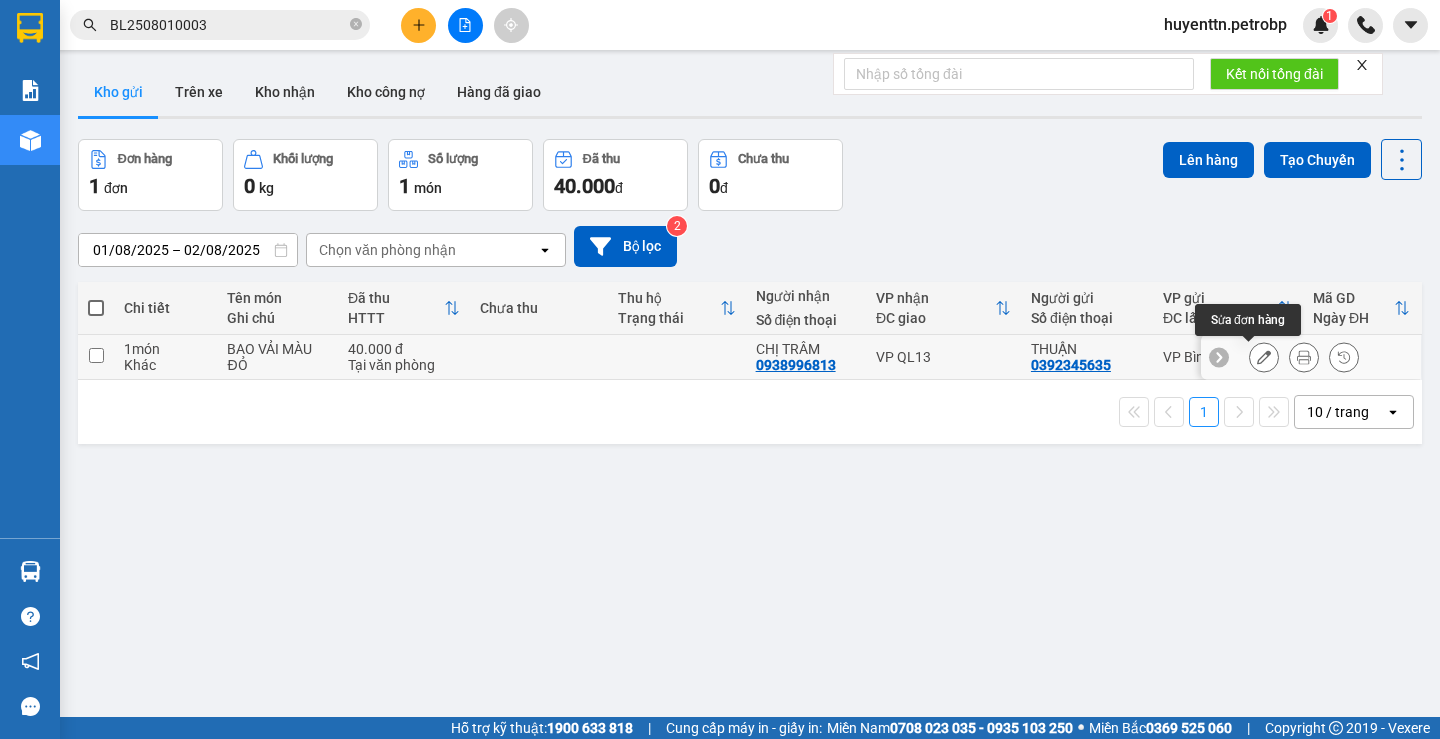 click at bounding box center (1264, 357) 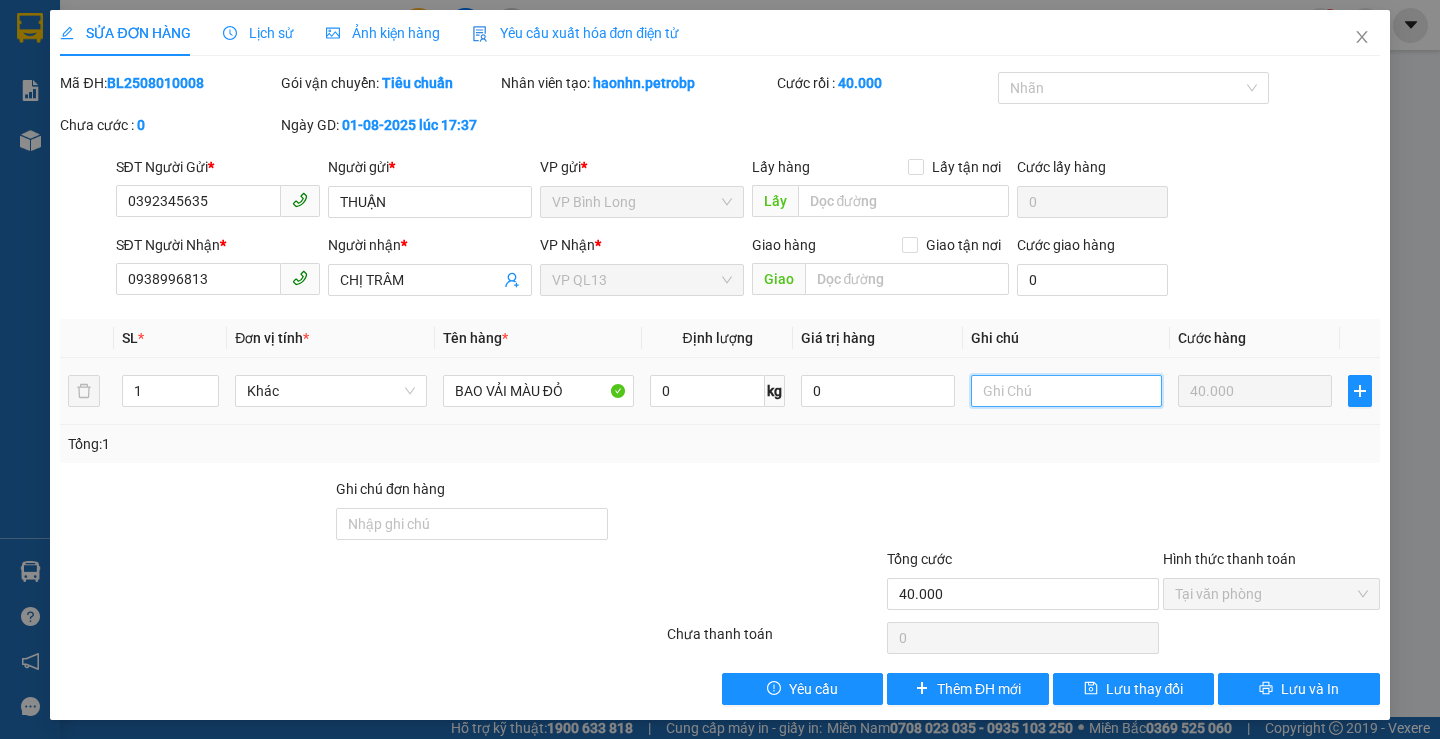 click at bounding box center (1066, 391) 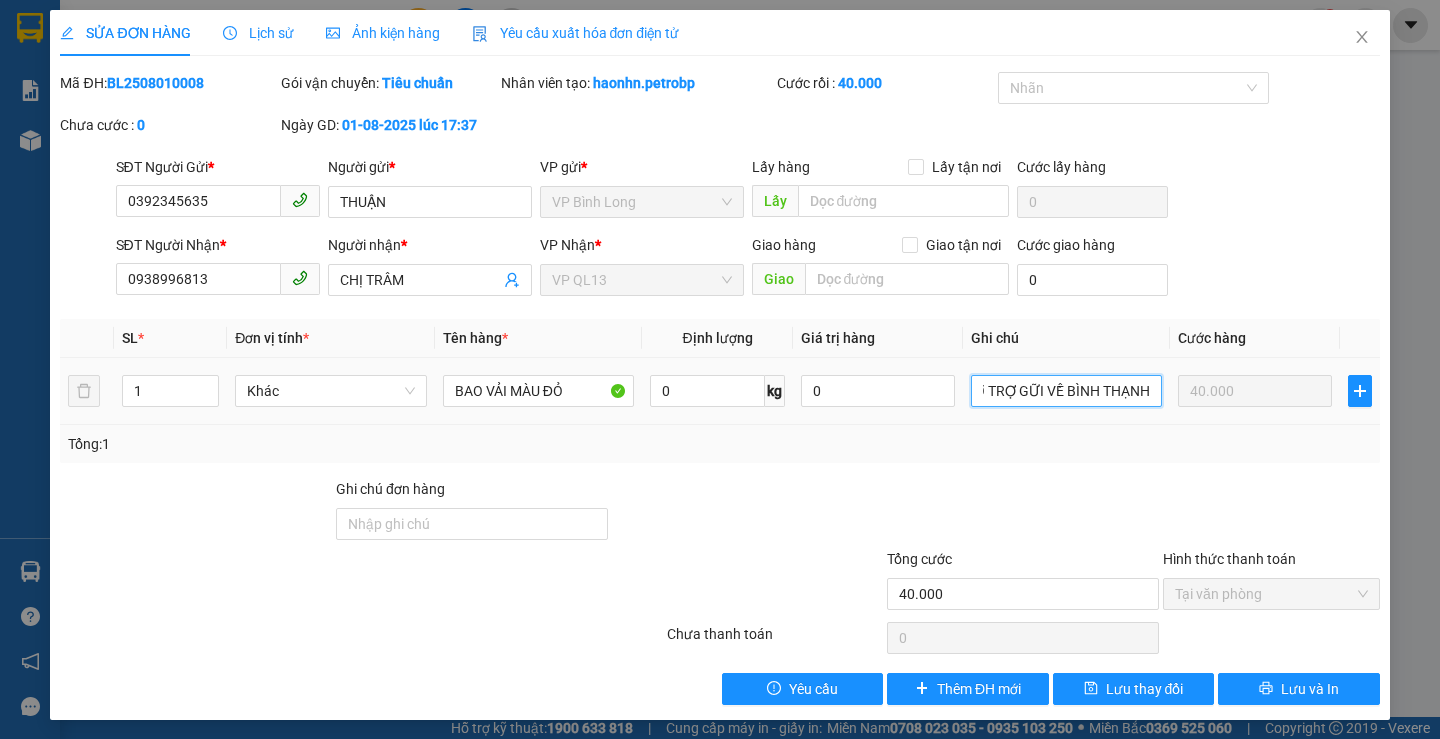 scroll, scrollTop: 0, scrollLeft: 75, axis: horizontal 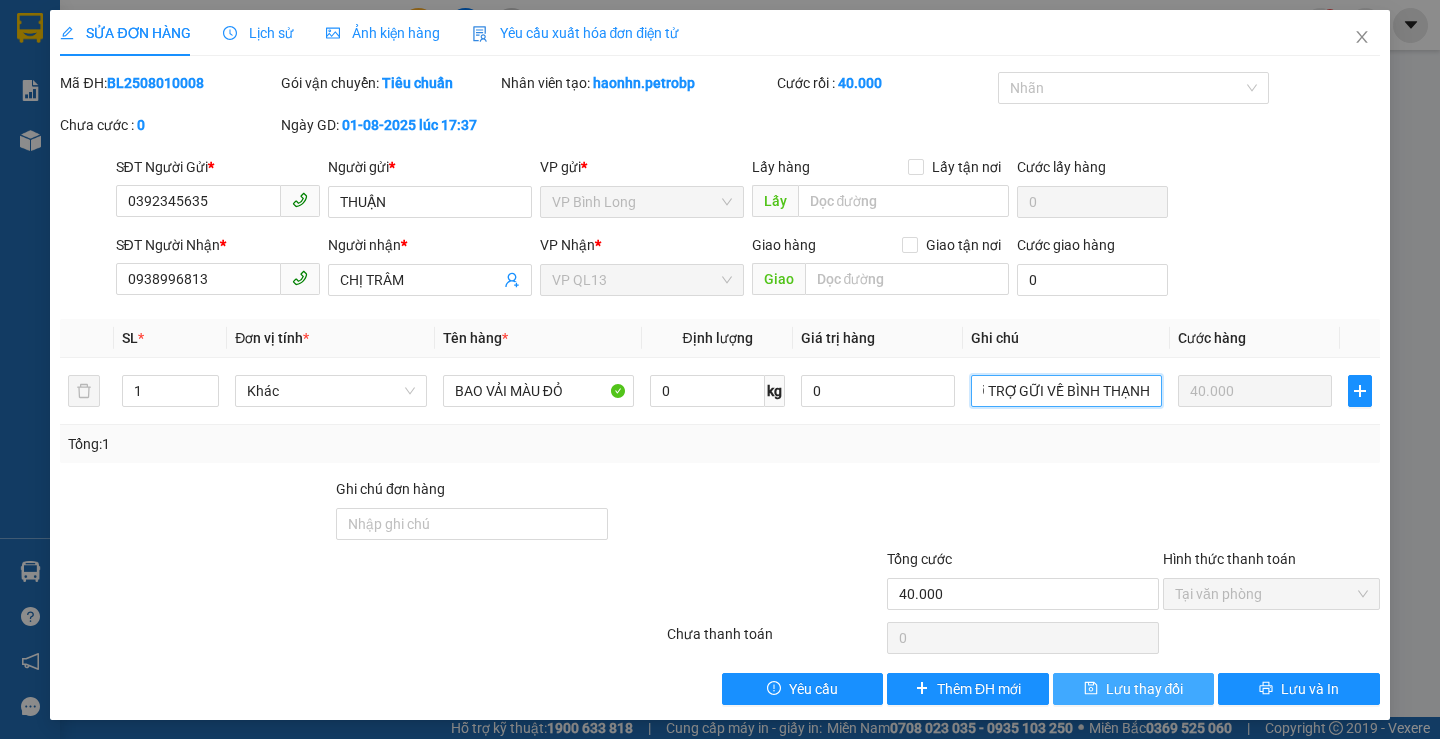 type on "NHỜ ĐX HỖ TRỢ GỮI VỀ BÌNH THẠNH" 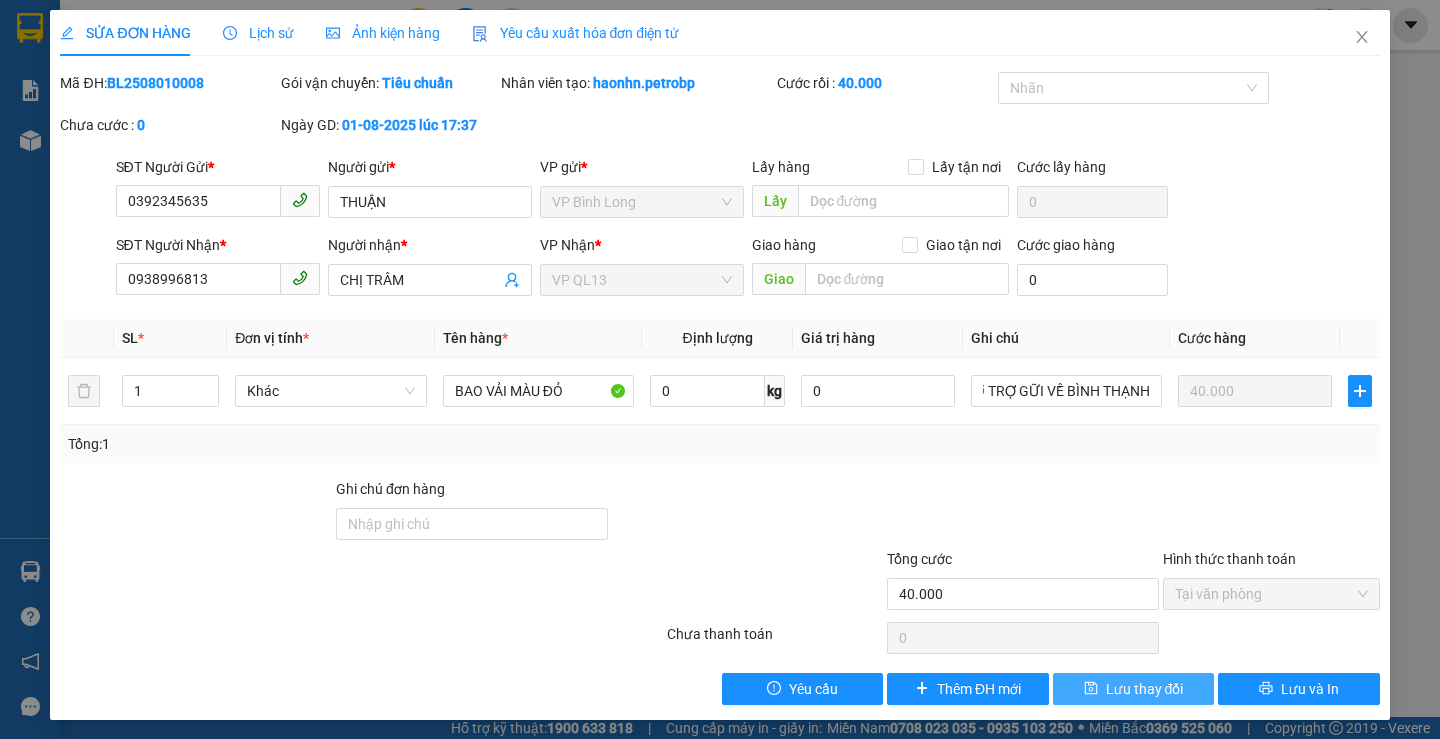 click on "Lưu thay đổi" at bounding box center (1145, 689) 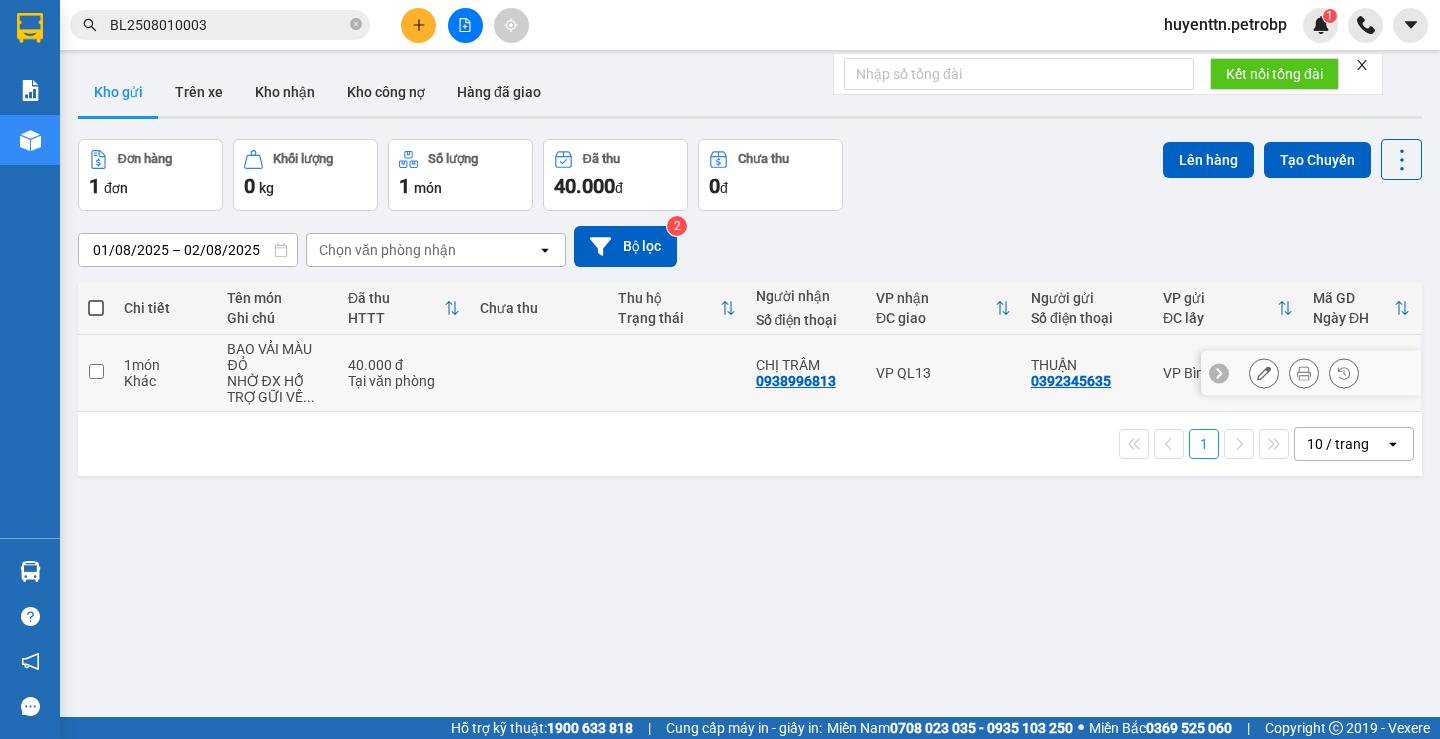 drag, startPoint x: 1202, startPoint y: 727, endPoint x: 123, endPoint y: 355, distance: 1141.3259 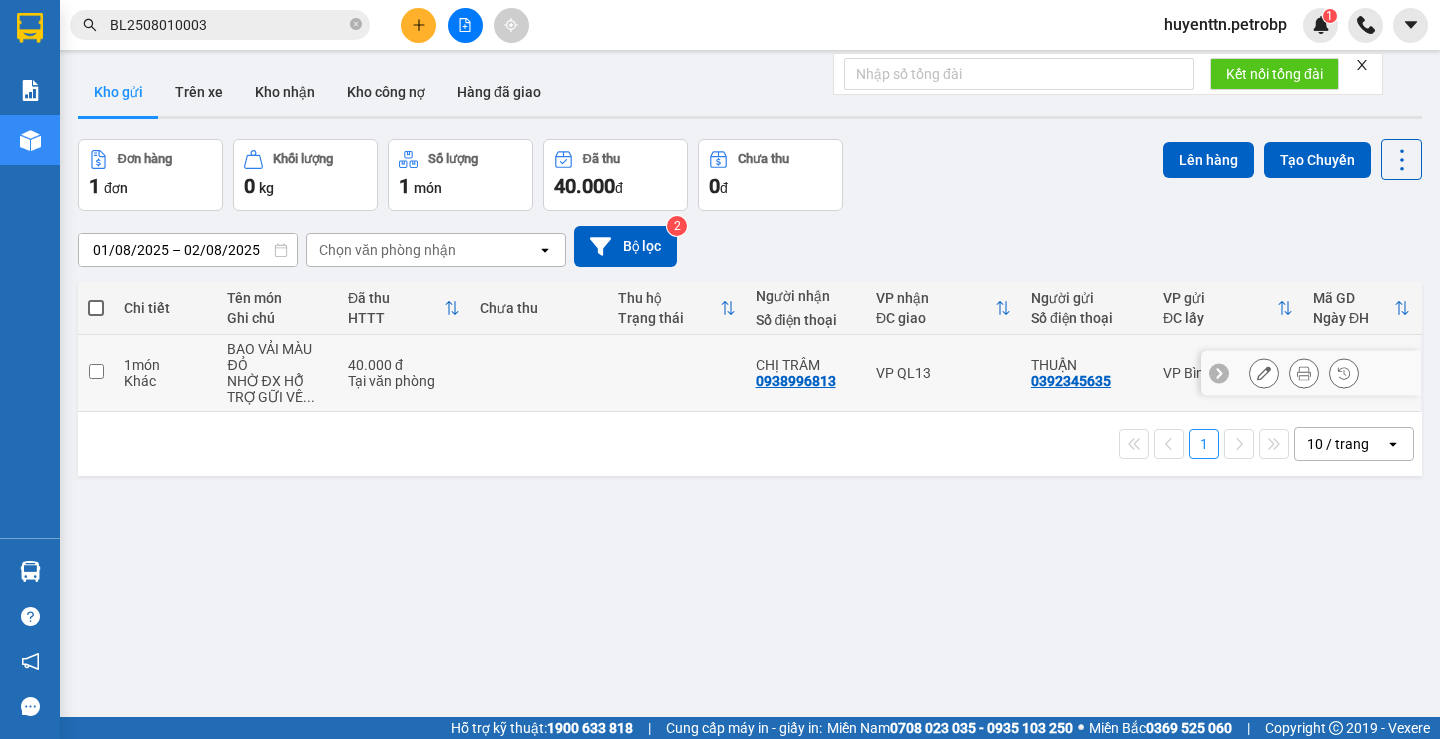 click on "1  món Khác BAO VẢI MÀU ĐỎ NHỜ ĐX HỖ TRỢ GỮI VỀ ... 40.000 đ Tại văn phòng CHỊ TRÂM [PHONE] VP QL13 THUẬN [PHONE] VP Bình Long BL[NUMBER] 17:37 01/08" at bounding box center (750, 373) 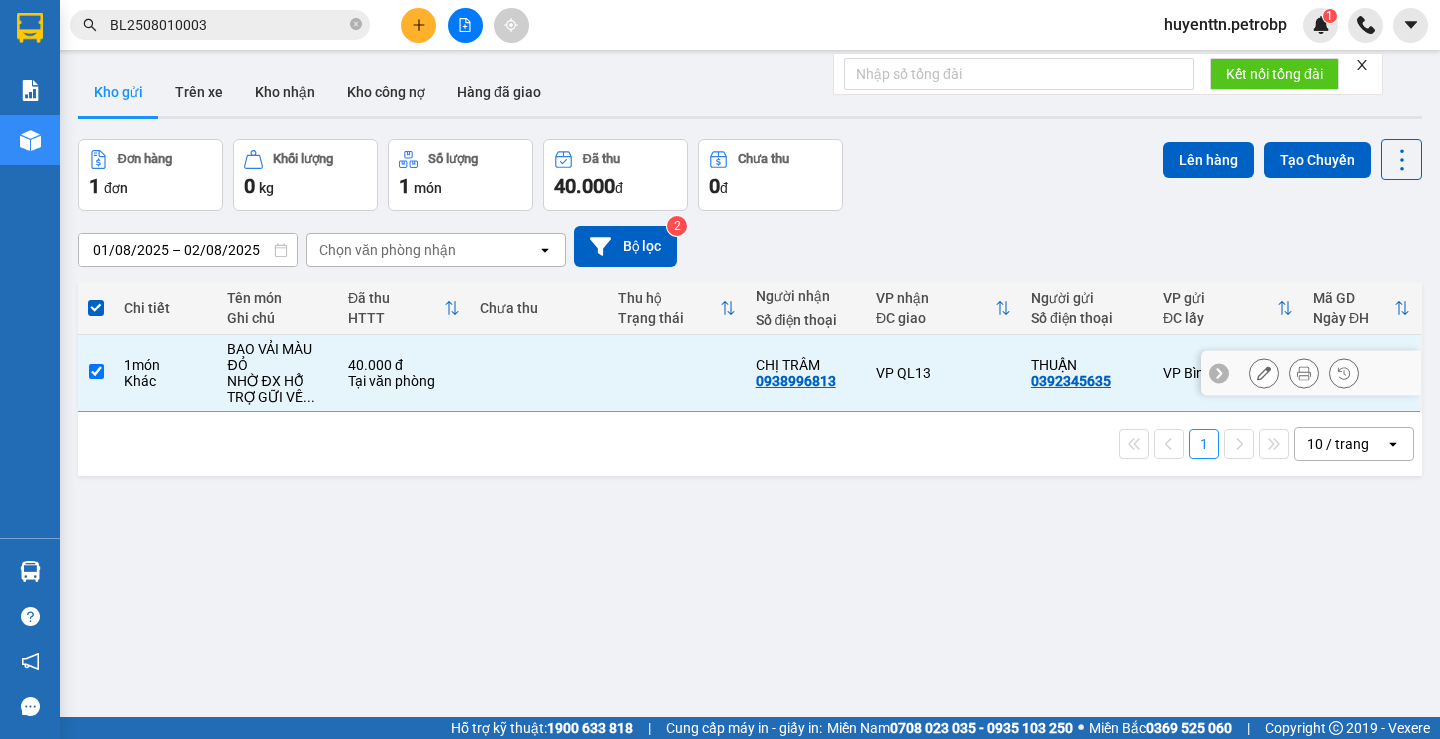 click on "1  món" at bounding box center [165, 365] 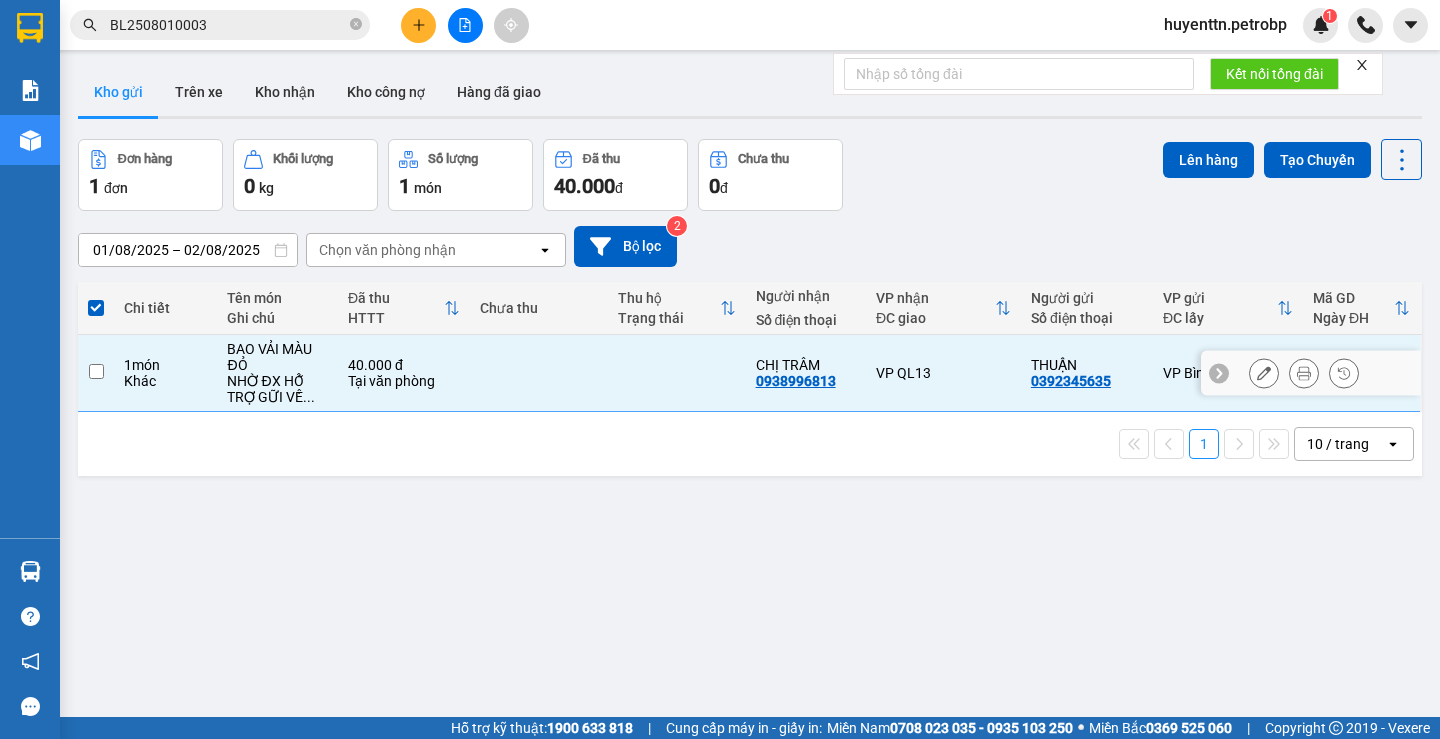 checkbox on "false" 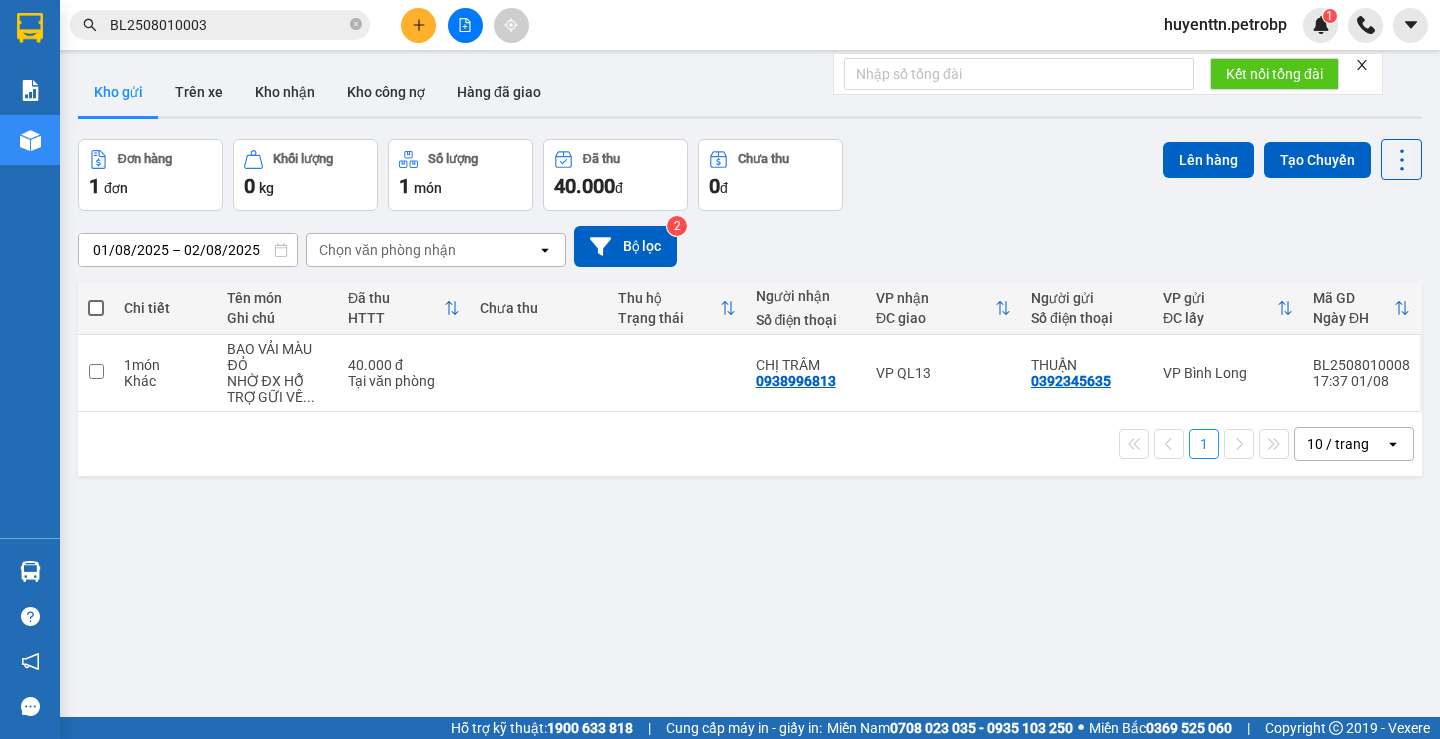 click on "open" at bounding box center (1399, 444) 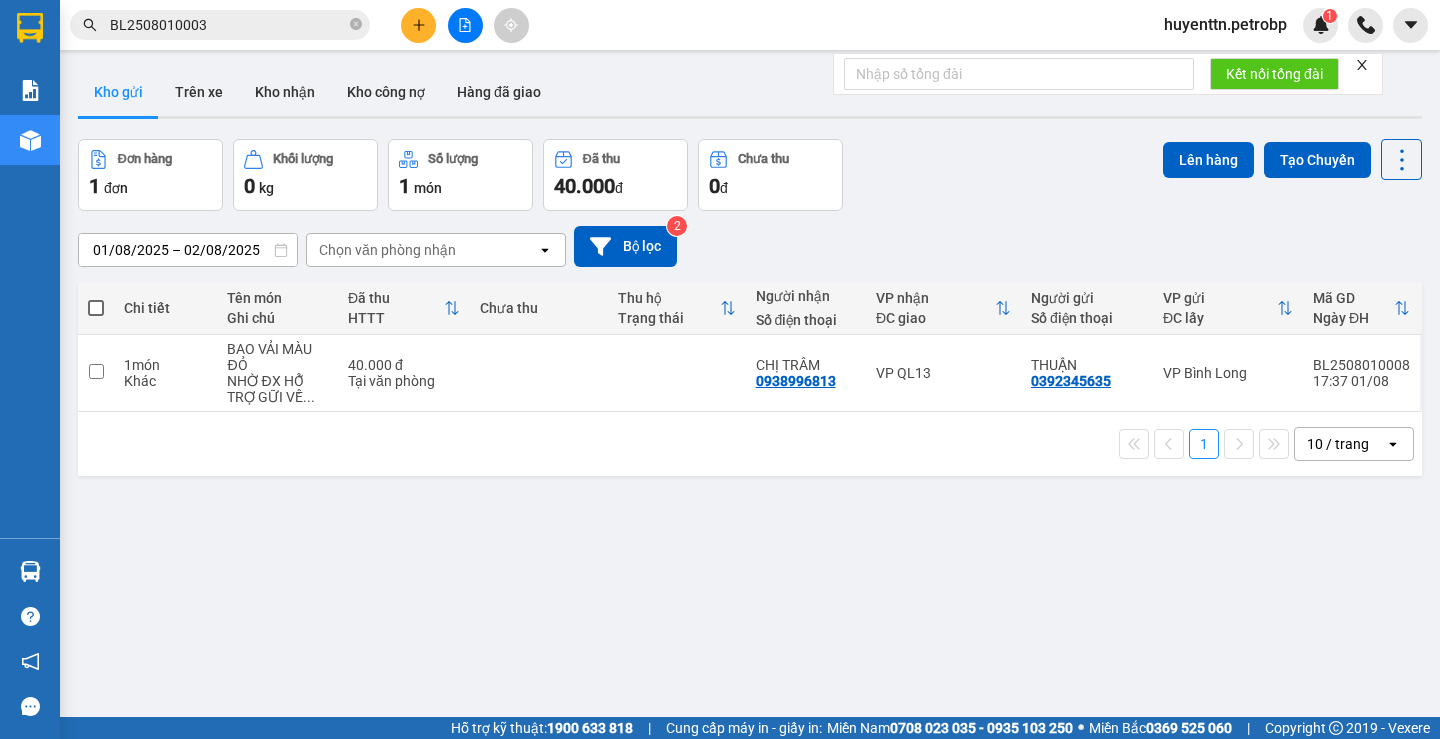 click on "open" at bounding box center (1399, 444) 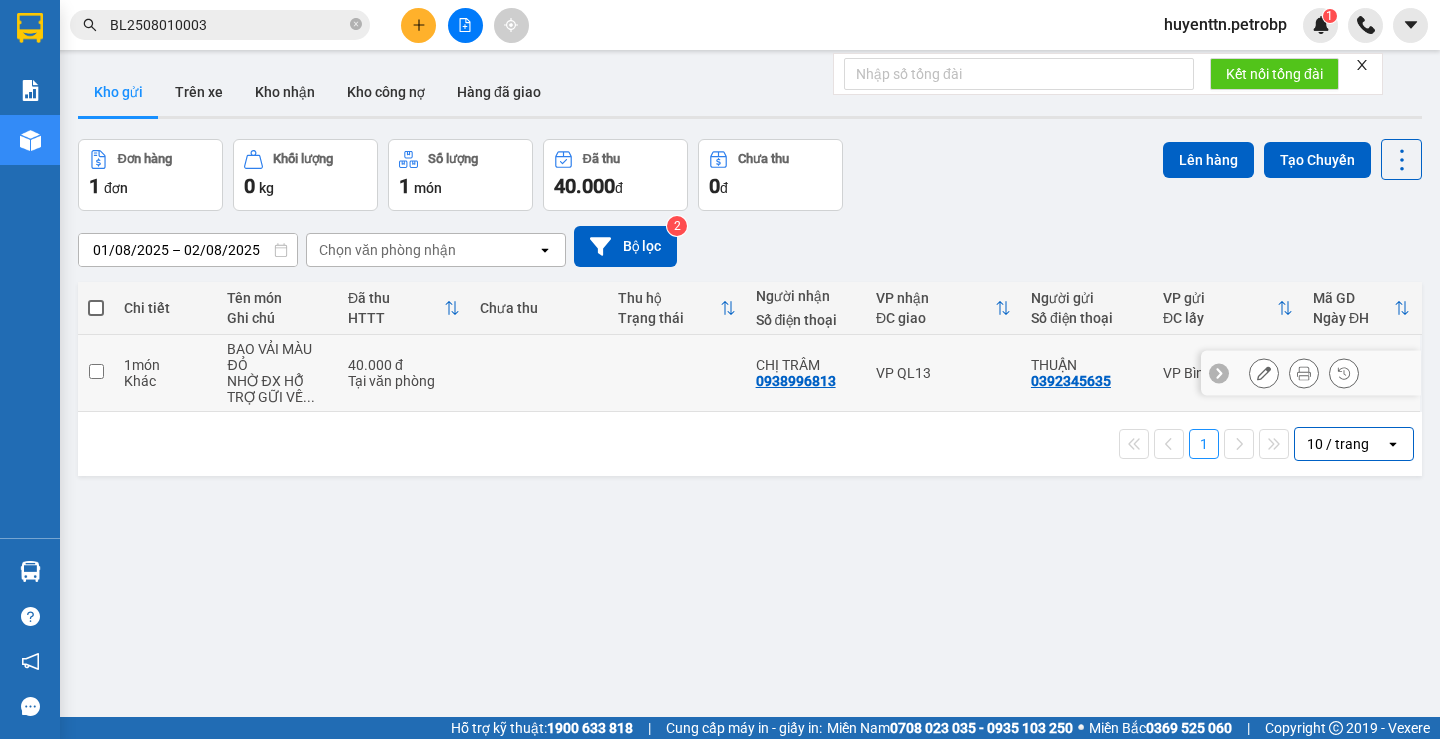 click 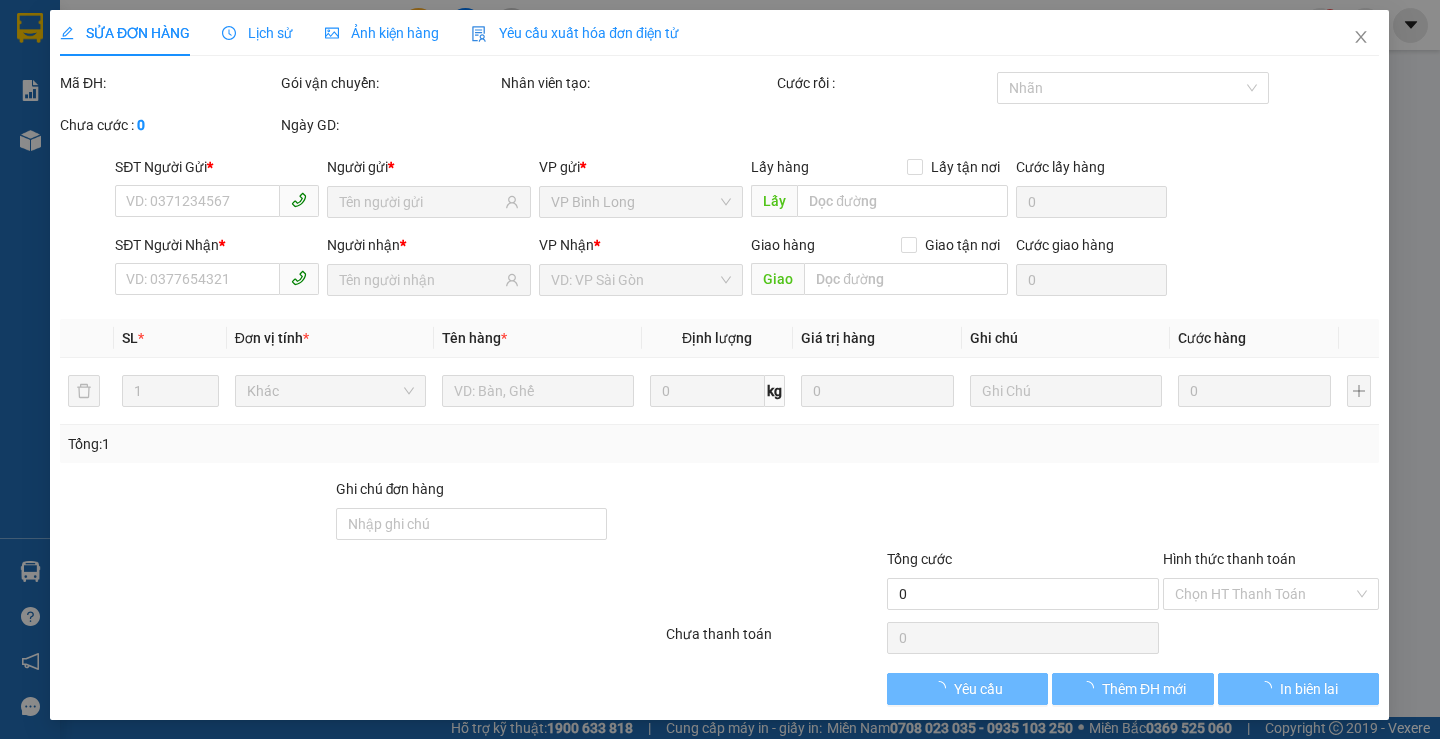 type on "0392345635" 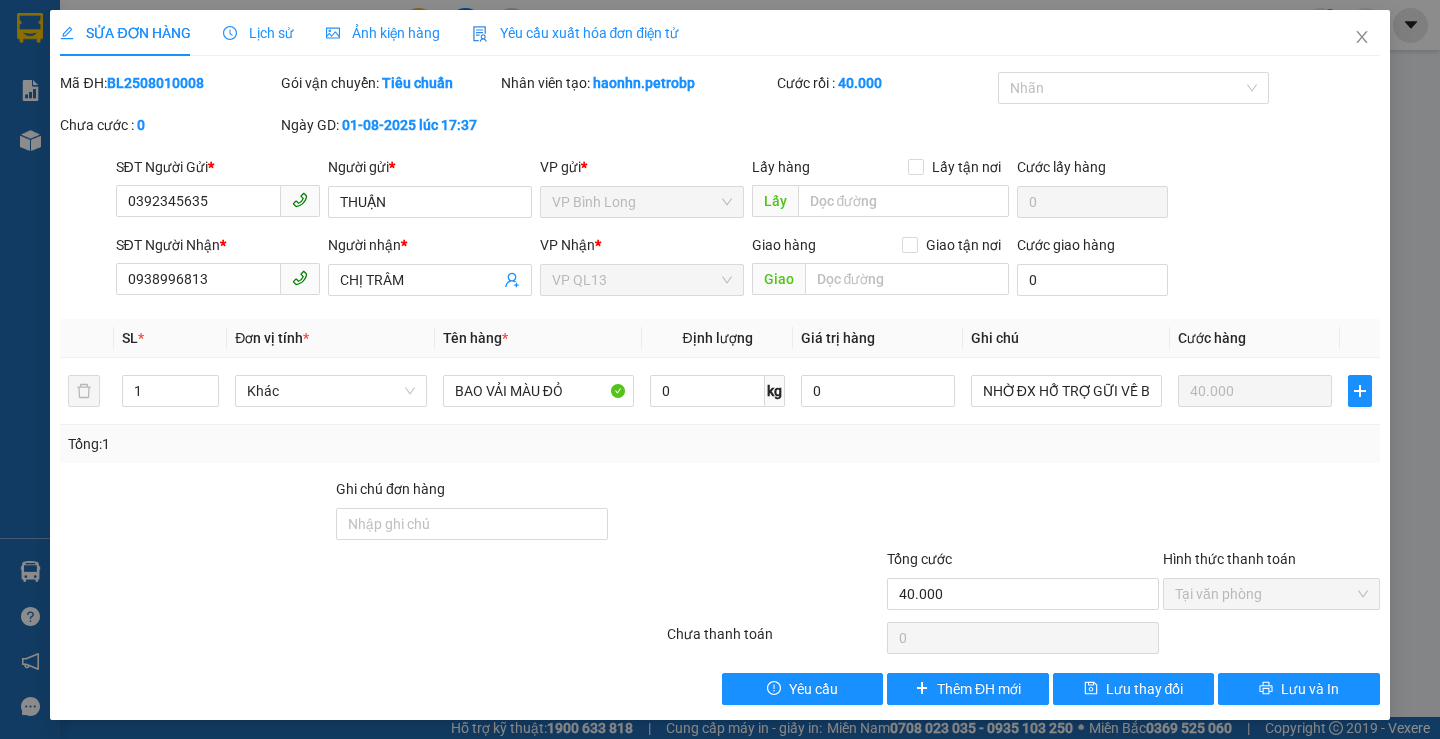 click on "Mã ĐH:  BL[NUMBER]" at bounding box center (168, 83) 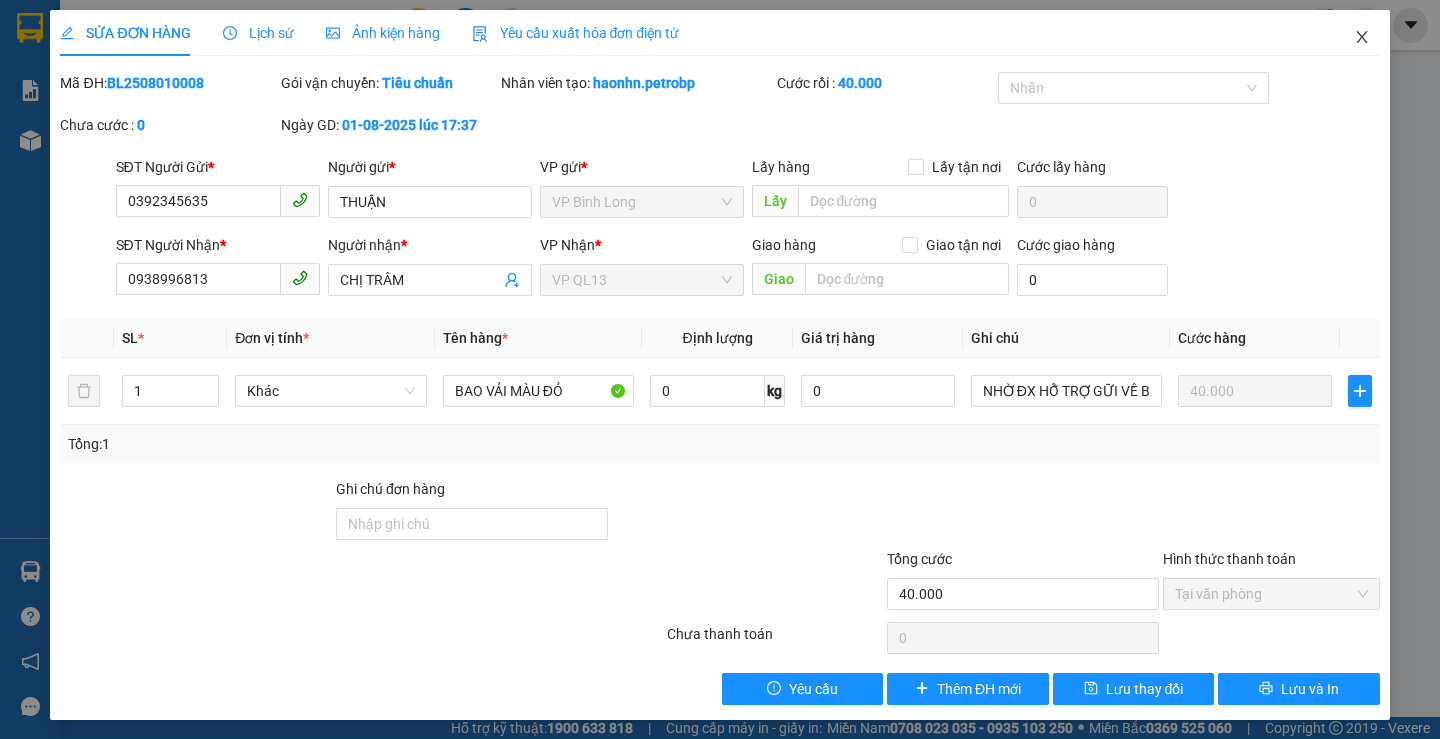 click 